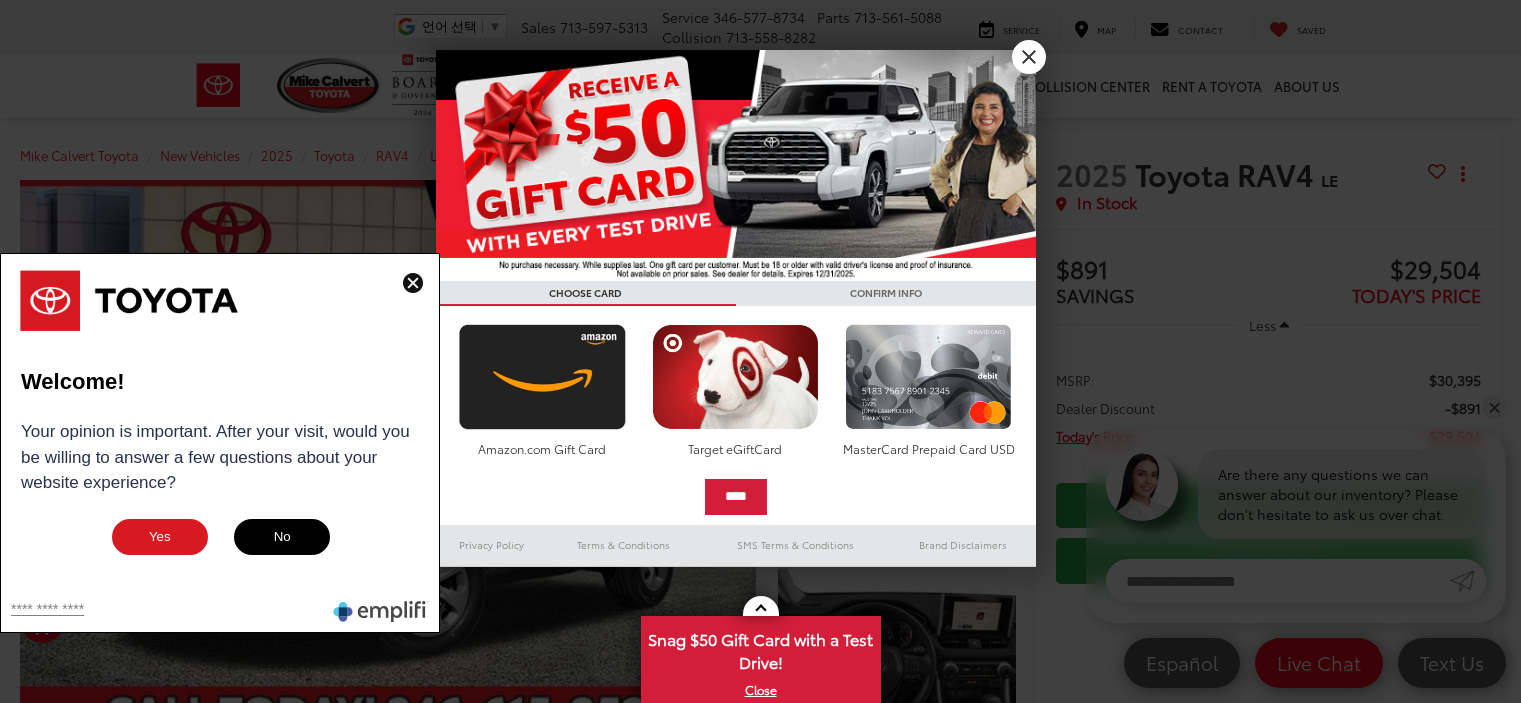 click at bounding box center [760, 351] 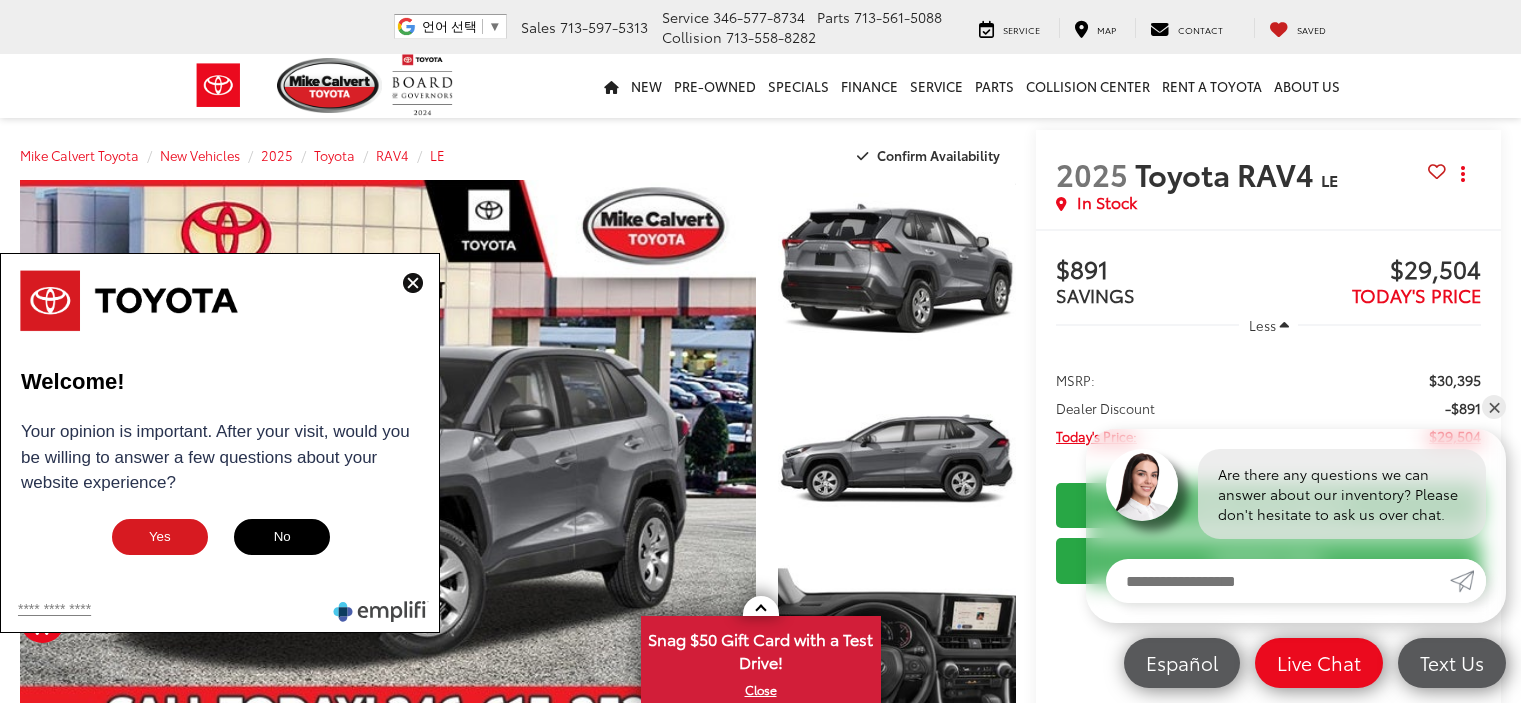 scroll, scrollTop: 0, scrollLeft: 0, axis: both 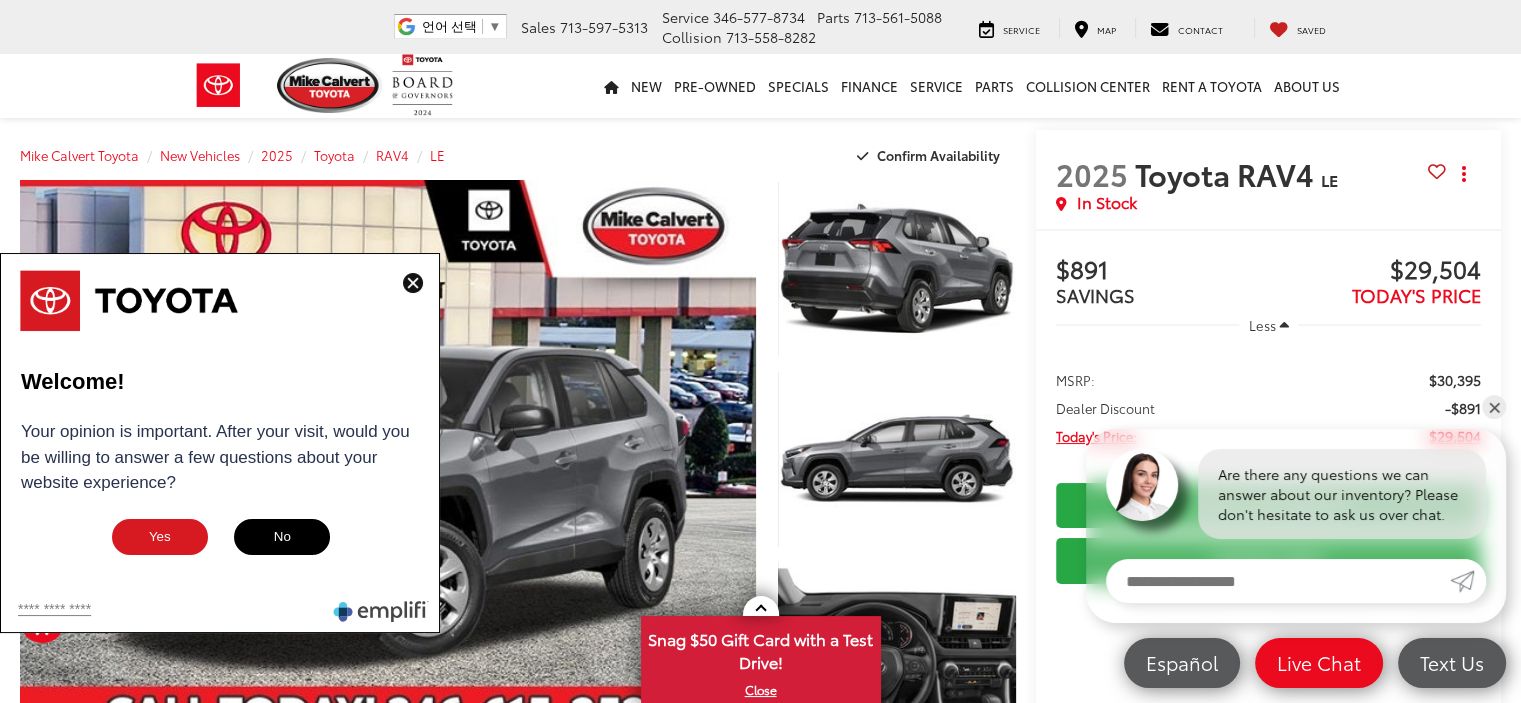 click at bounding box center (413, 283) 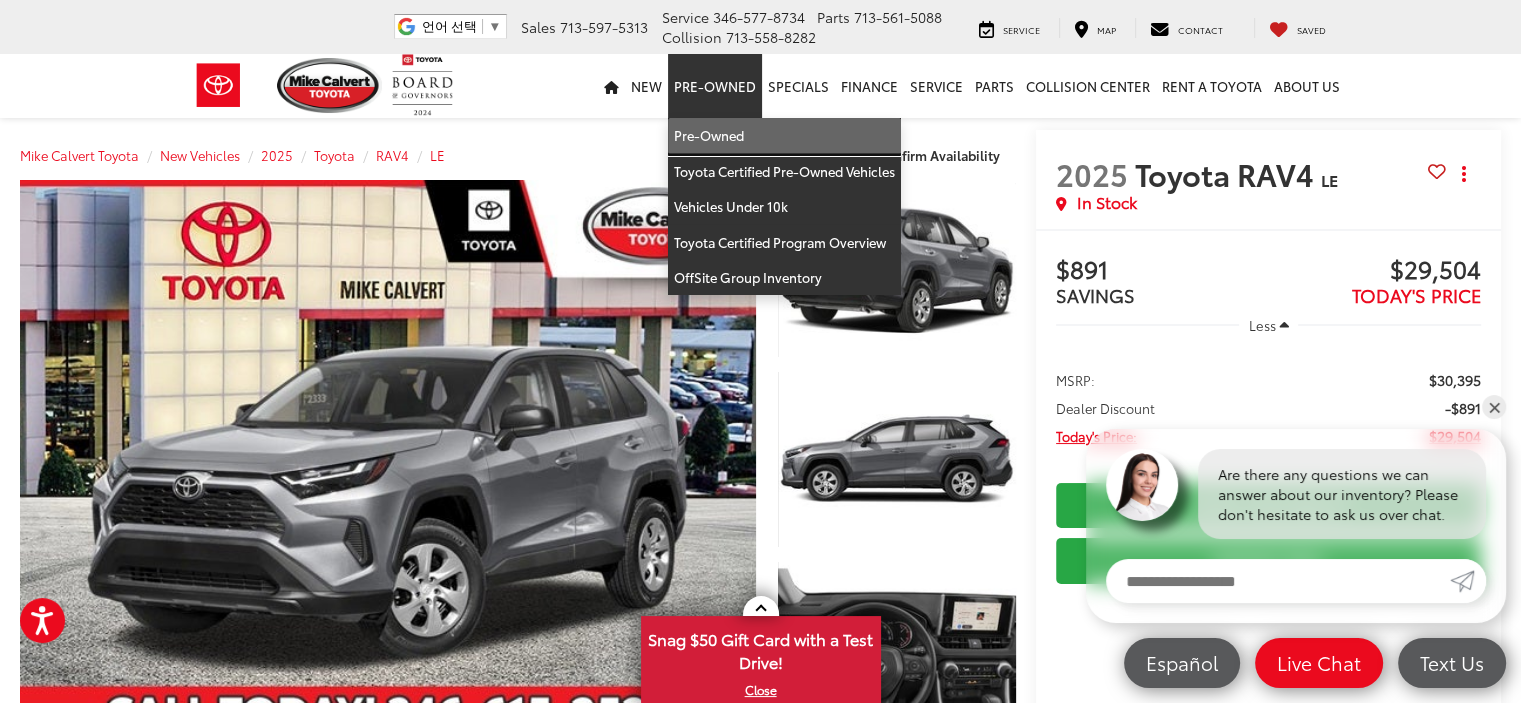 click on "Pre-Owned" at bounding box center (784, 136) 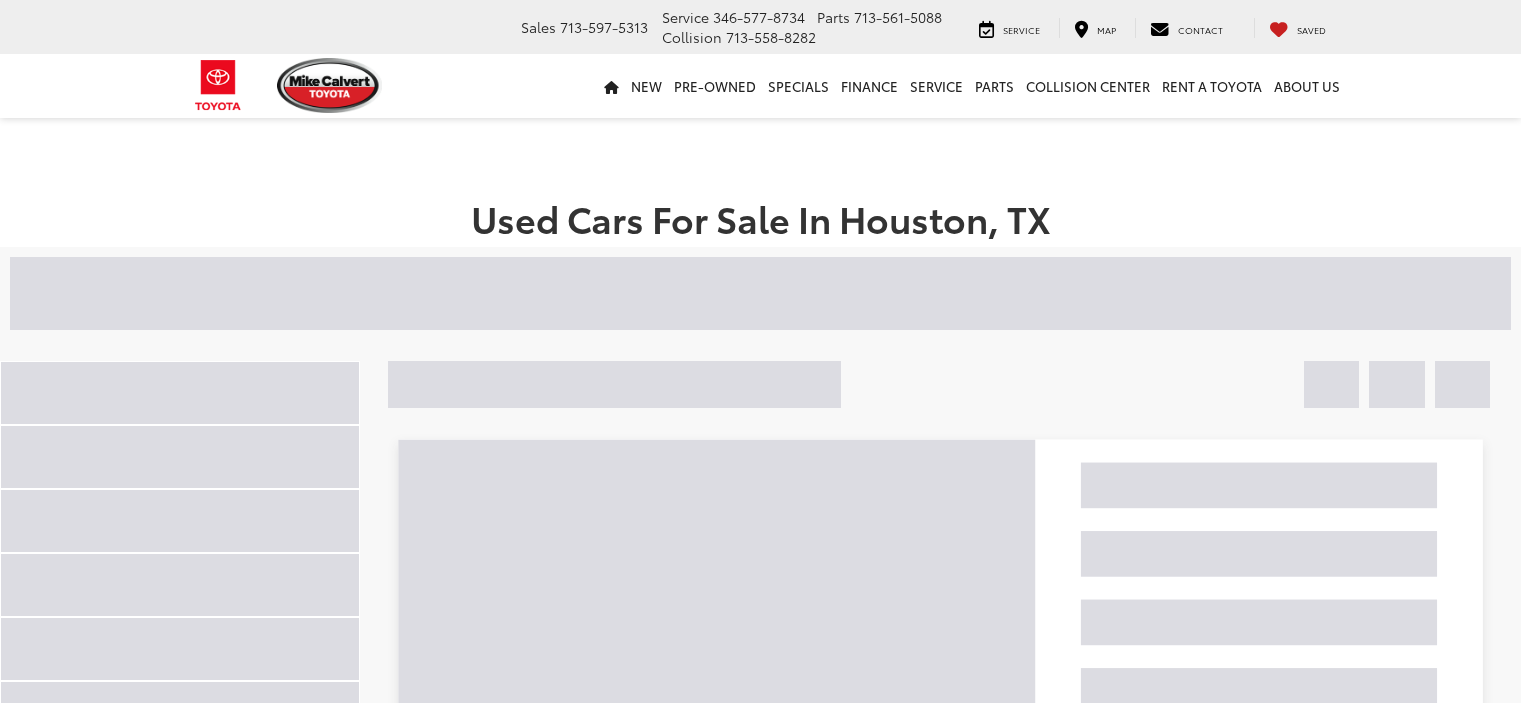 scroll, scrollTop: 0, scrollLeft: 0, axis: both 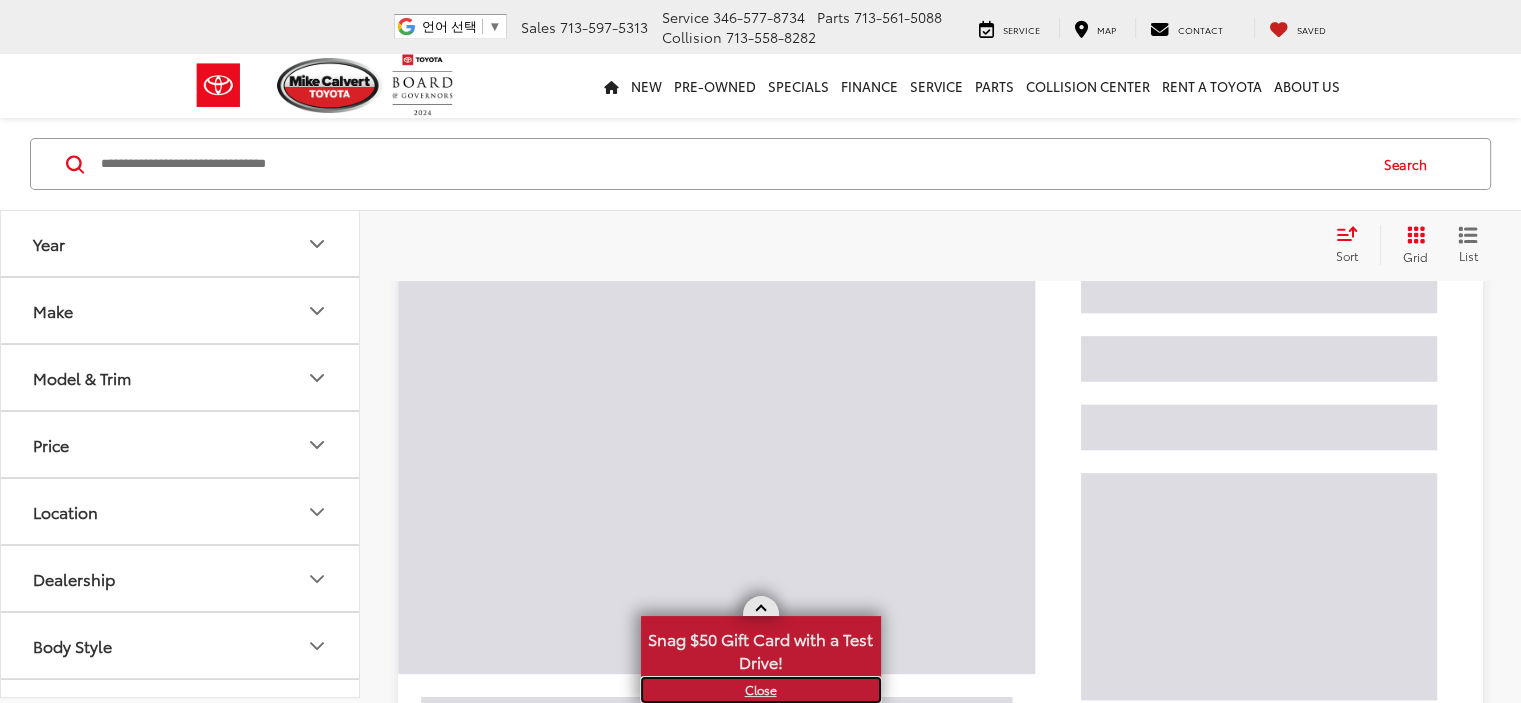 click on "X" at bounding box center (761, 690) 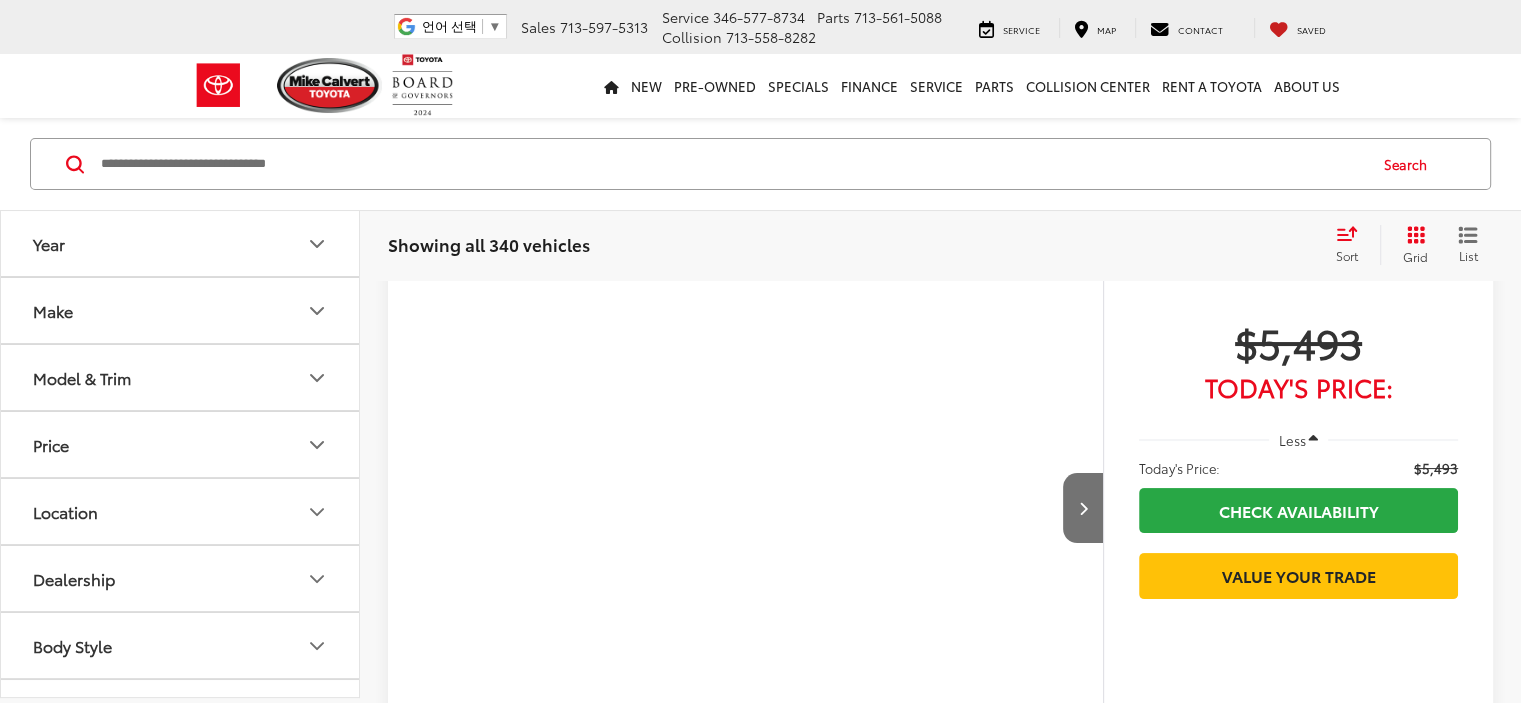 scroll, scrollTop: 0, scrollLeft: 0, axis: both 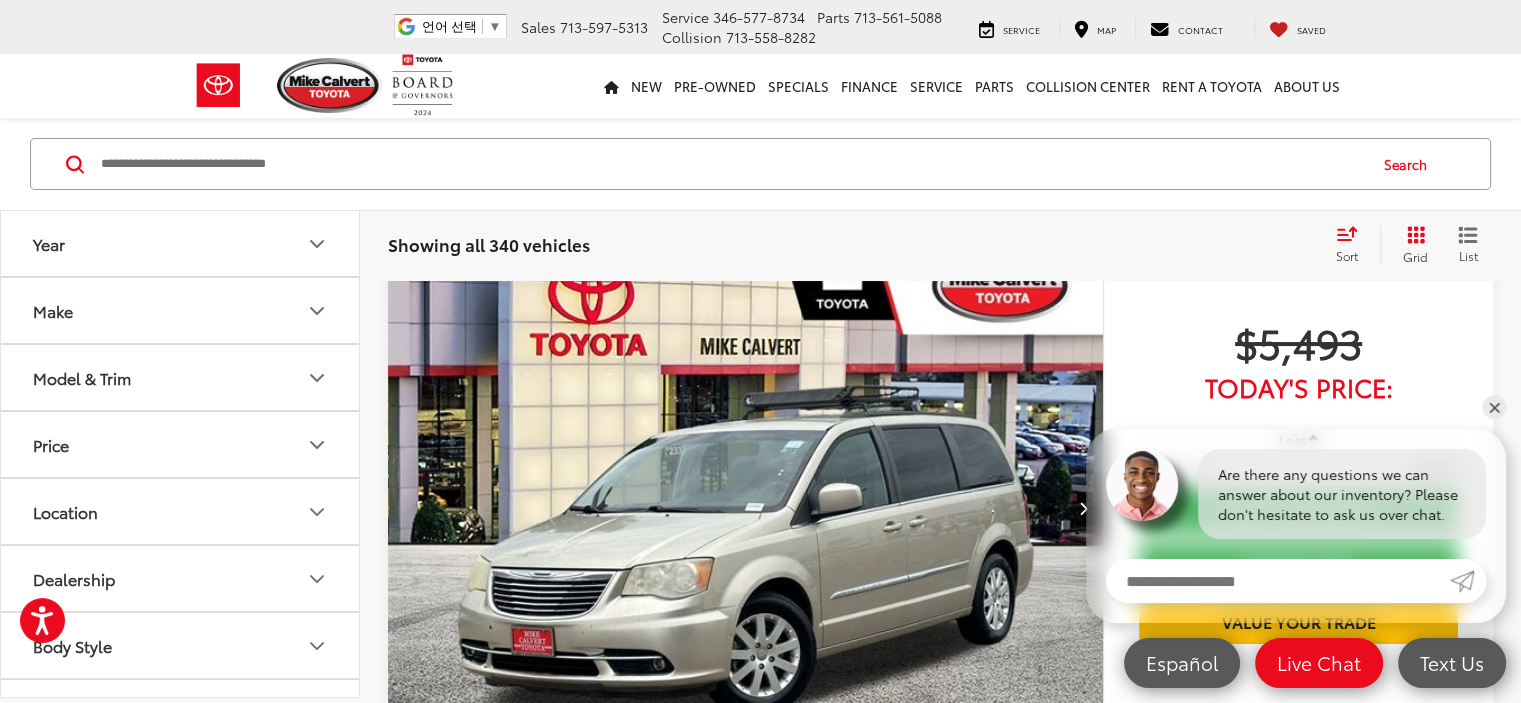 click on "Model & Trim" at bounding box center (181, 377) 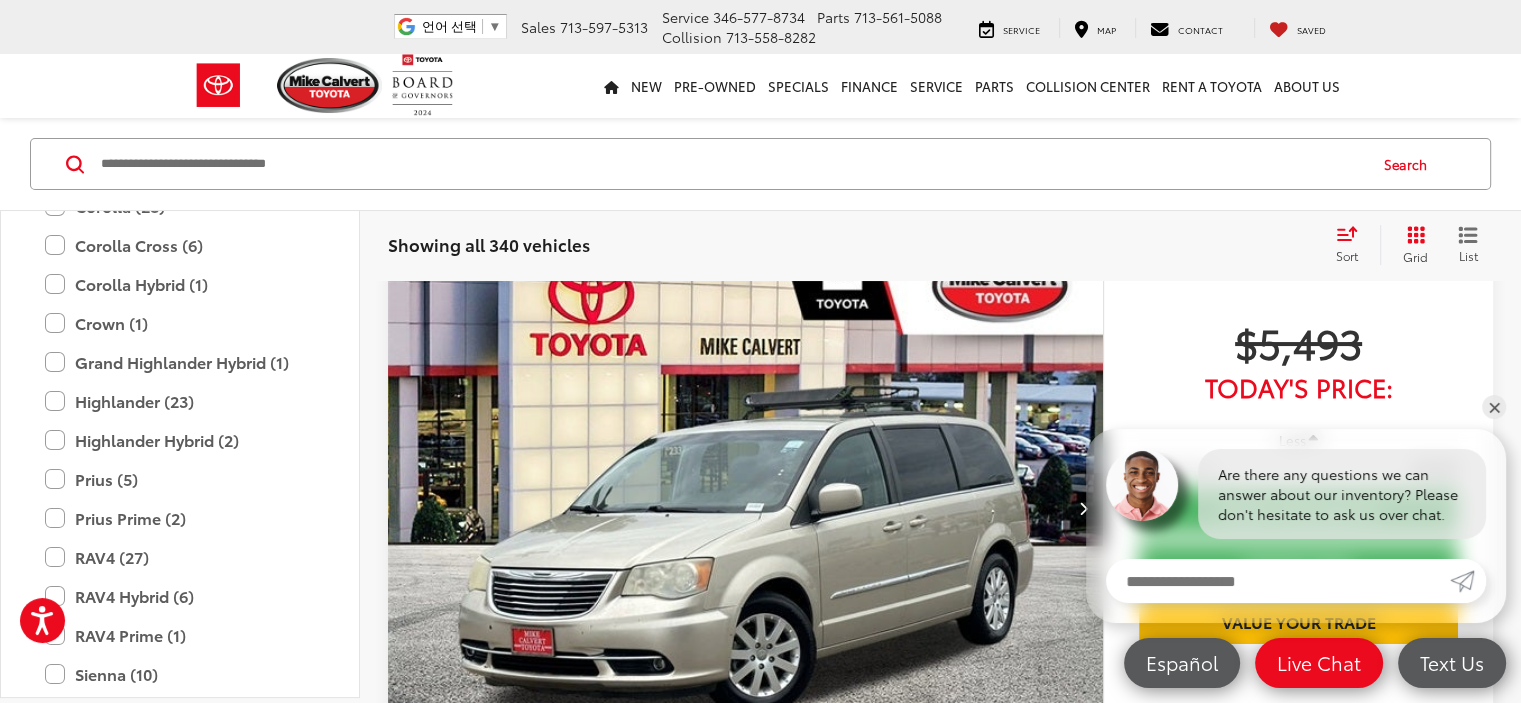 scroll, scrollTop: 3800, scrollLeft: 0, axis: vertical 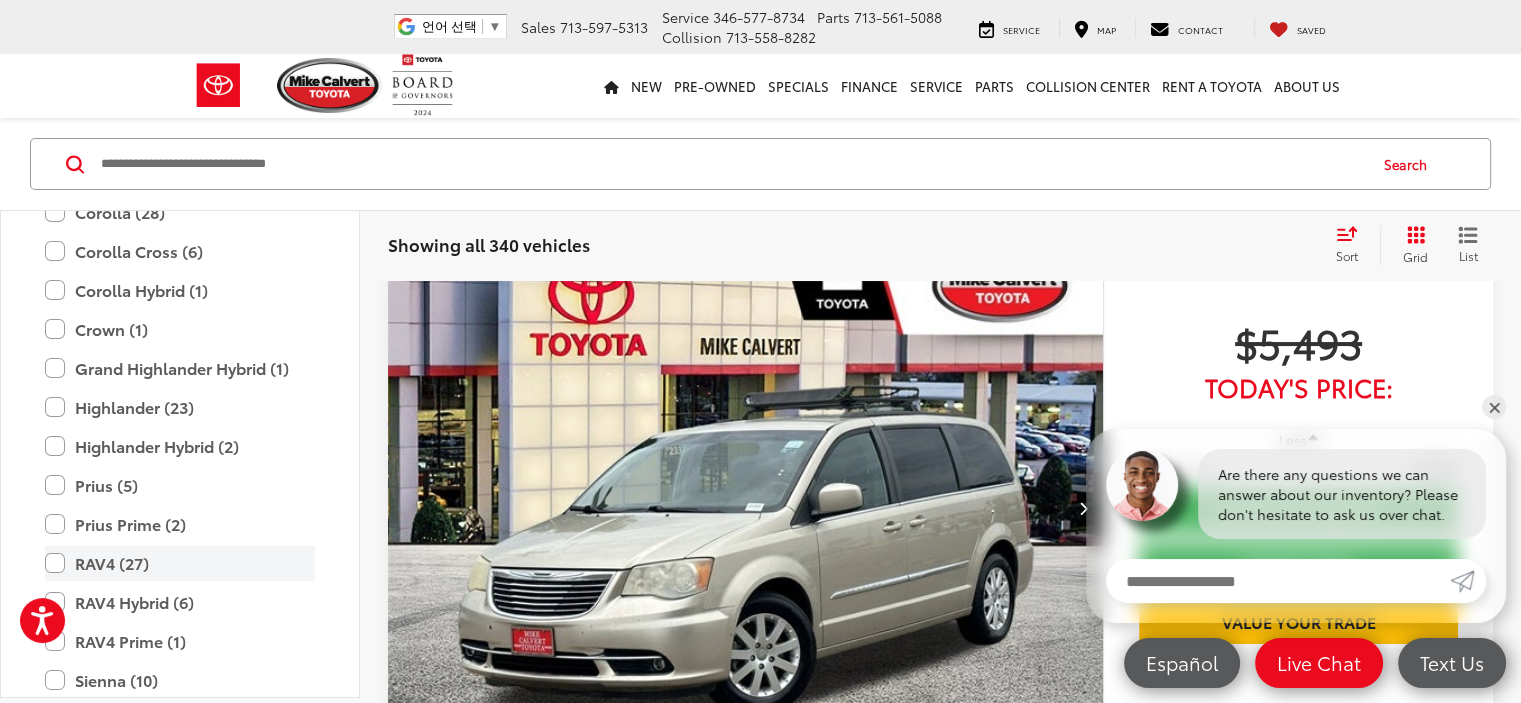 click on "RAV4 (27)" at bounding box center [180, 563] 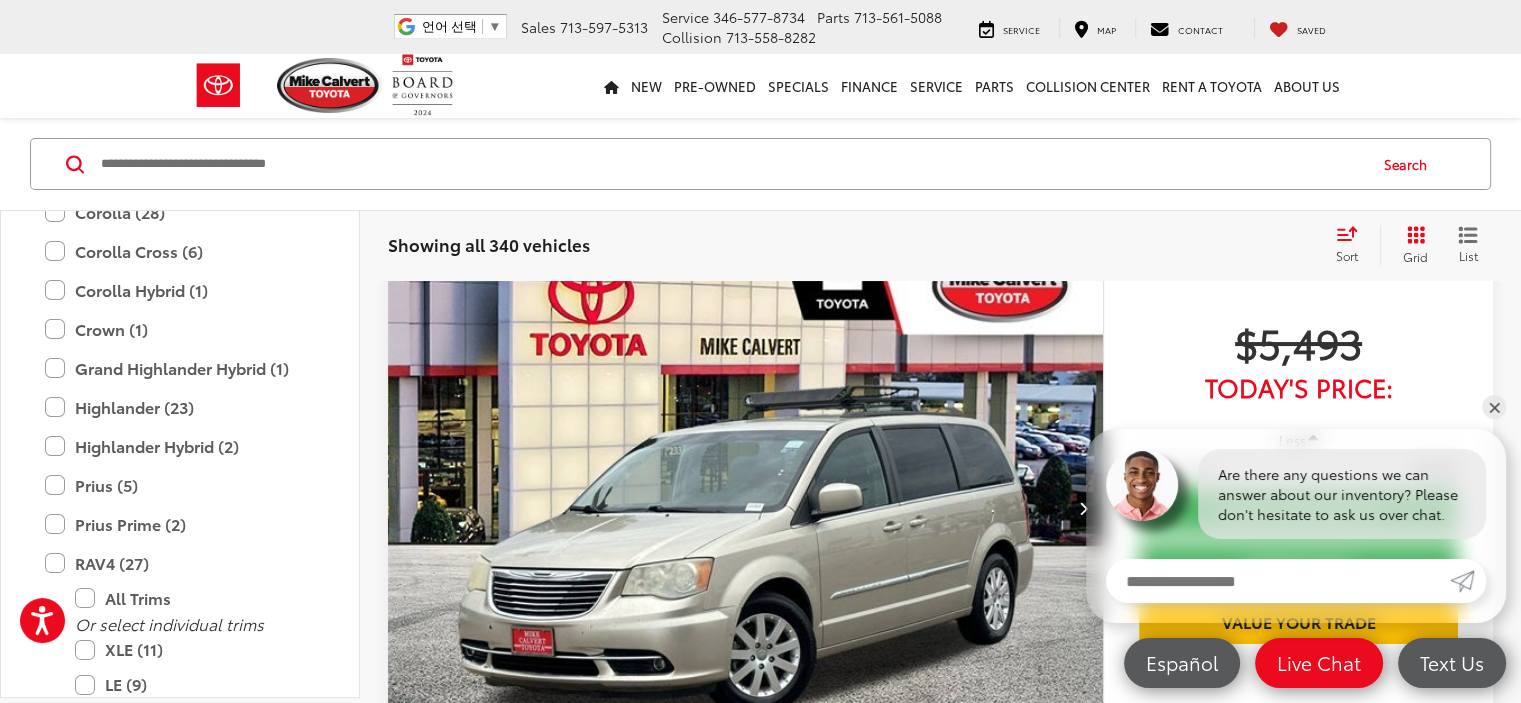 scroll, scrollTop: 128, scrollLeft: 0, axis: vertical 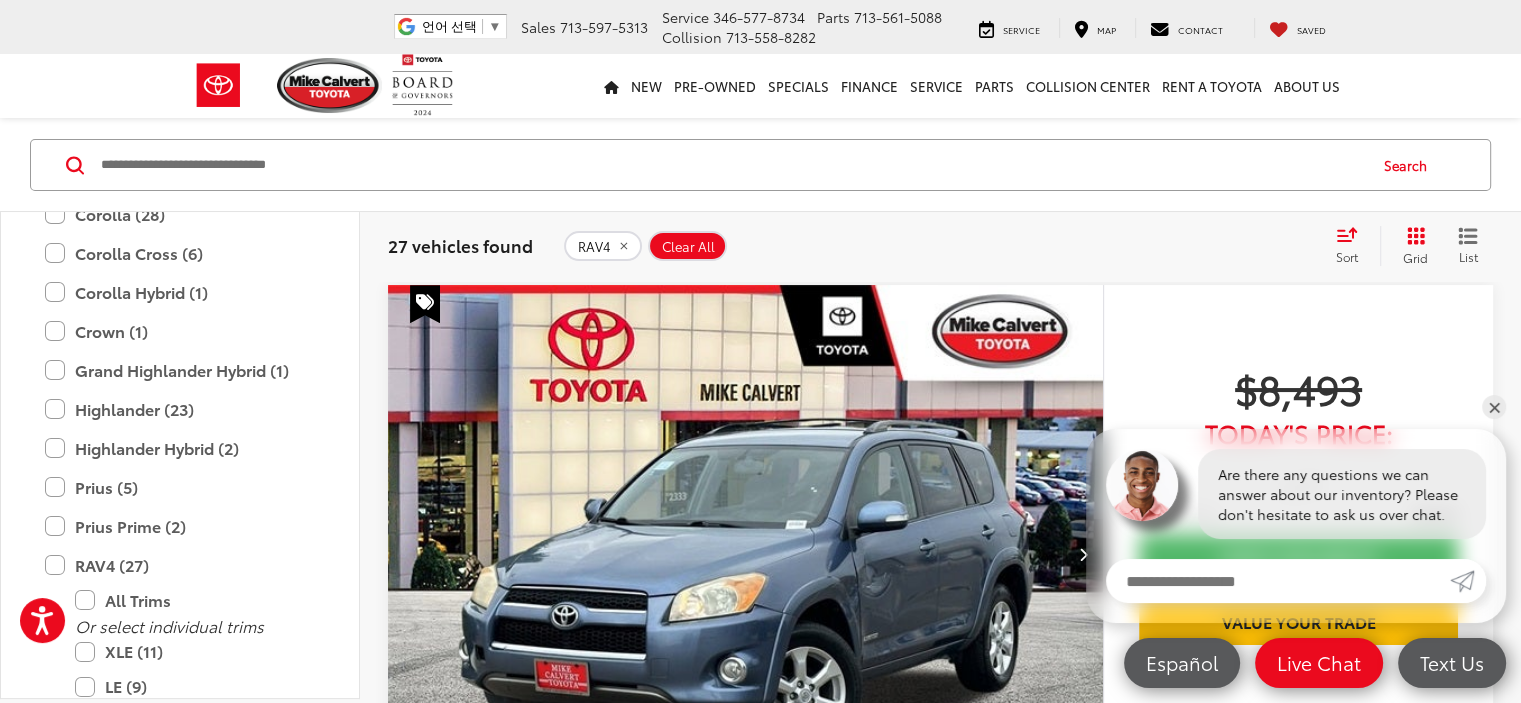 click 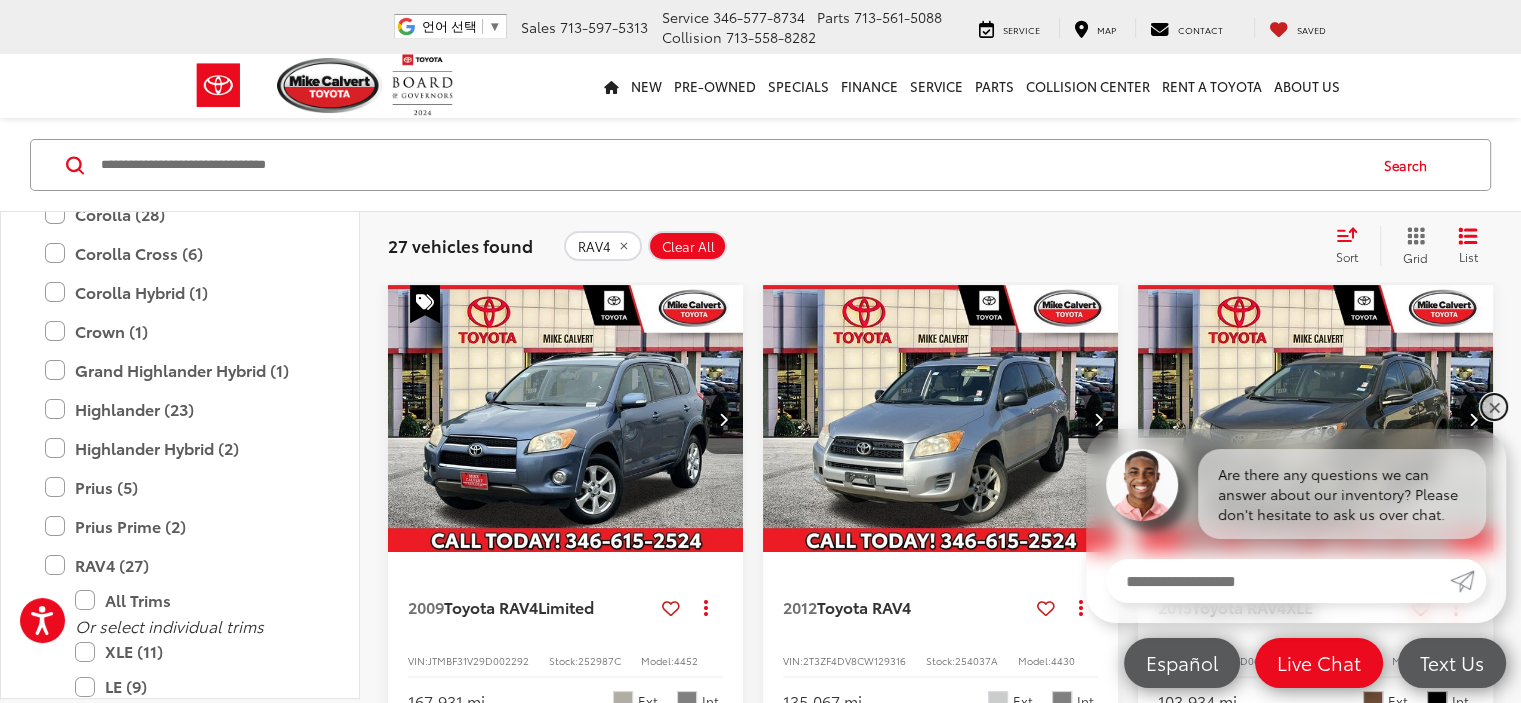 click on "✕" at bounding box center [1494, 407] 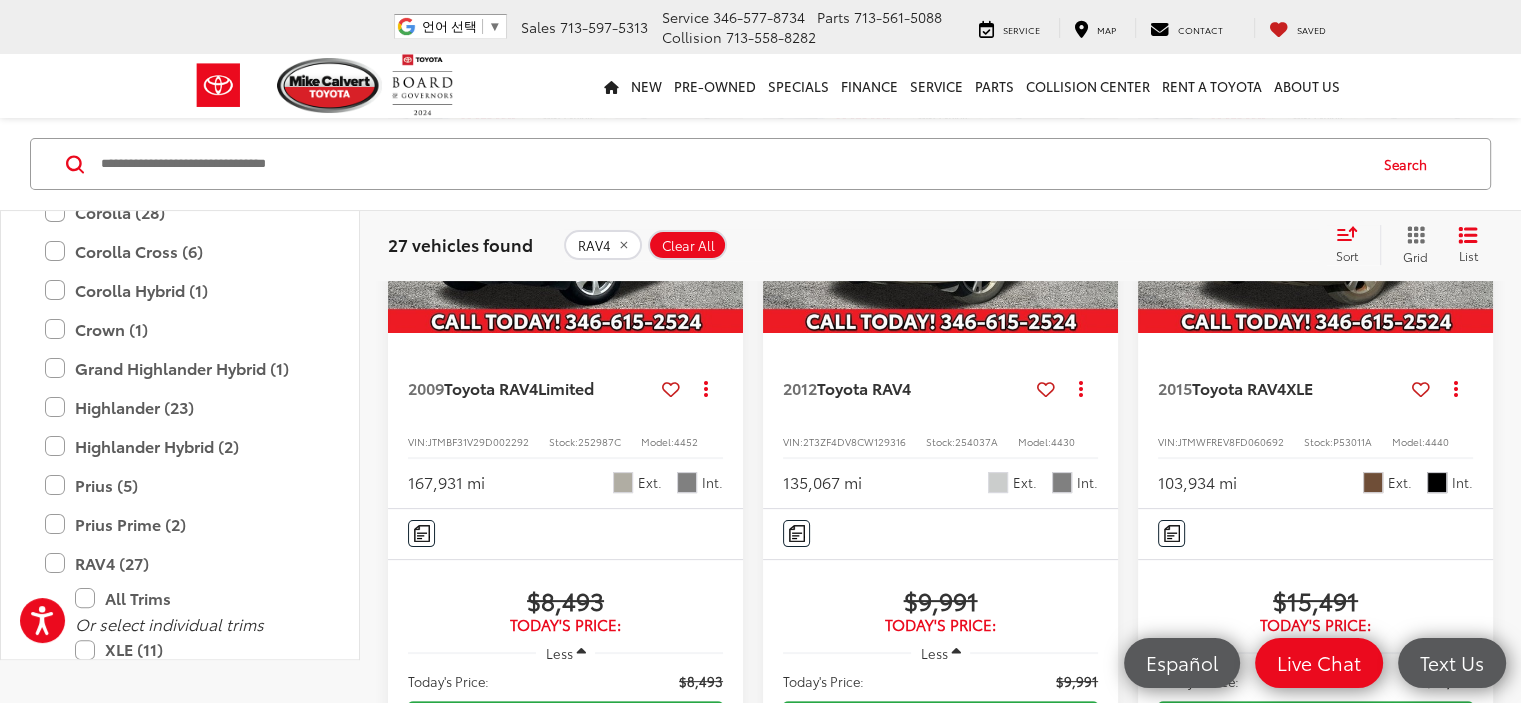 scroll, scrollTop: 72, scrollLeft: 0, axis: vertical 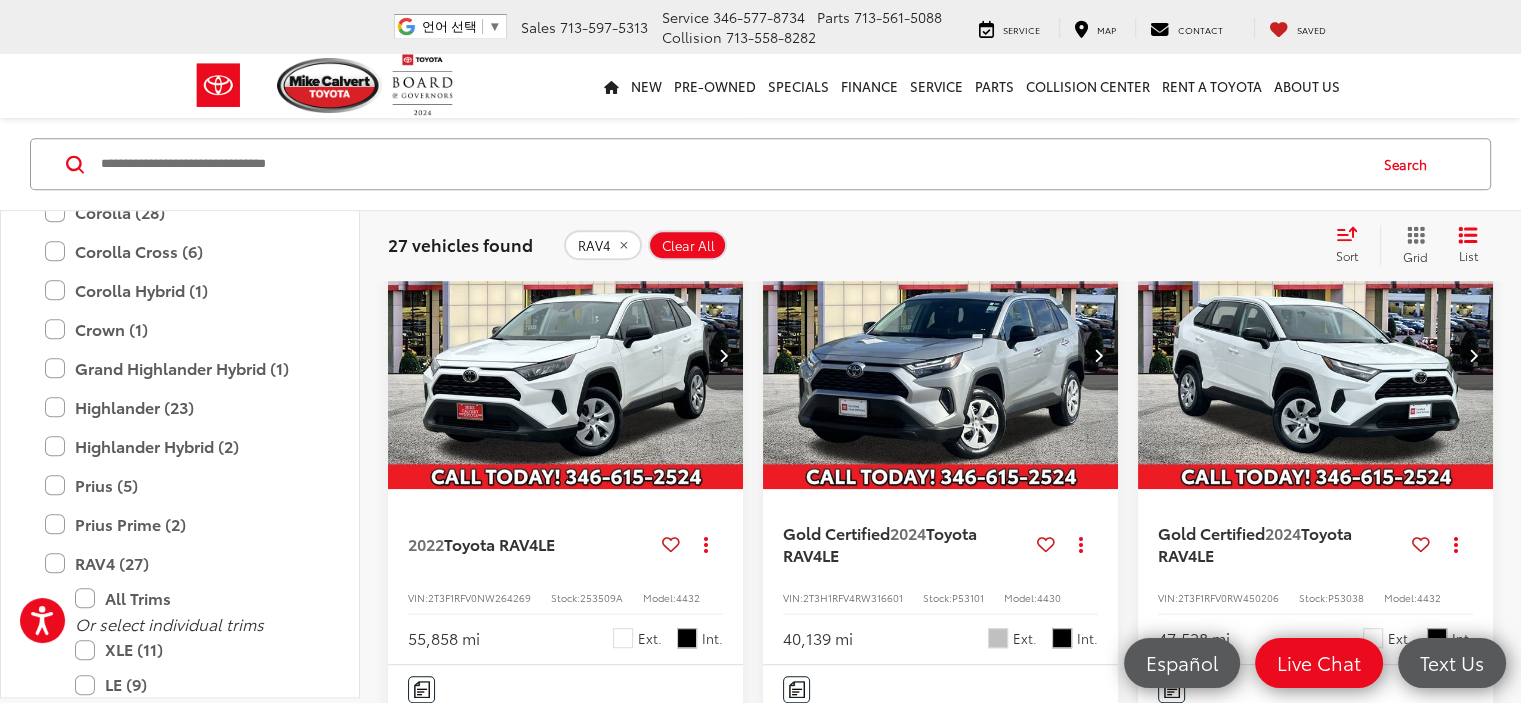 click at bounding box center (1098, 355) 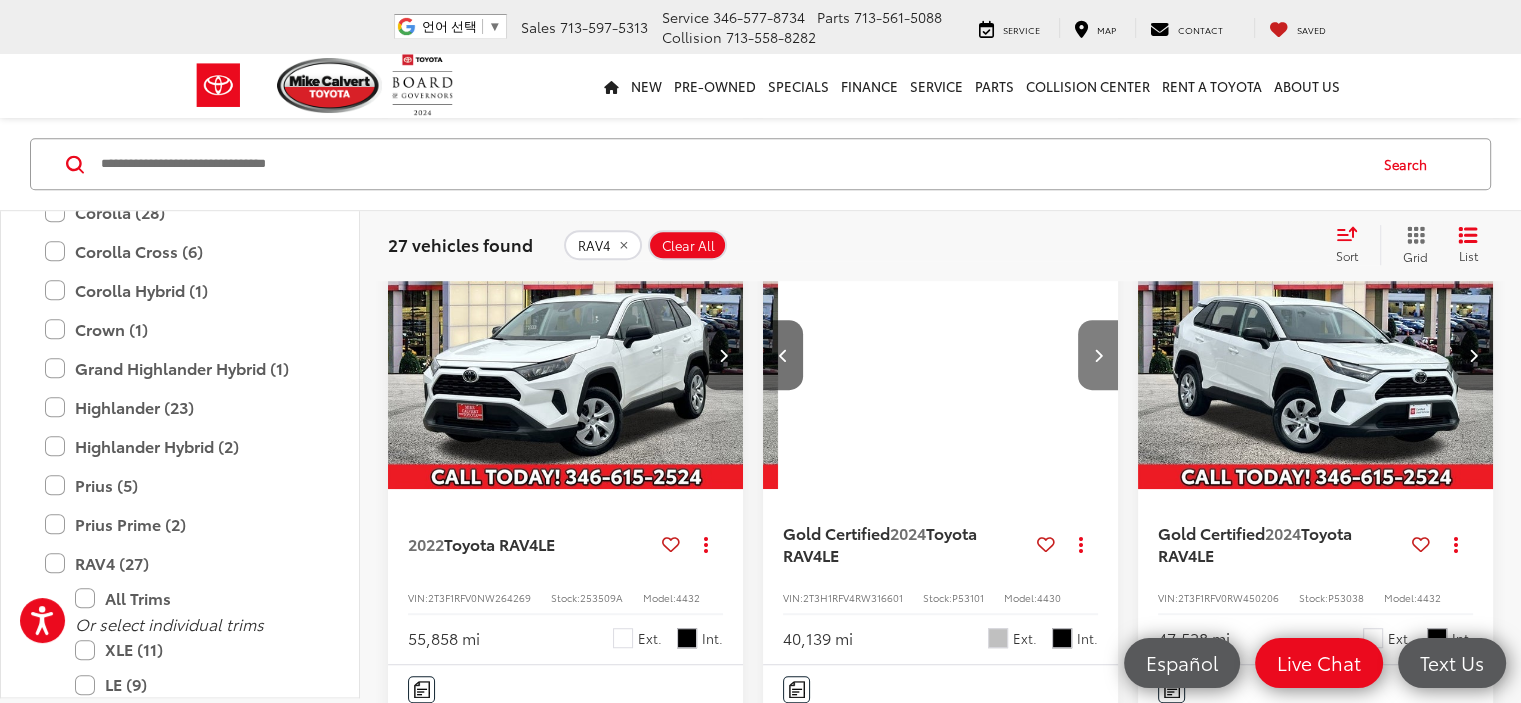 scroll, scrollTop: 0, scrollLeft: 358, axis: horizontal 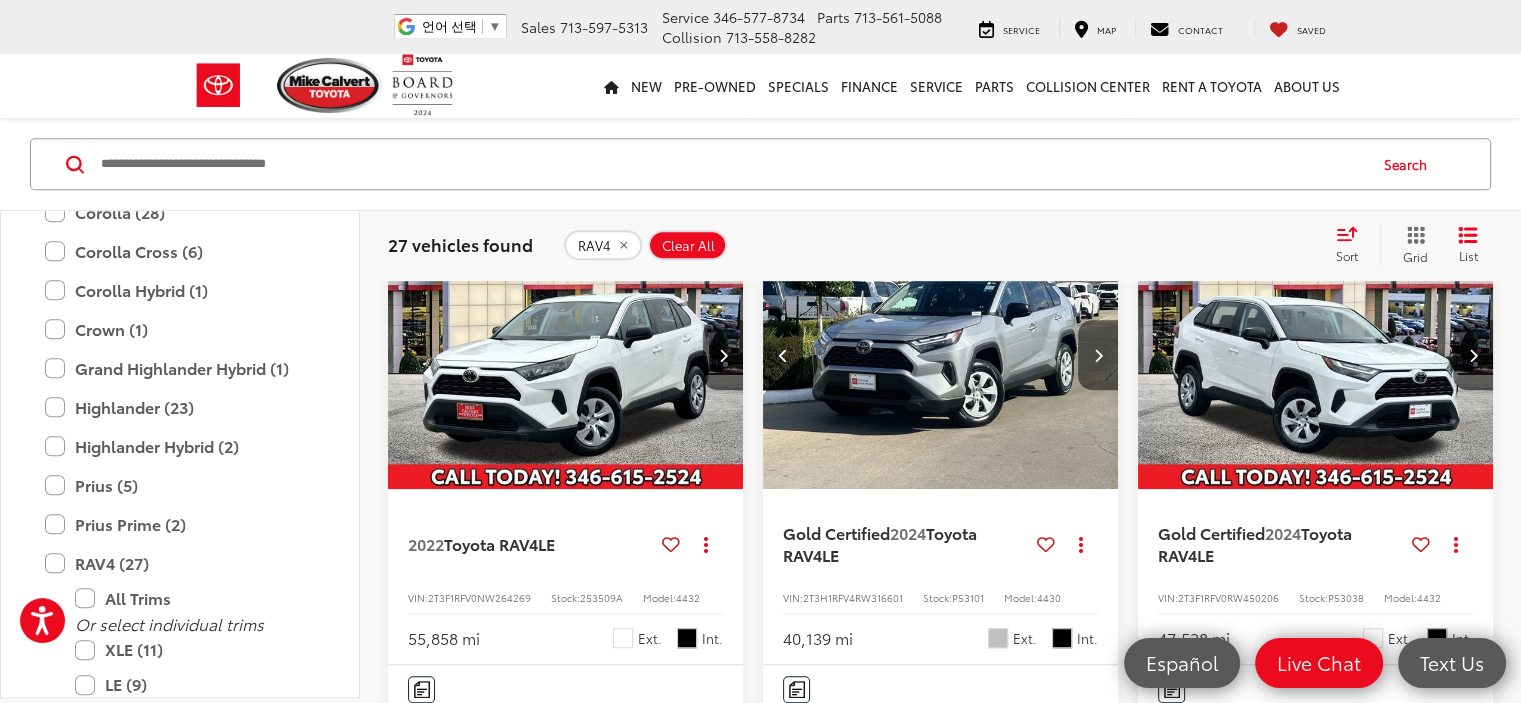 click at bounding box center [1098, 355] 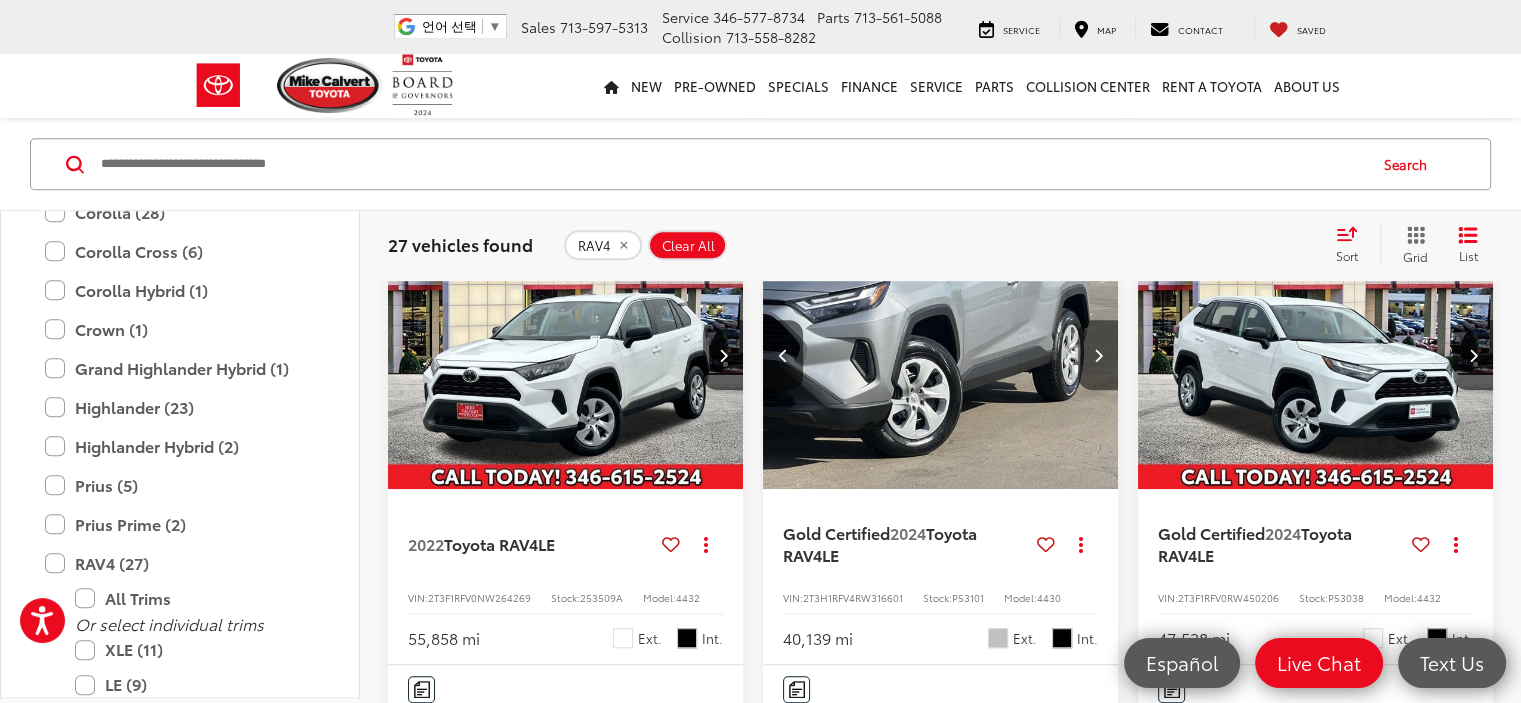 click at bounding box center (1098, 355) 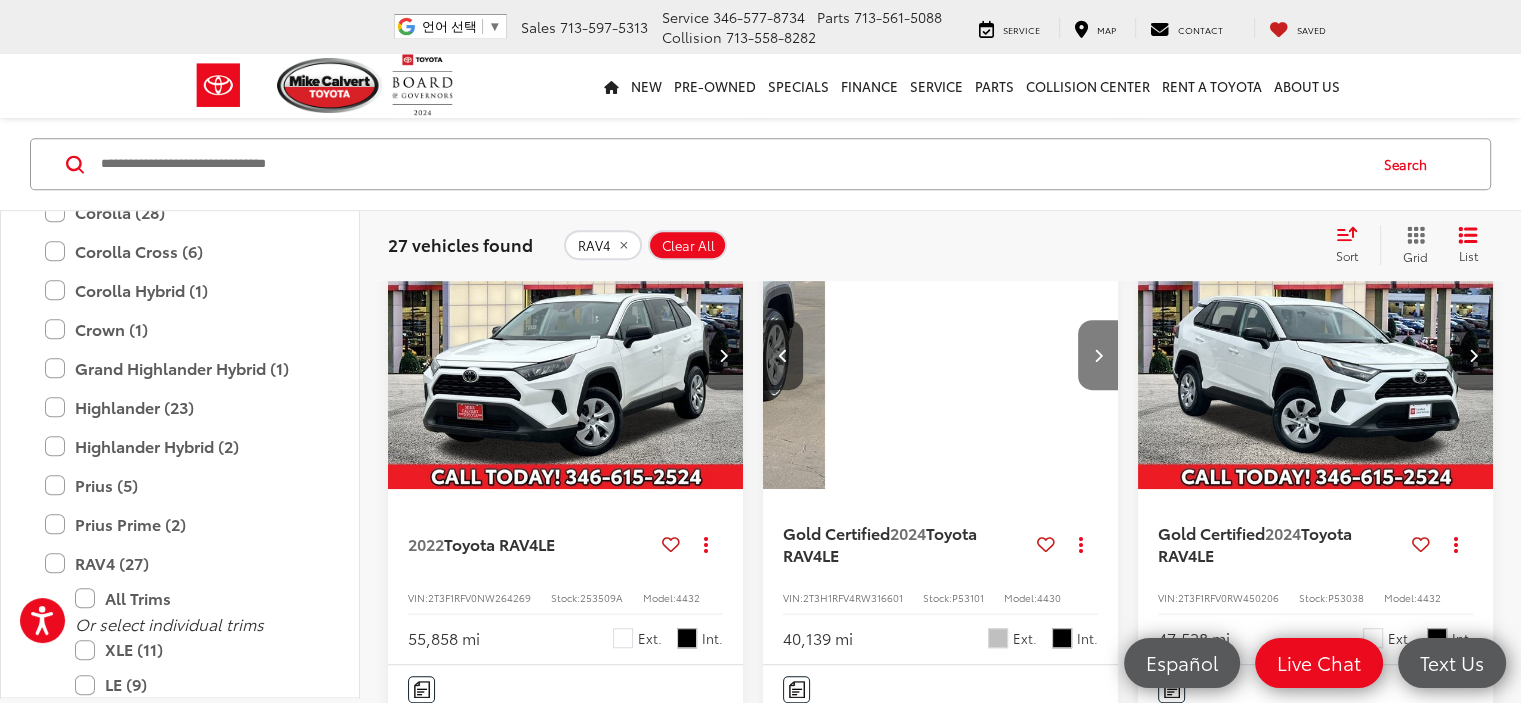 scroll, scrollTop: 0, scrollLeft: 1074, axis: horizontal 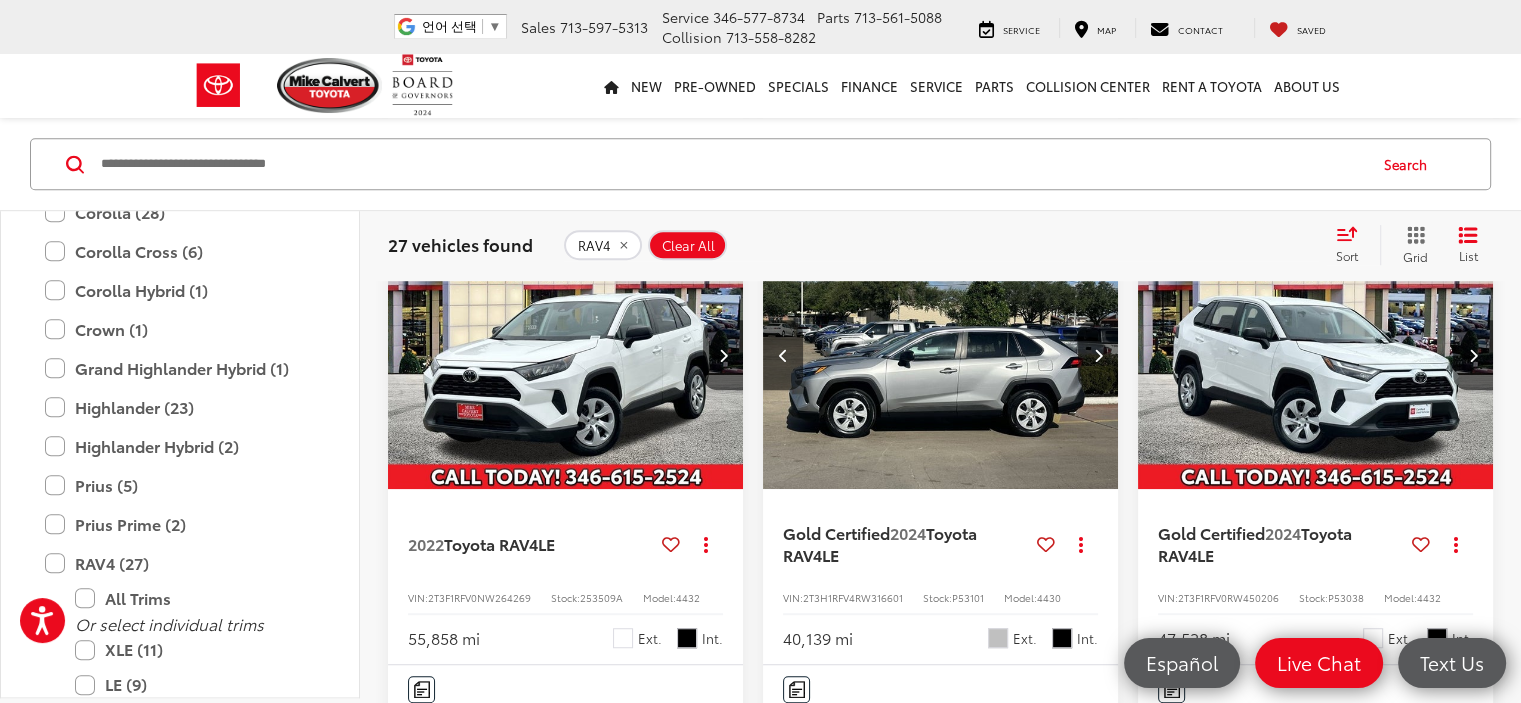 click at bounding box center (1098, 355) 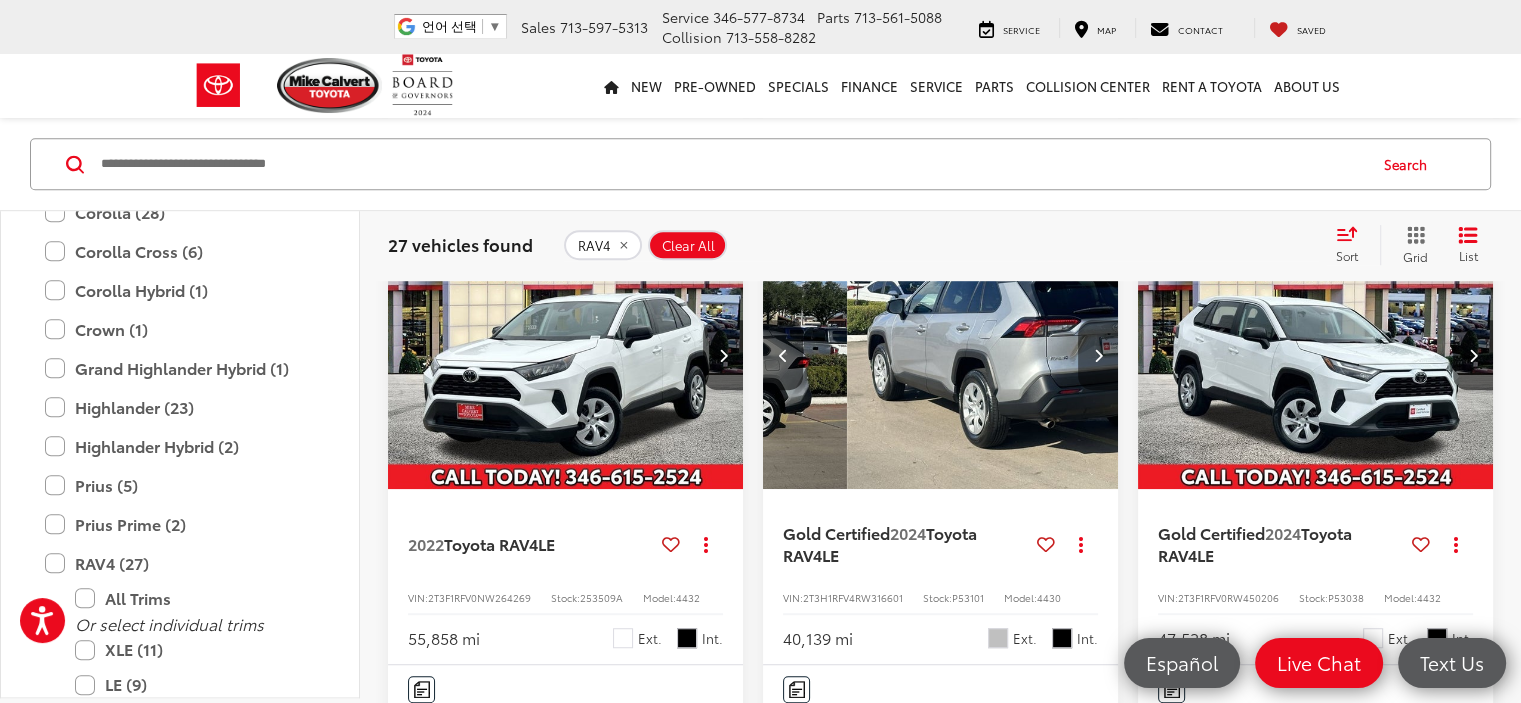 scroll, scrollTop: 0, scrollLeft: 1432, axis: horizontal 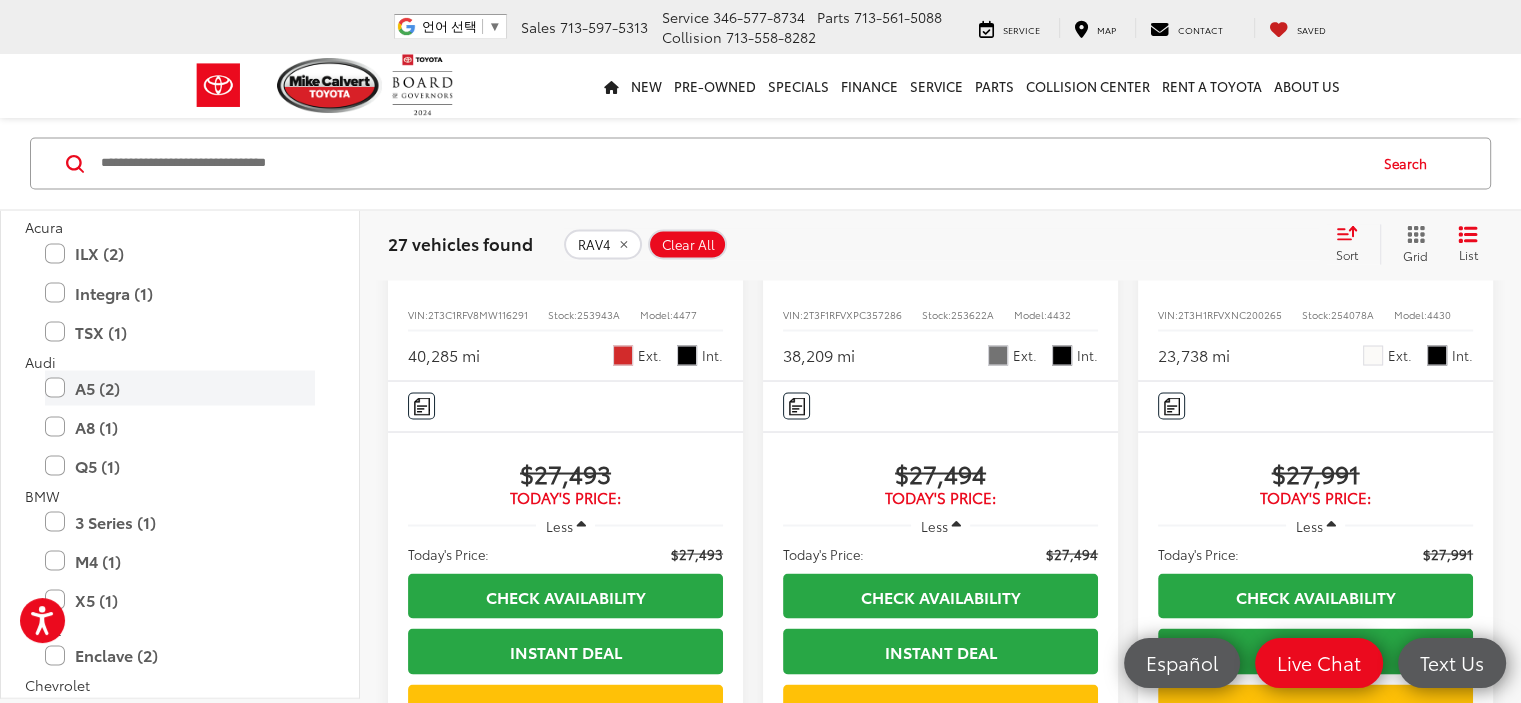 click on "A5 (2)" at bounding box center [180, 387] 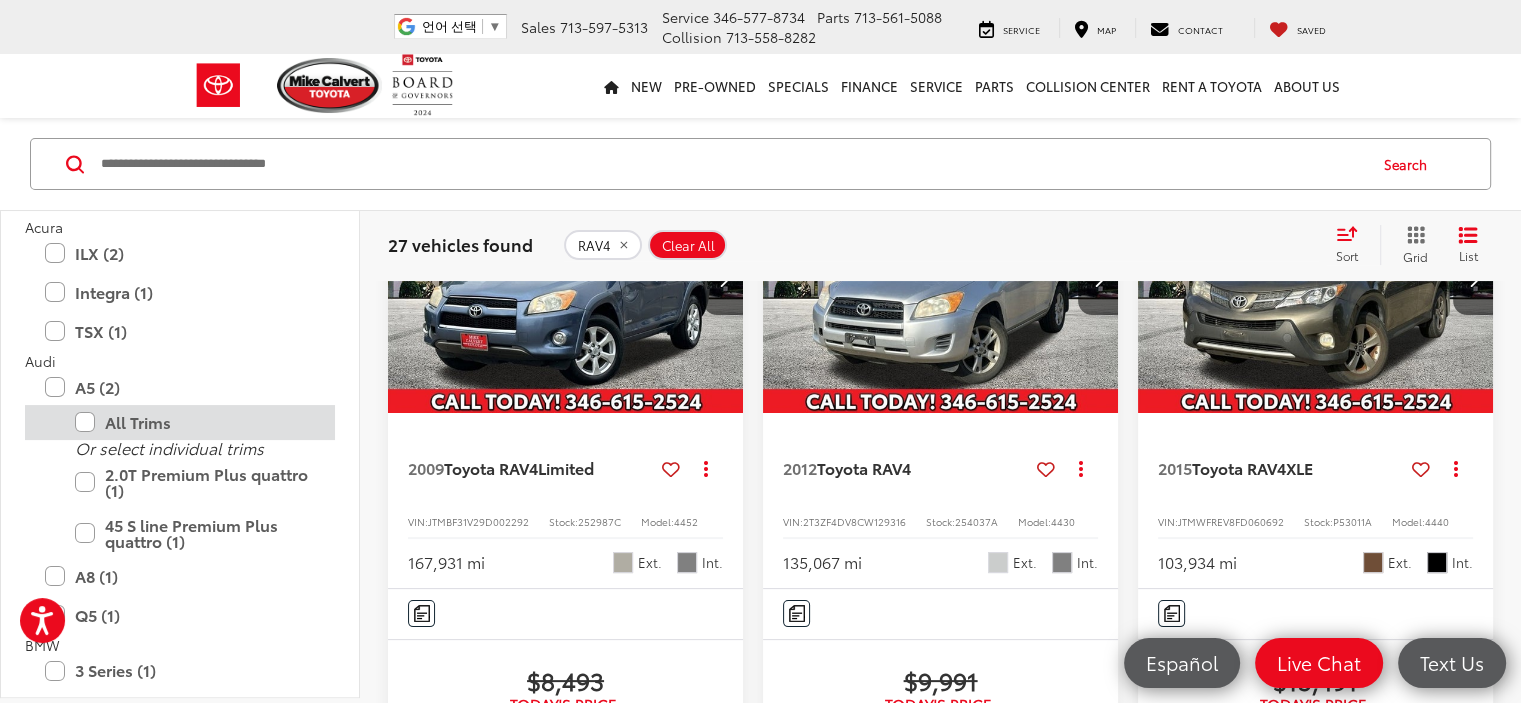 scroll, scrollTop: 128, scrollLeft: 0, axis: vertical 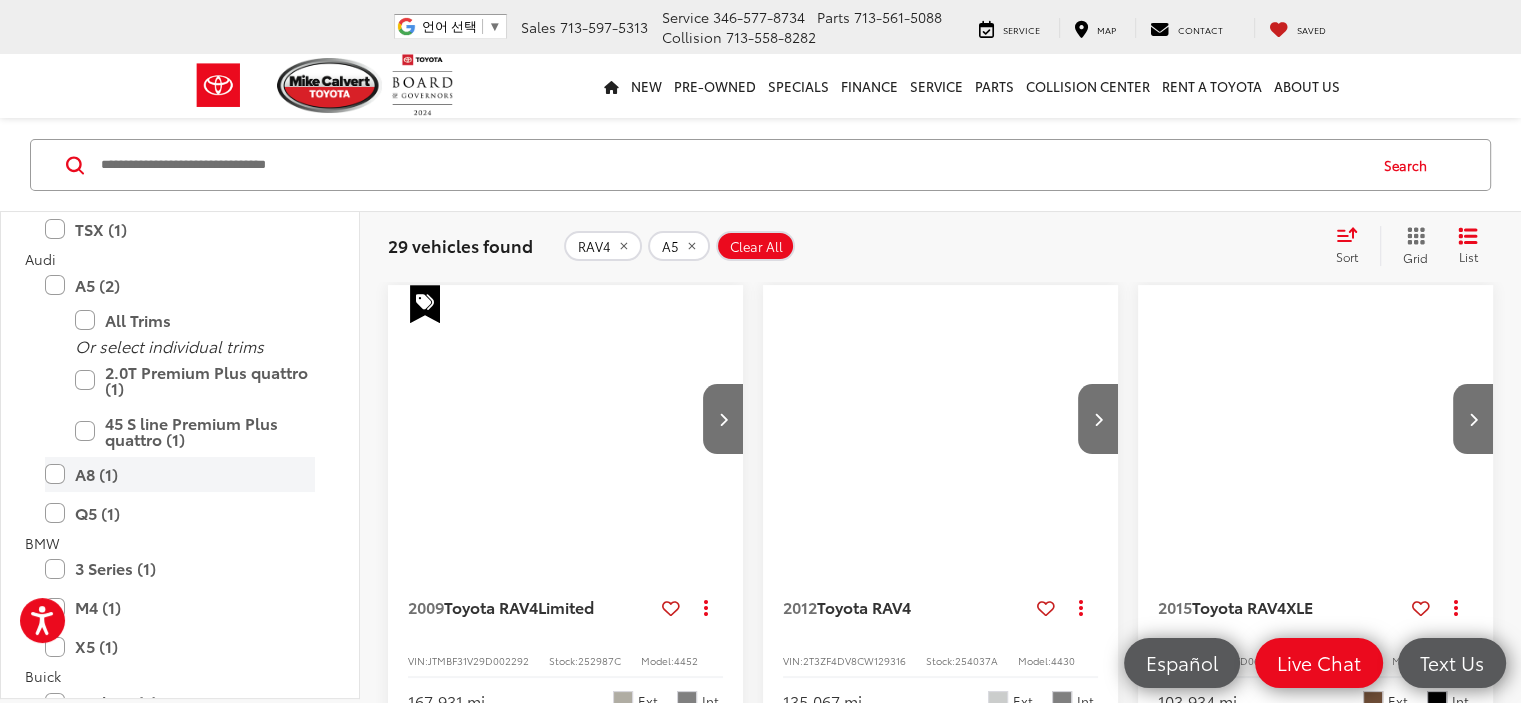 click on "A8 (1)" at bounding box center [180, 474] 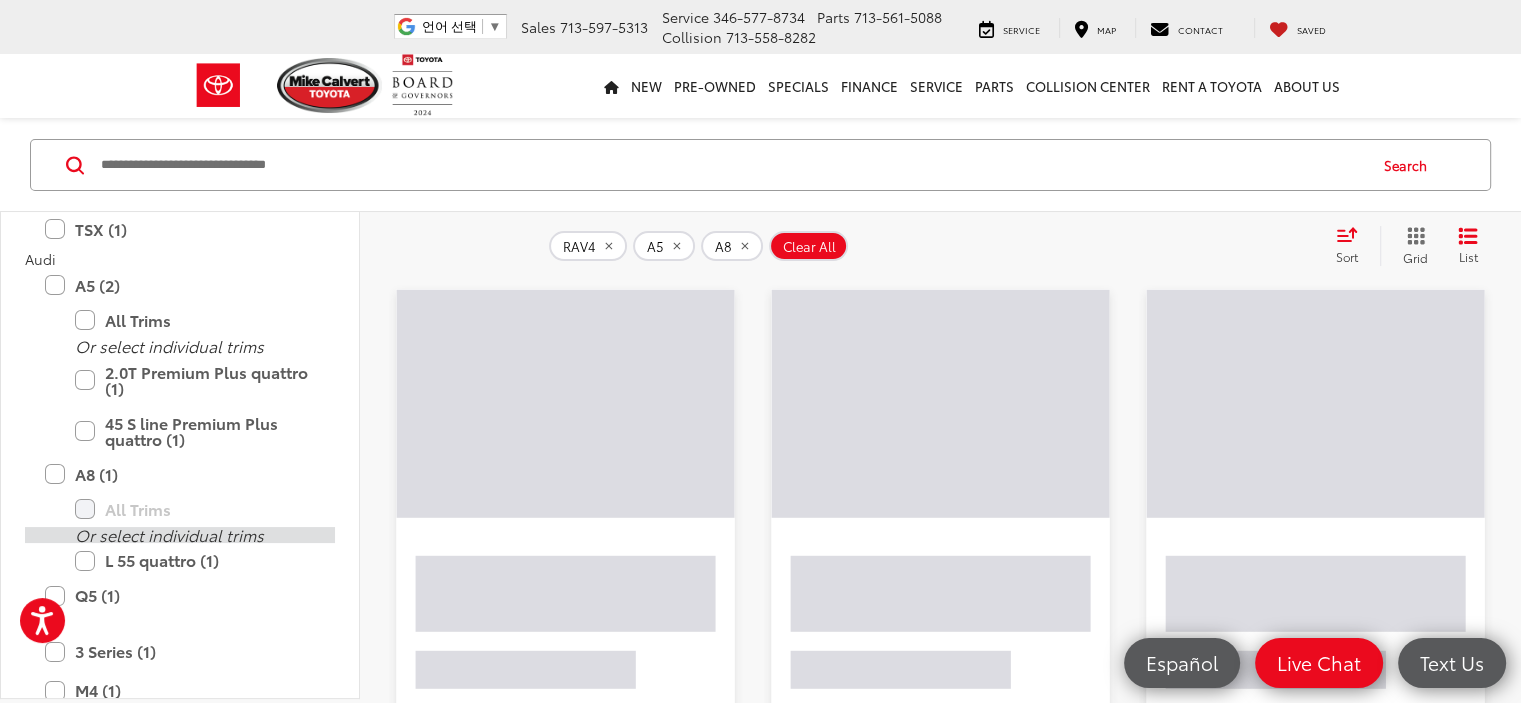 scroll, scrollTop: 372, scrollLeft: 0, axis: vertical 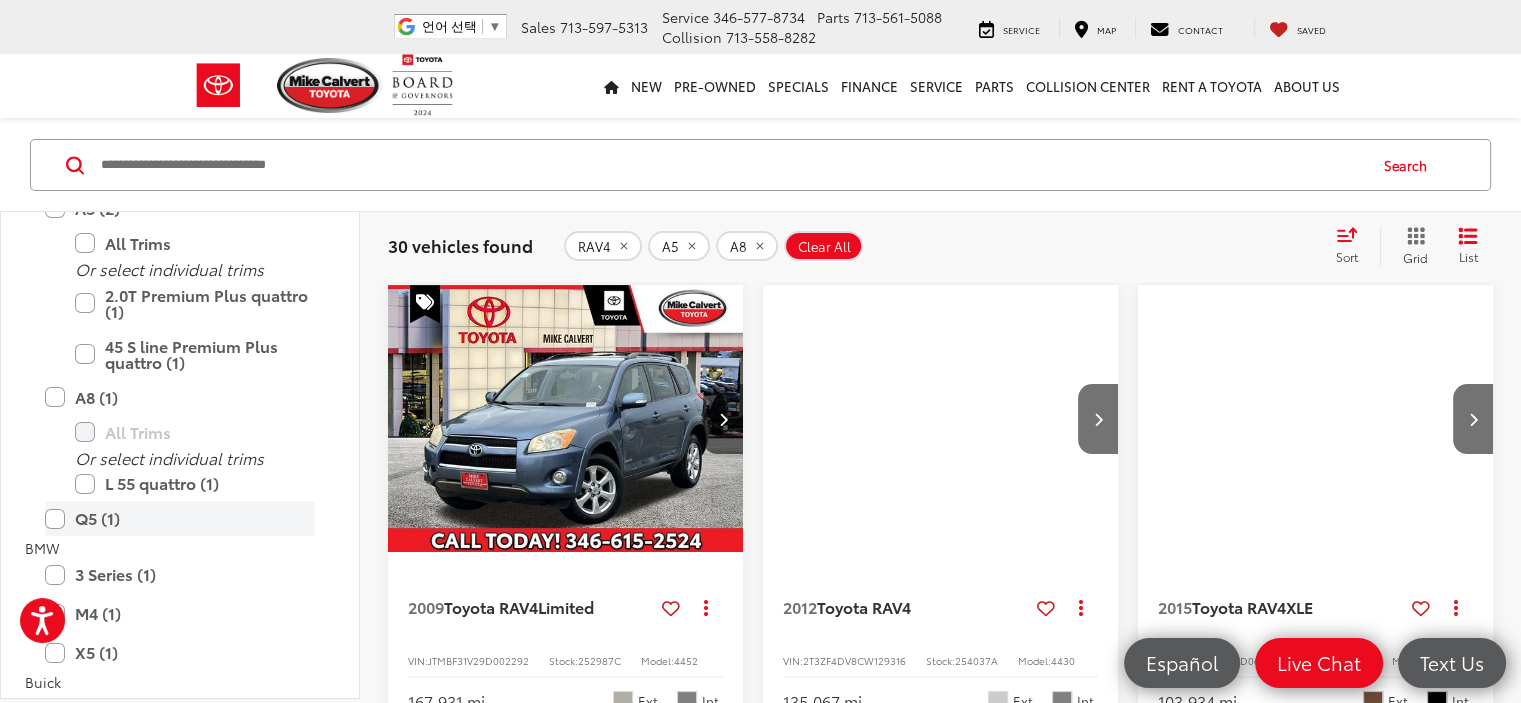click on "Q5 (1)" at bounding box center (180, 518) 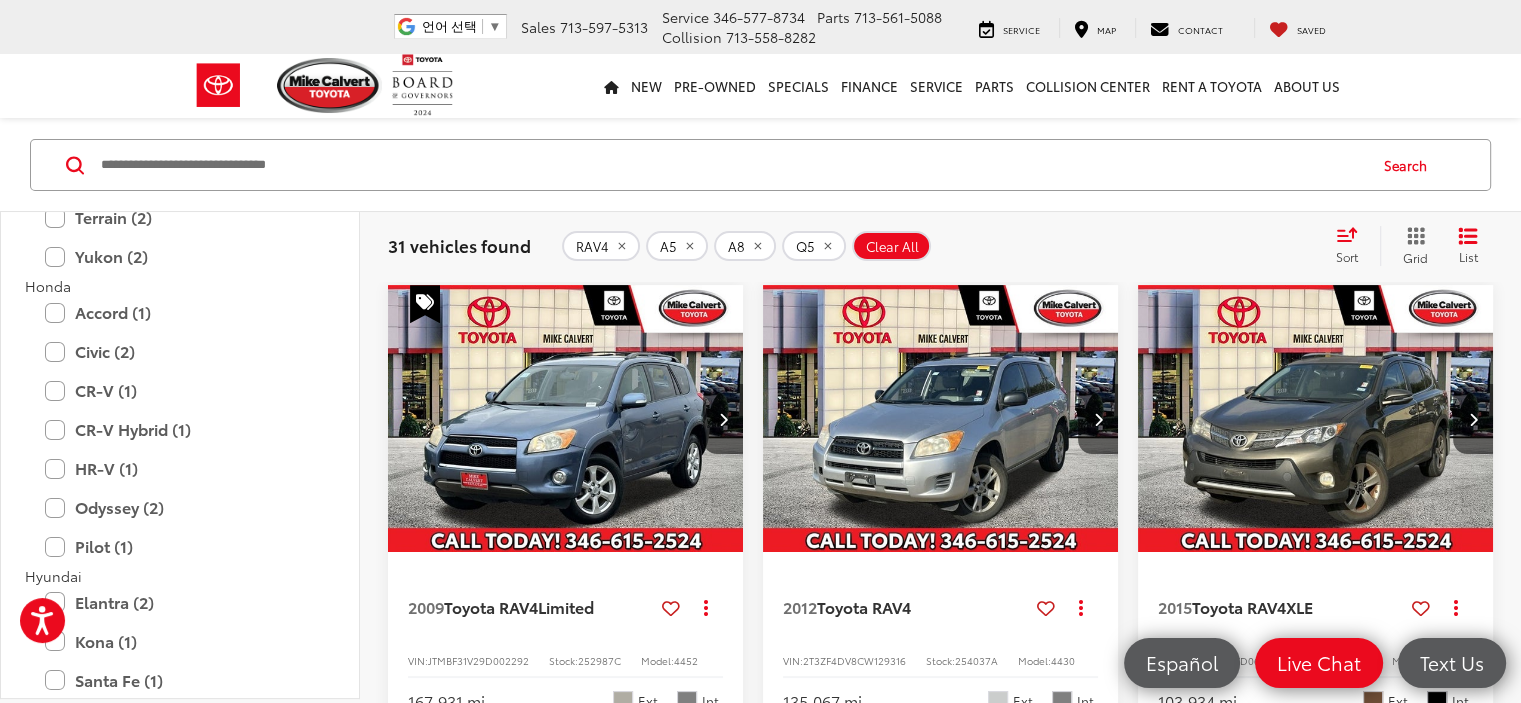 scroll, scrollTop: 1461, scrollLeft: 0, axis: vertical 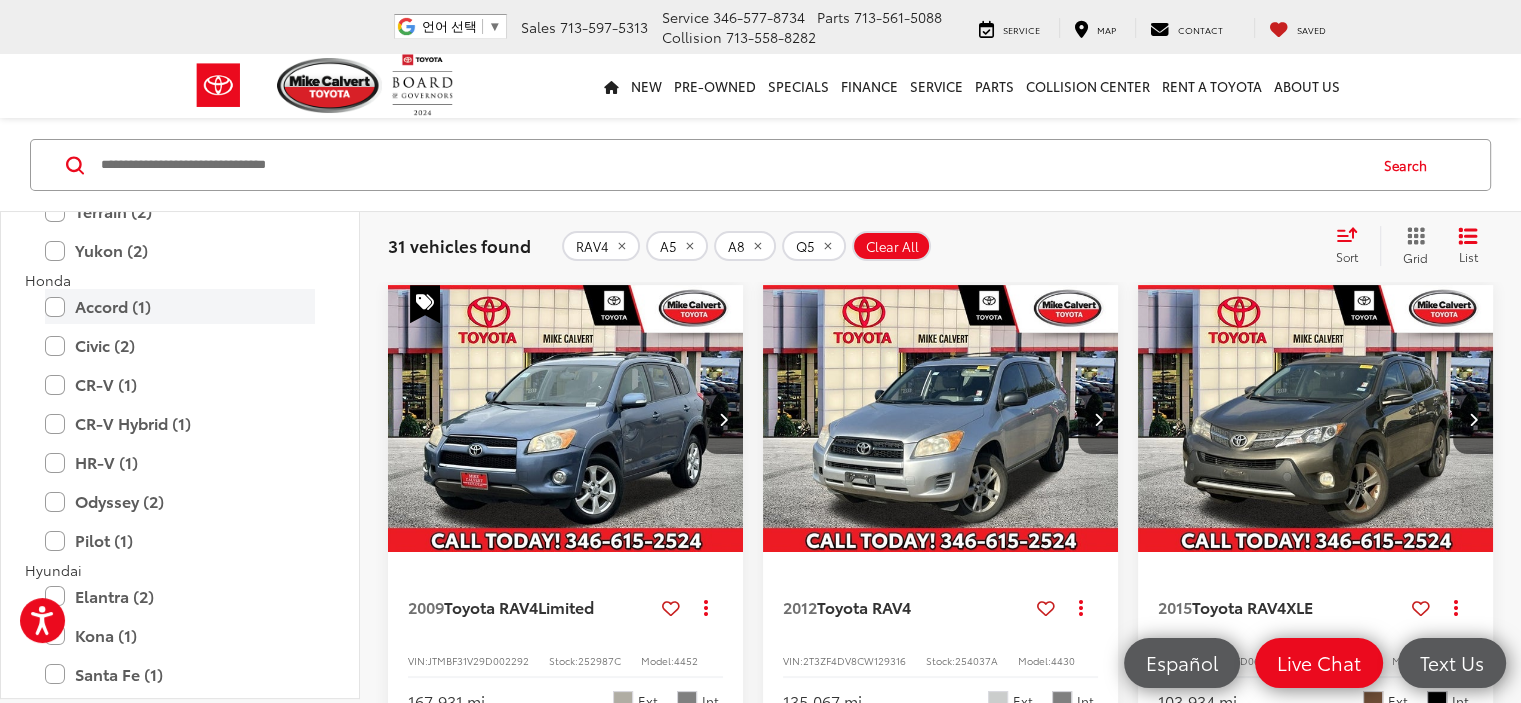 click on "Accord (1)" at bounding box center (180, 306) 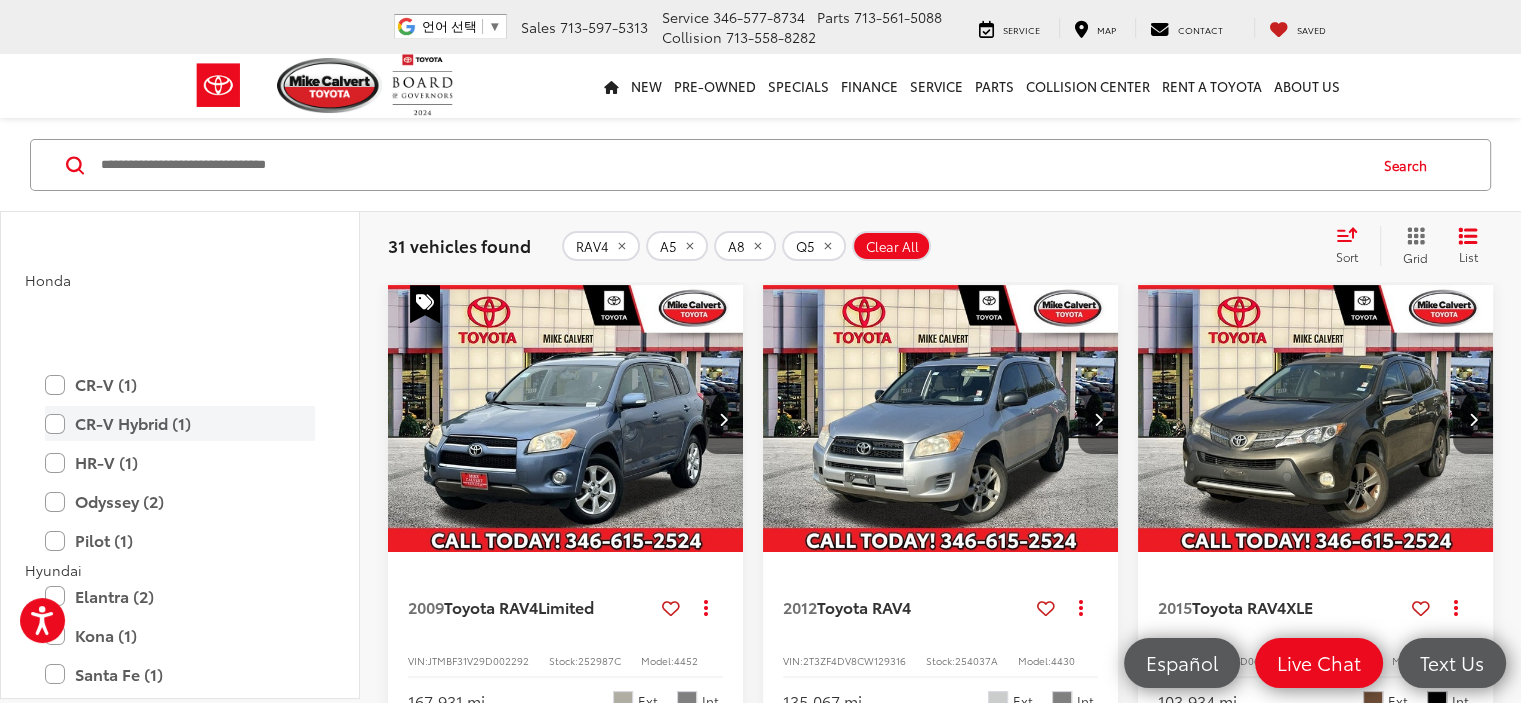 scroll, scrollTop: 1629, scrollLeft: 0, axis: vertical 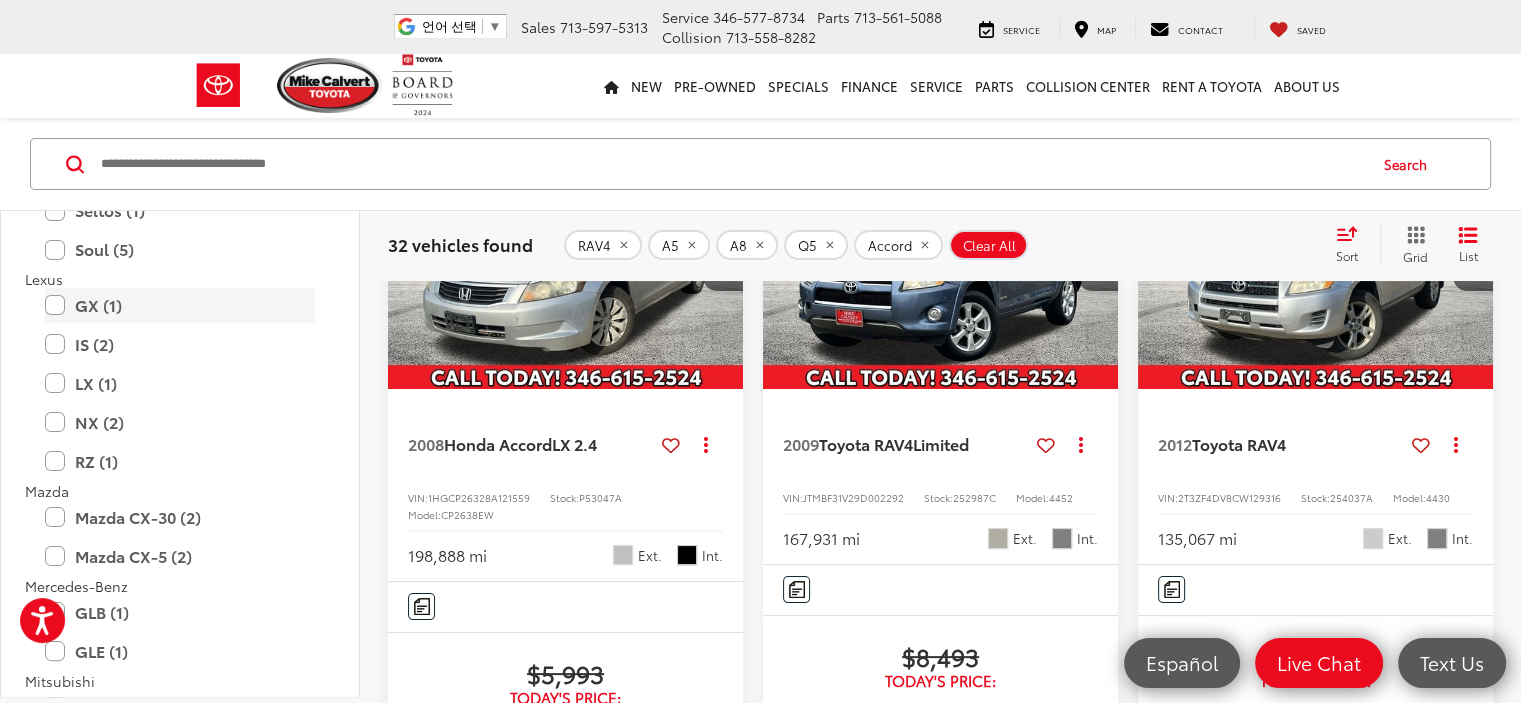 click on "GX (1)" at bounding box center [180, 305] 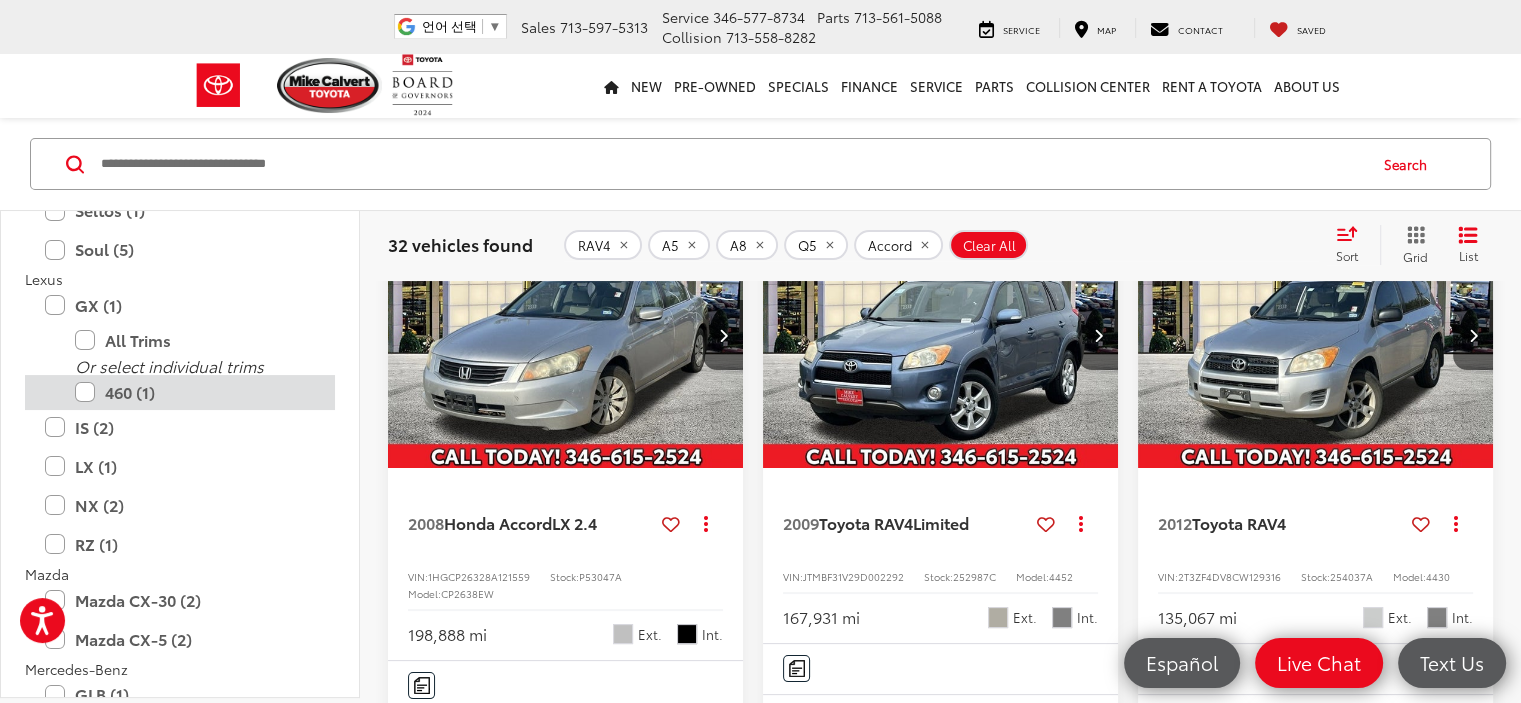 scroll, scrollTop: 128, scrollLeft: 0, axis: vertical 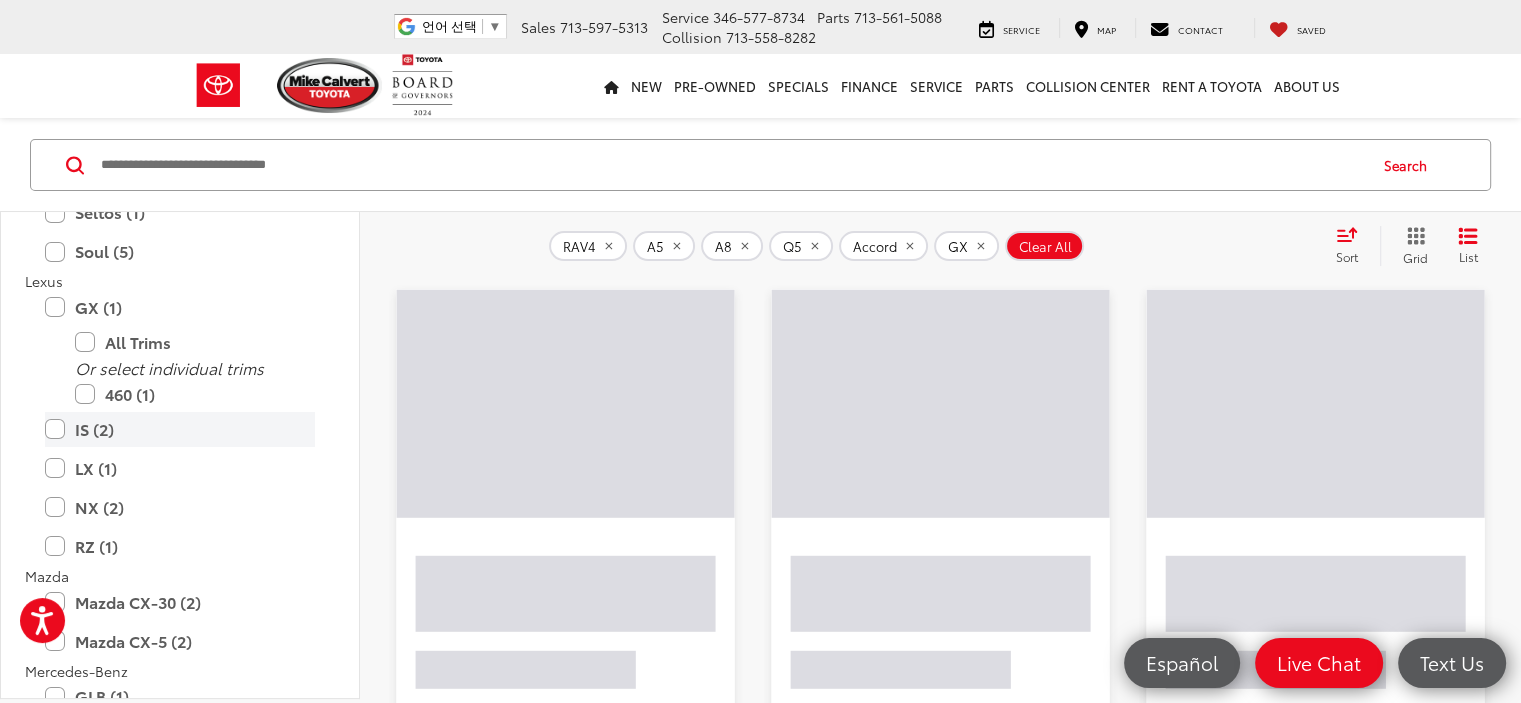 click on "IS (2)" at bounding box center [180, 429] 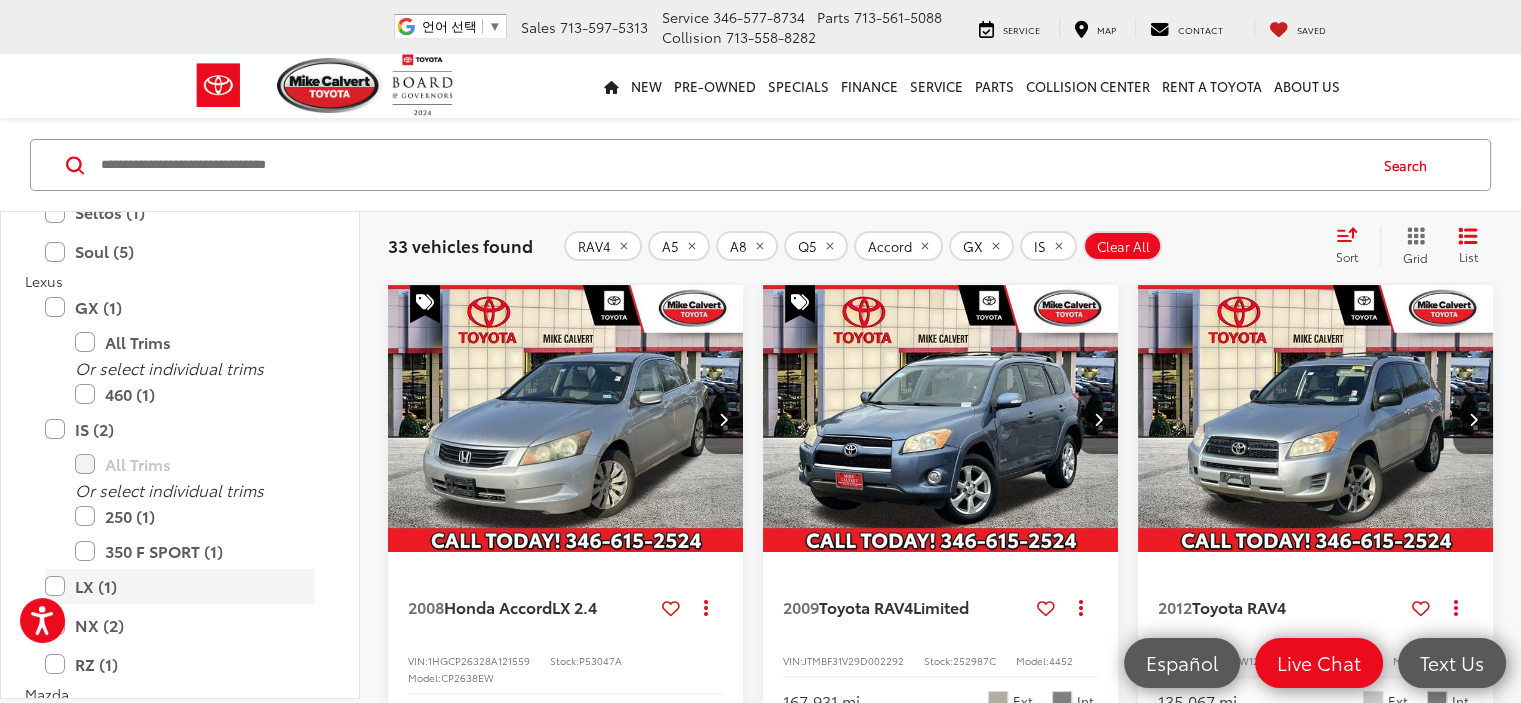 click on "LX (1)" at bounding box center (180, 586) 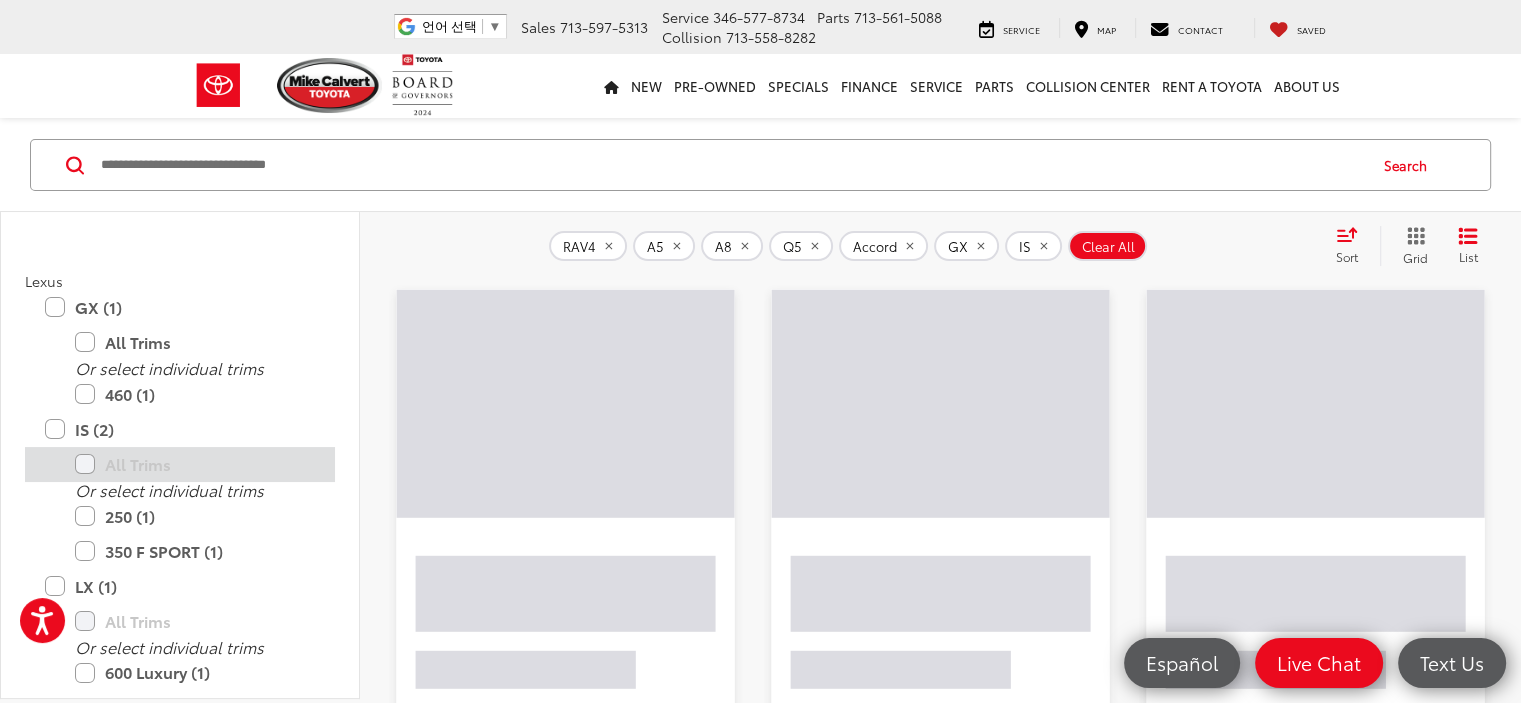 scroll, scrollTop: 2711, scrollLeft: 0, axis: vertical 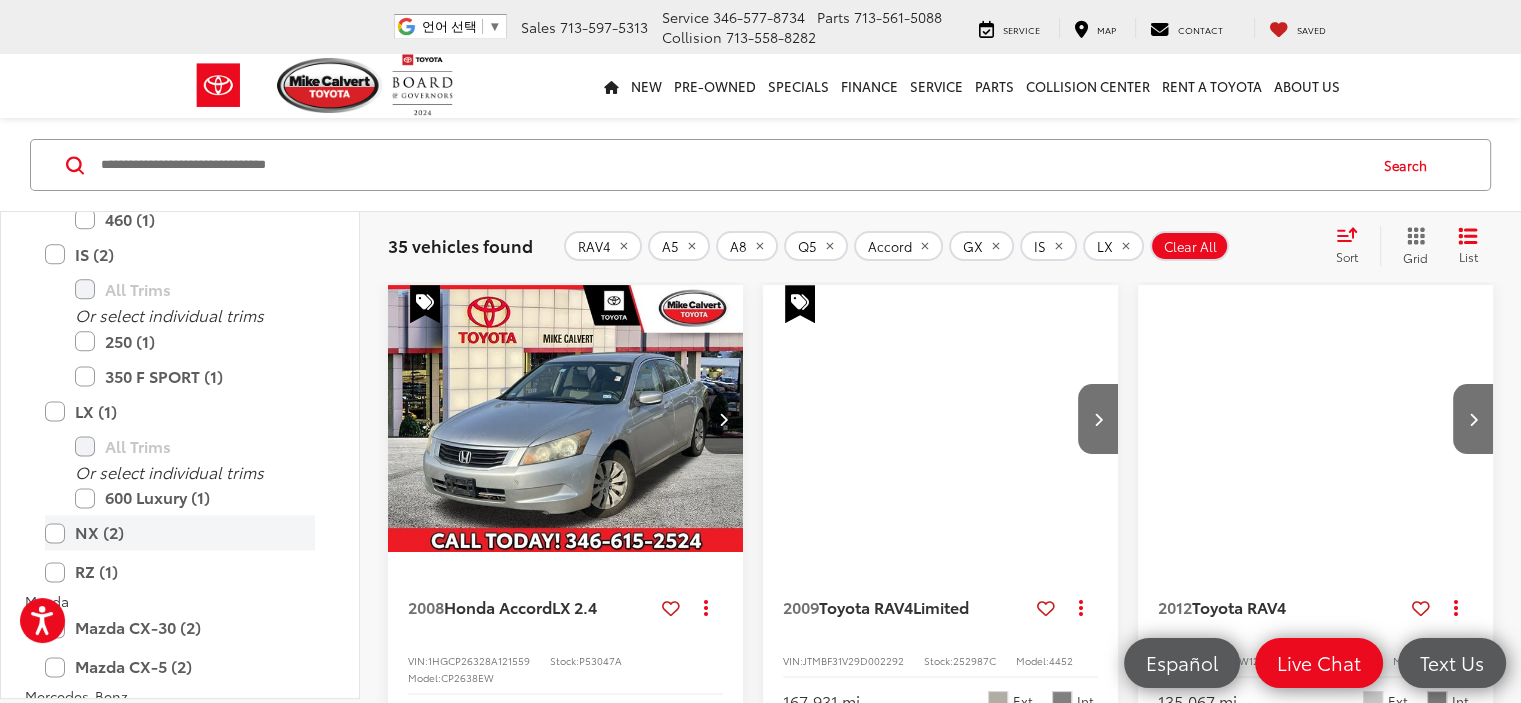 click on "NX (2)" at bounding box center (180, 532) 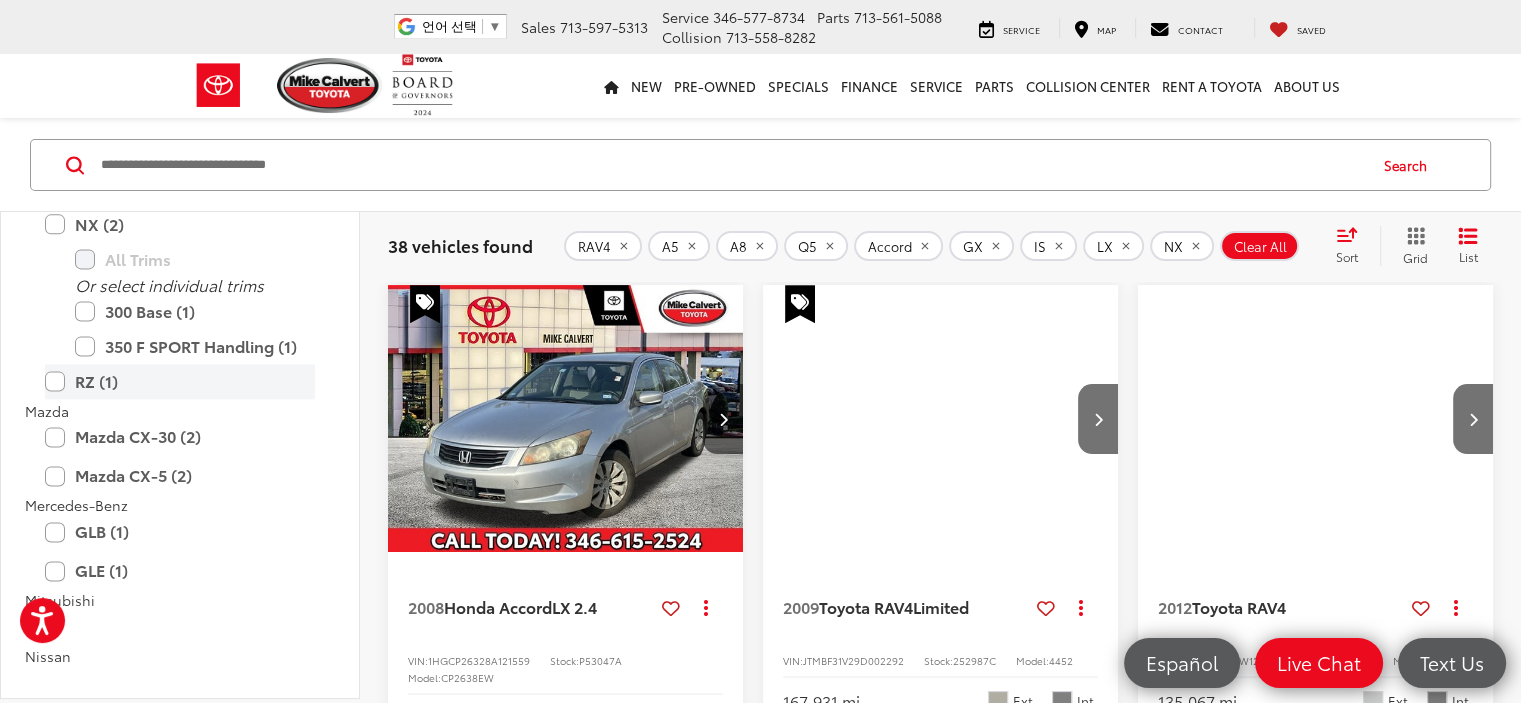 scroll, scrollTop: 2711, scrollLeft: 0, axis: vertical 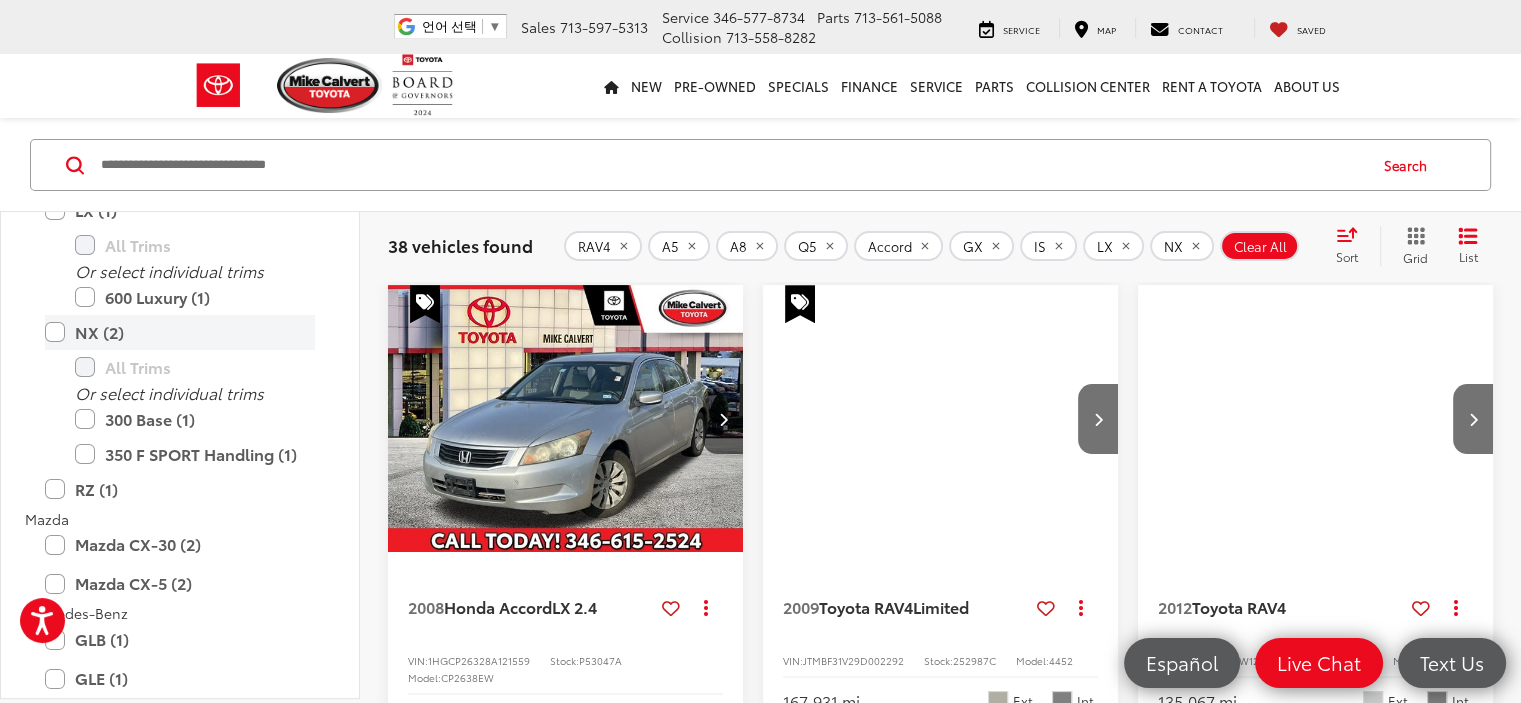 click on "RZ (1)" at bounding box center (180, 489) 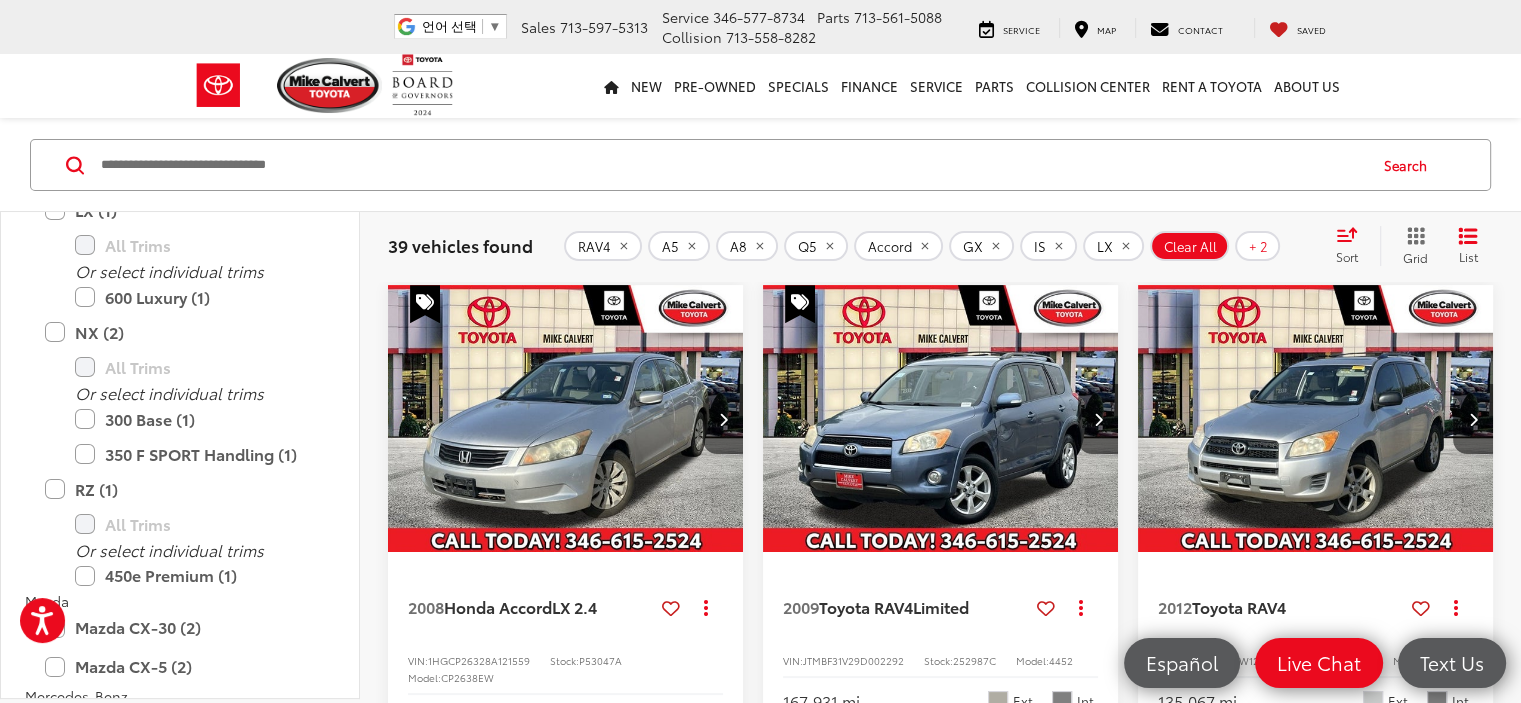 click 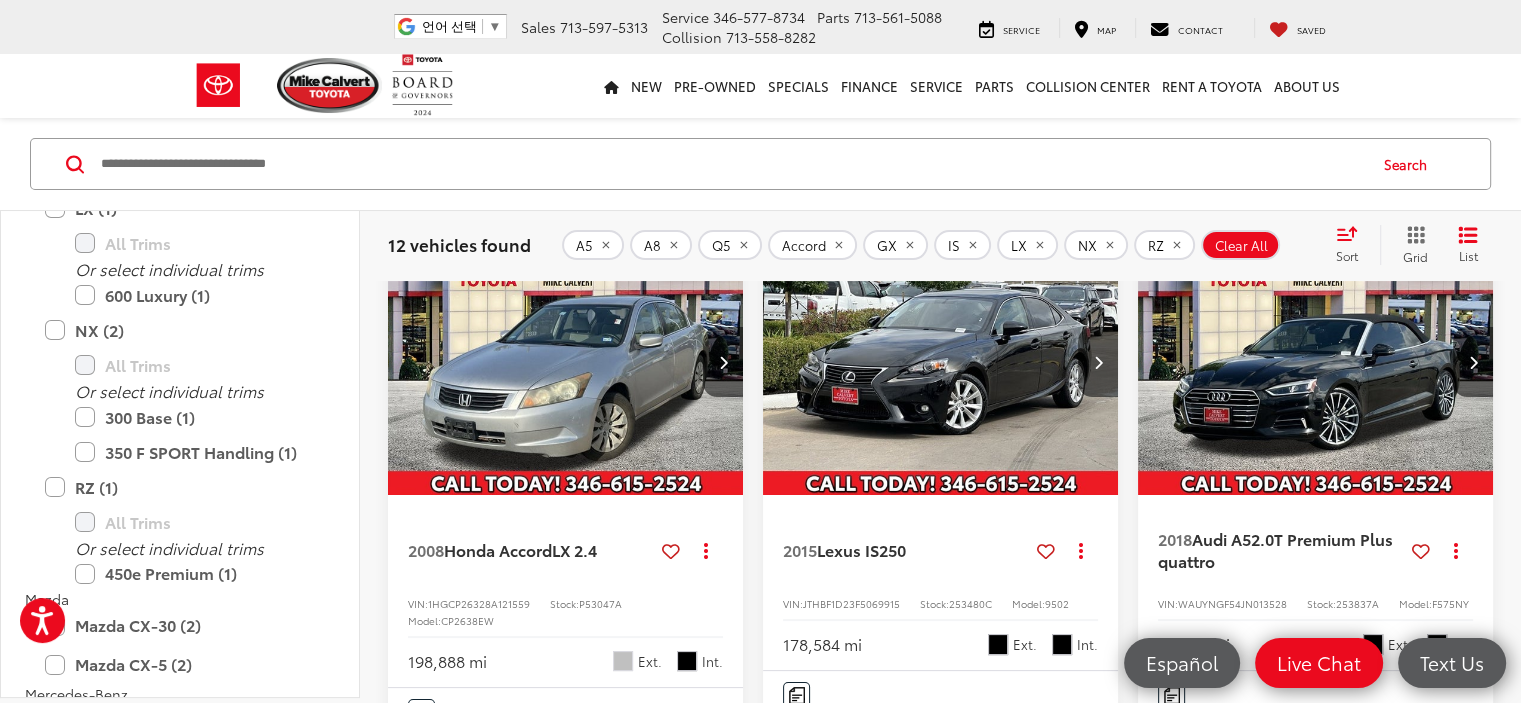 scroll, scrollTop: 148, scrollLeft: 0, axis: vertical 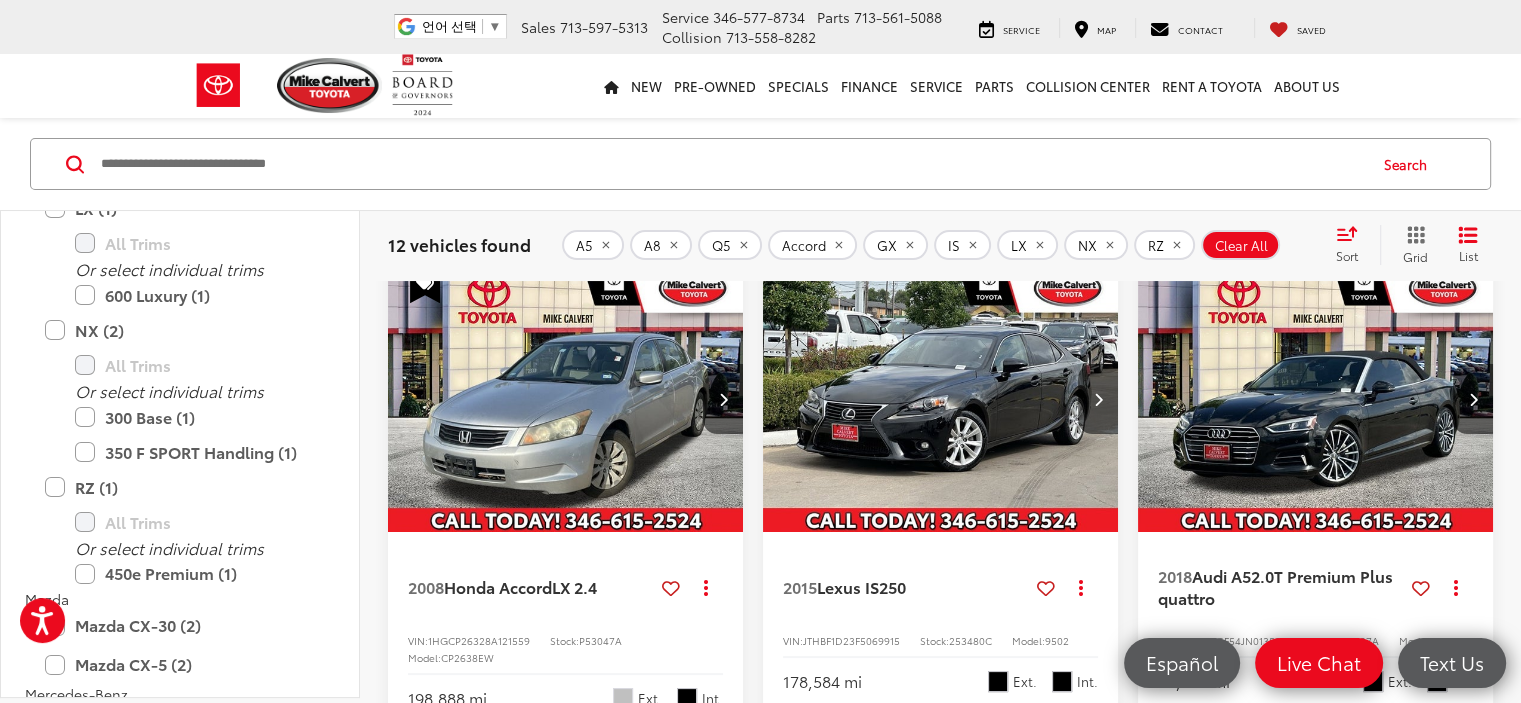 click 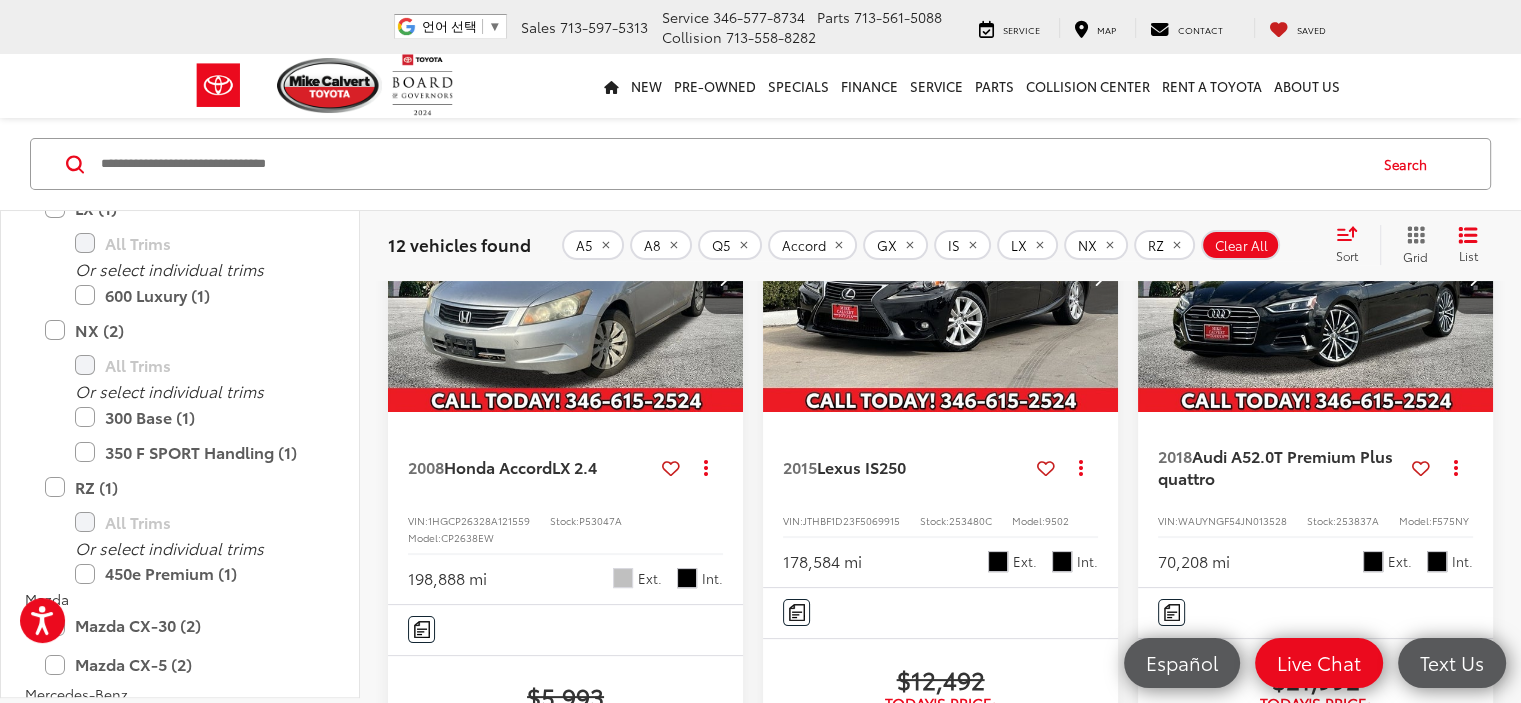 scroll, scrollTop: 220, scrollLeft: 0, axis: vertical 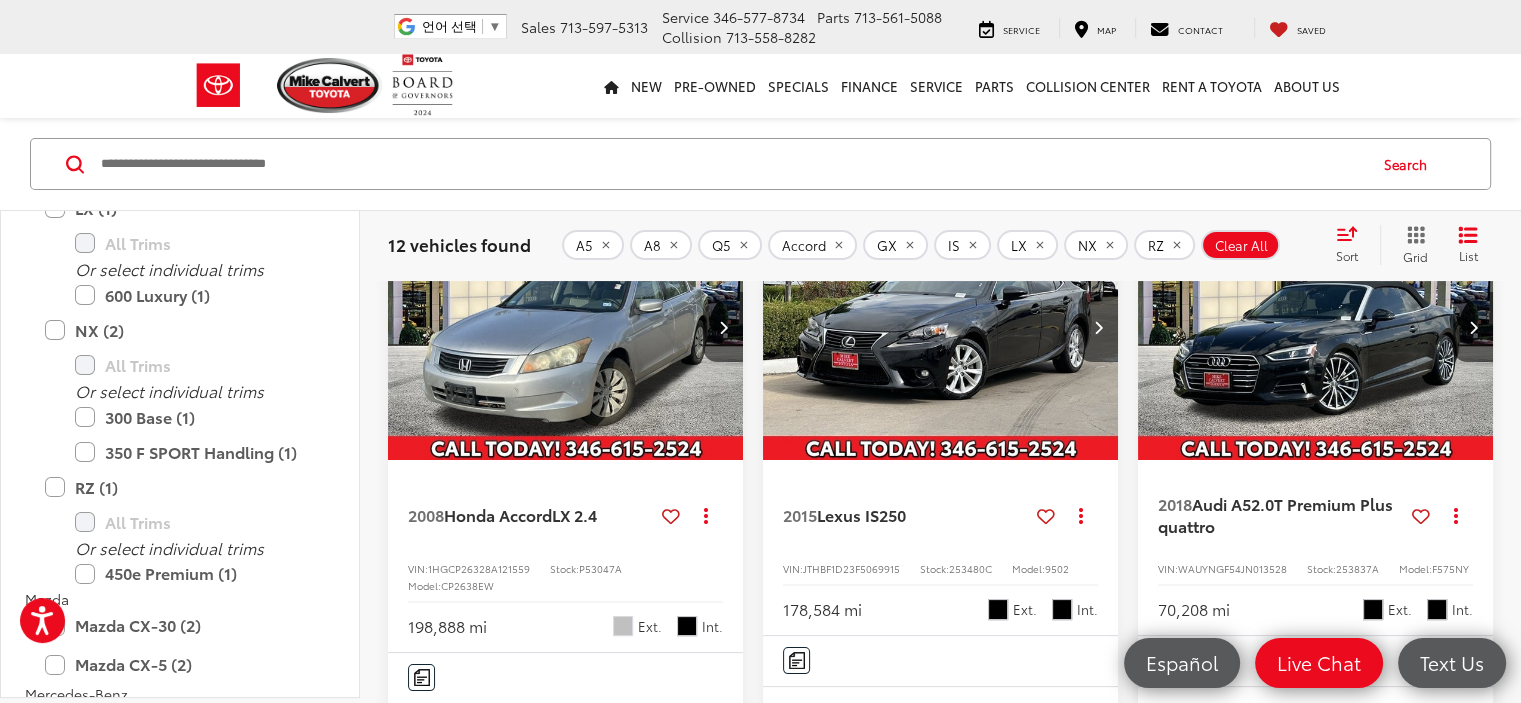 click 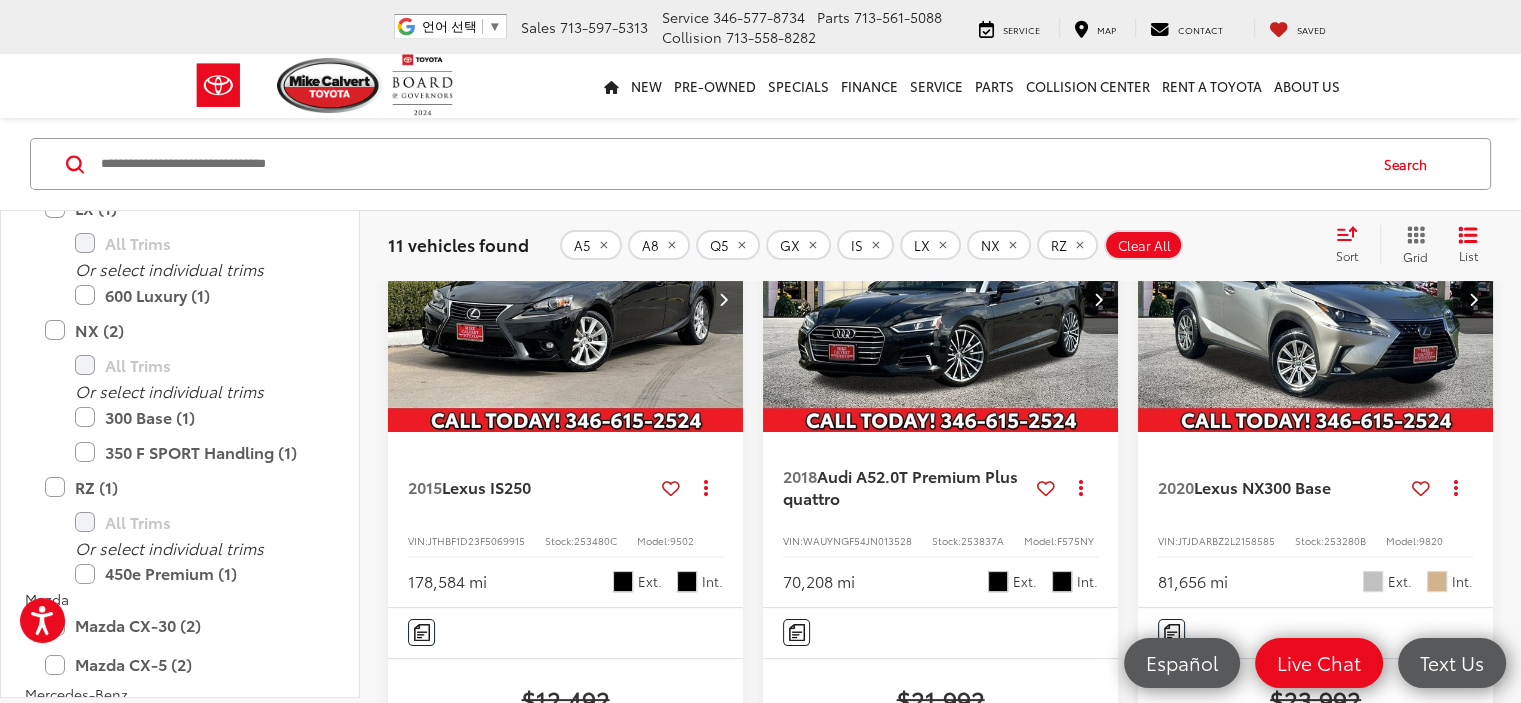 scroll, scrollTop: 228, scrollLeft: 0, axis: vertical 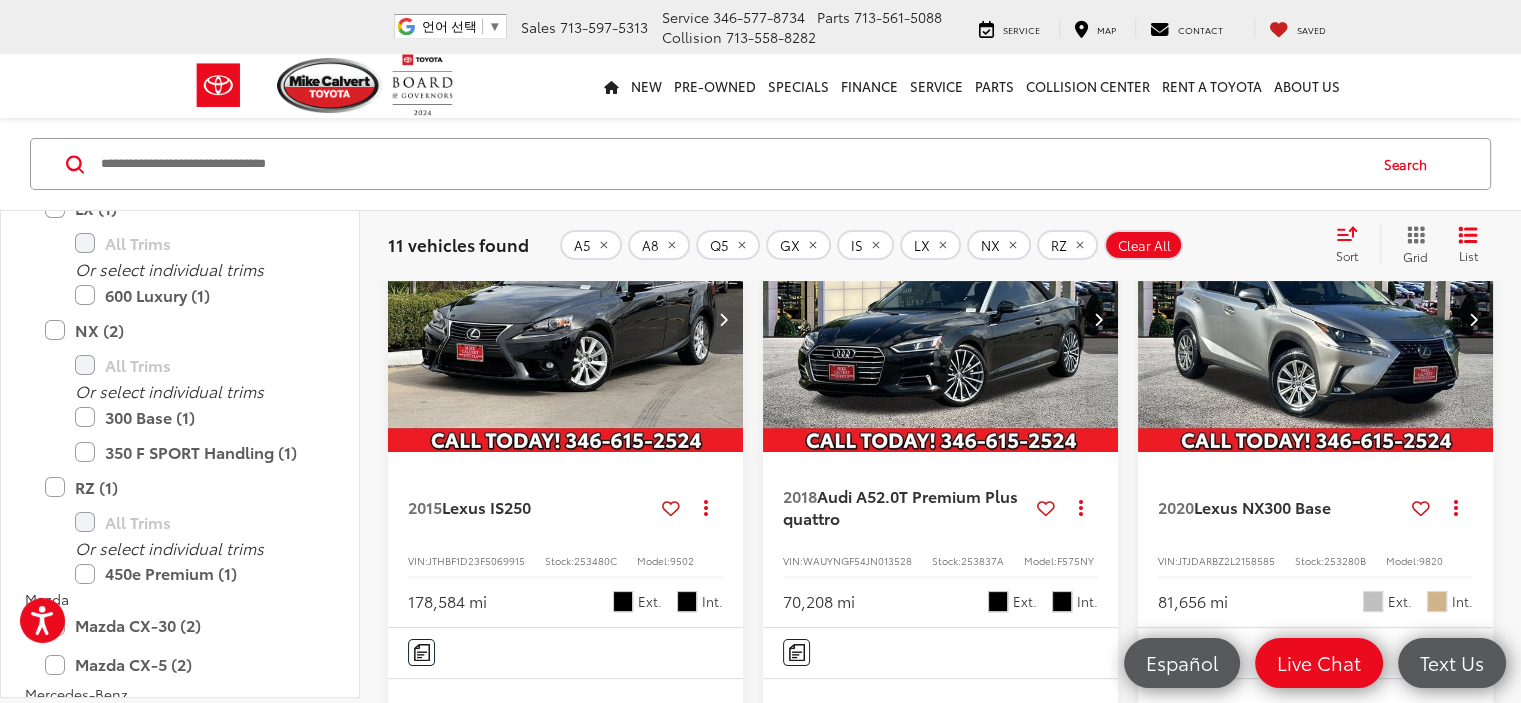 click at bounding box center (1098, 319) 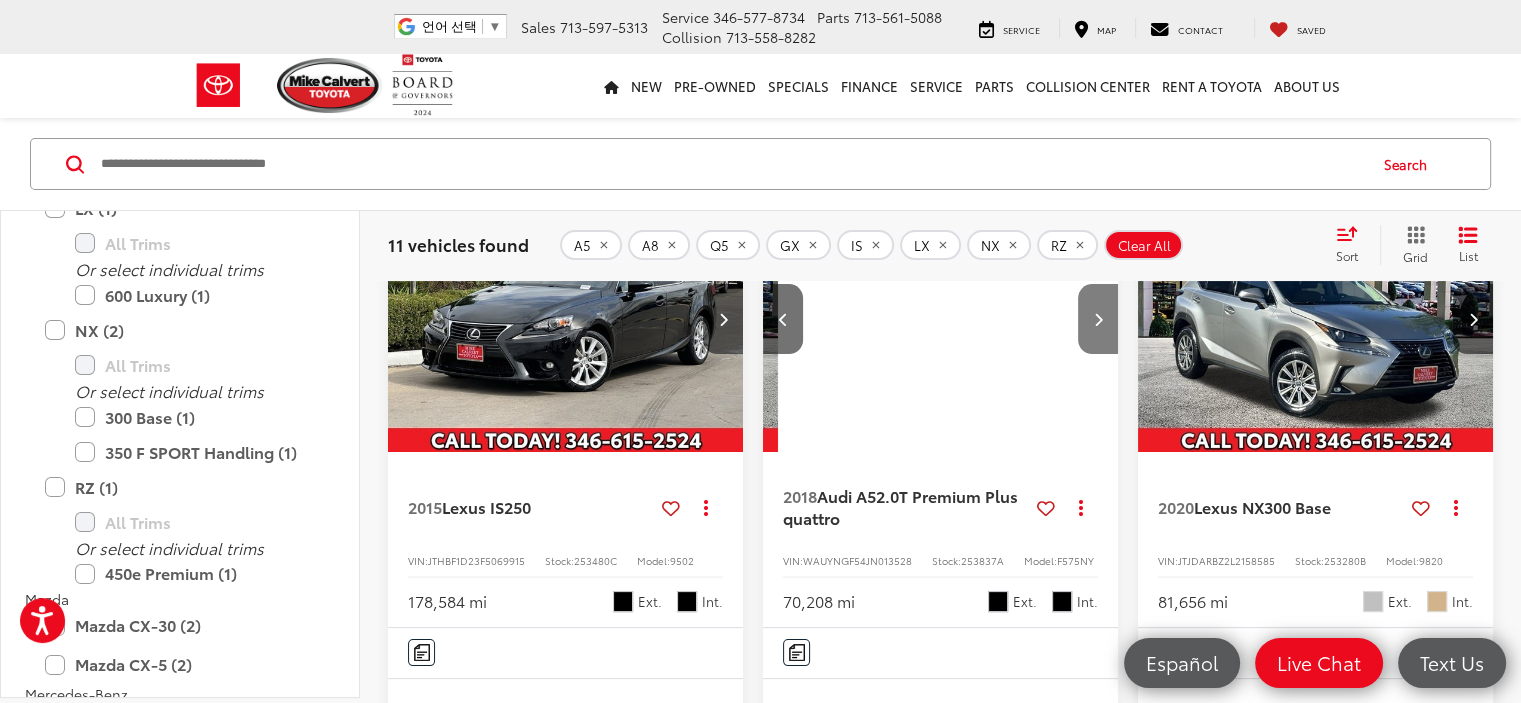 scroll, scrollTop: 0, scrollLeft: 358, axis: horizontal 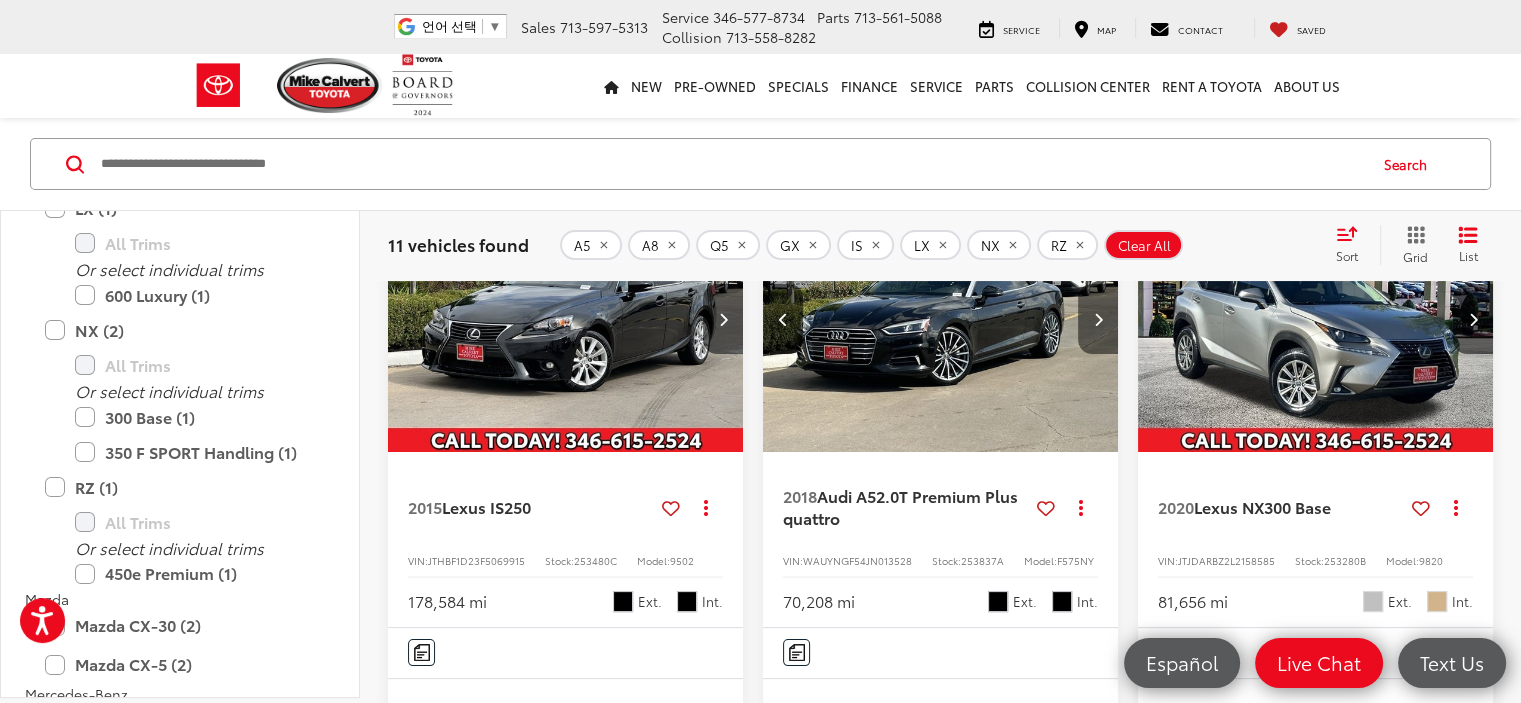 click at bounding box center (1098, 319) 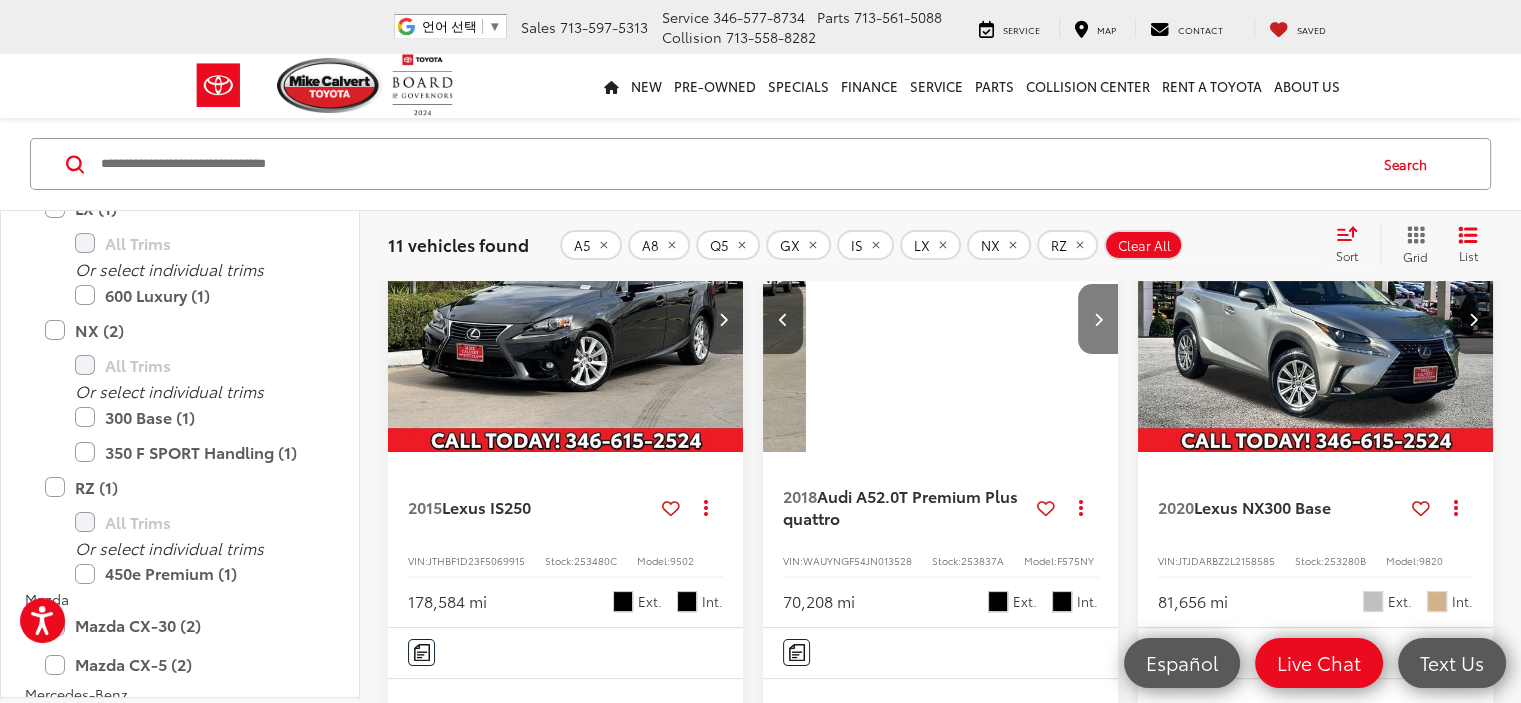 scroll, scrollTop: 0, scrollLeft: 716, axis: horizontal 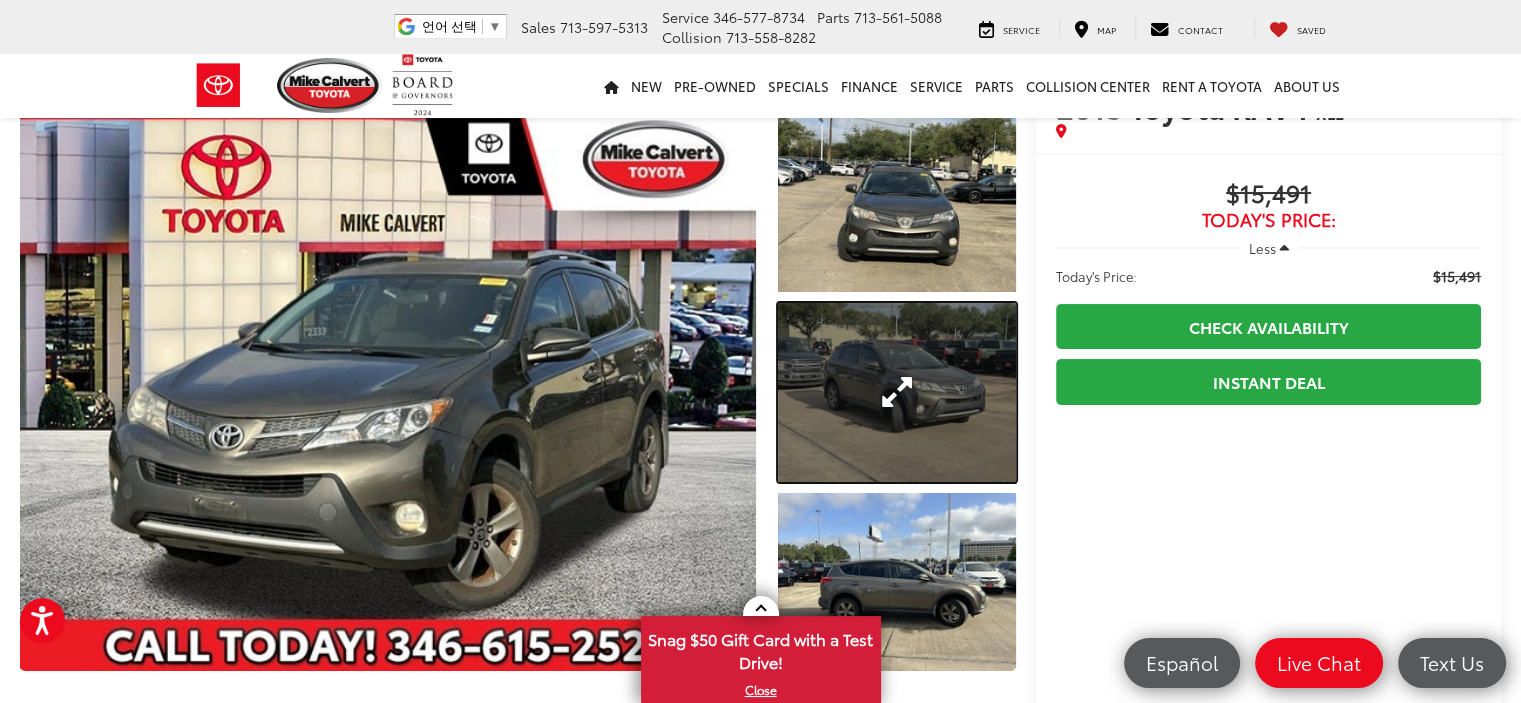 click at bounding box center [897, 392] 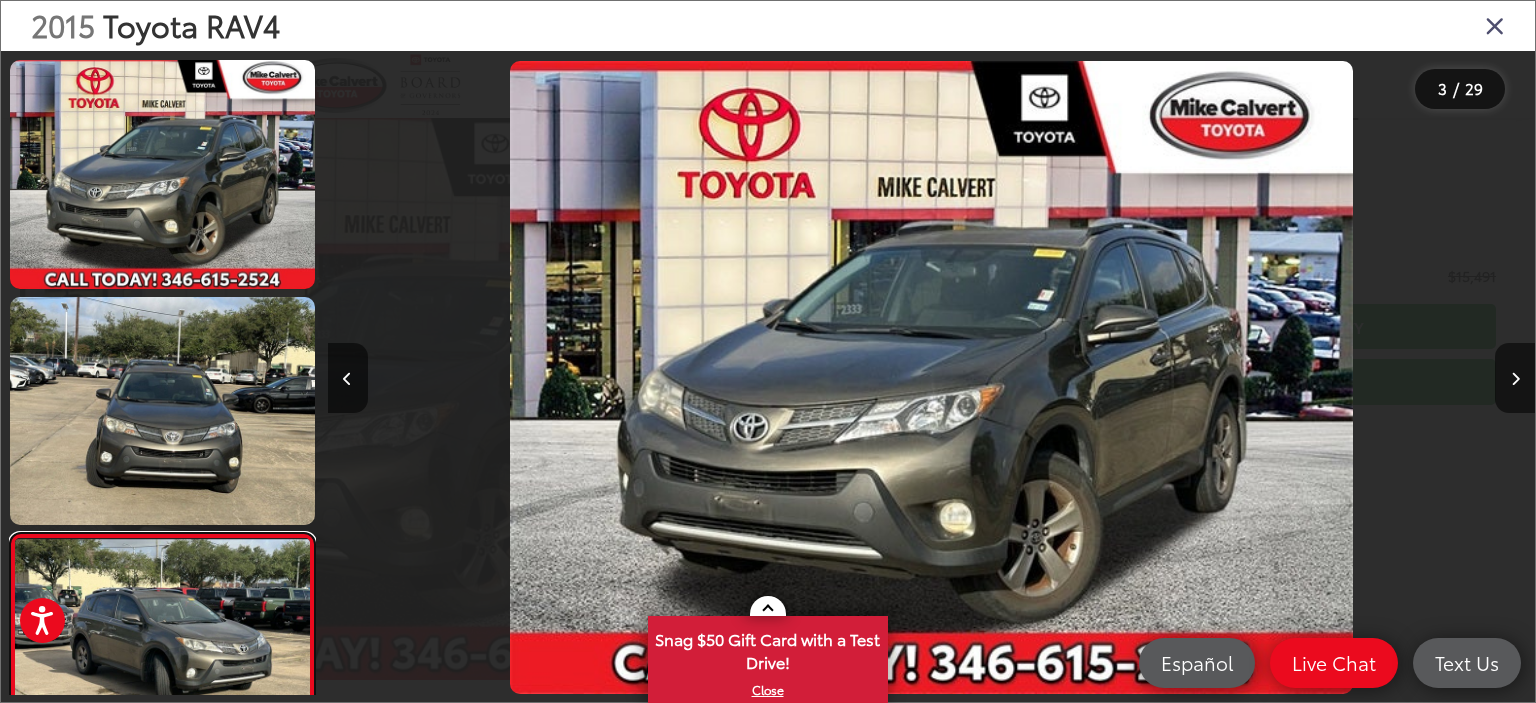 scroll, scrollTop: 92, scrollLeft: 0, axis: vertical 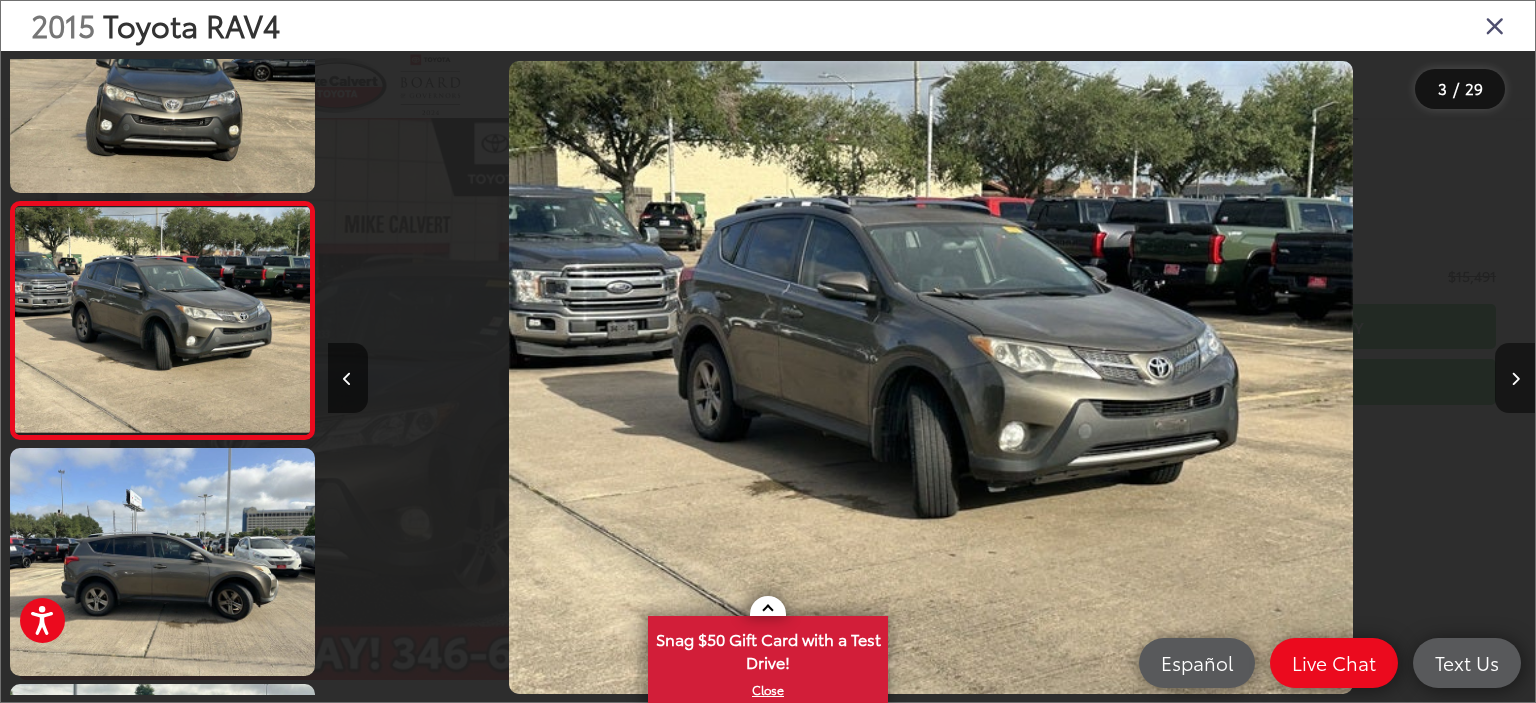 click at bounding box center (1515, 379) 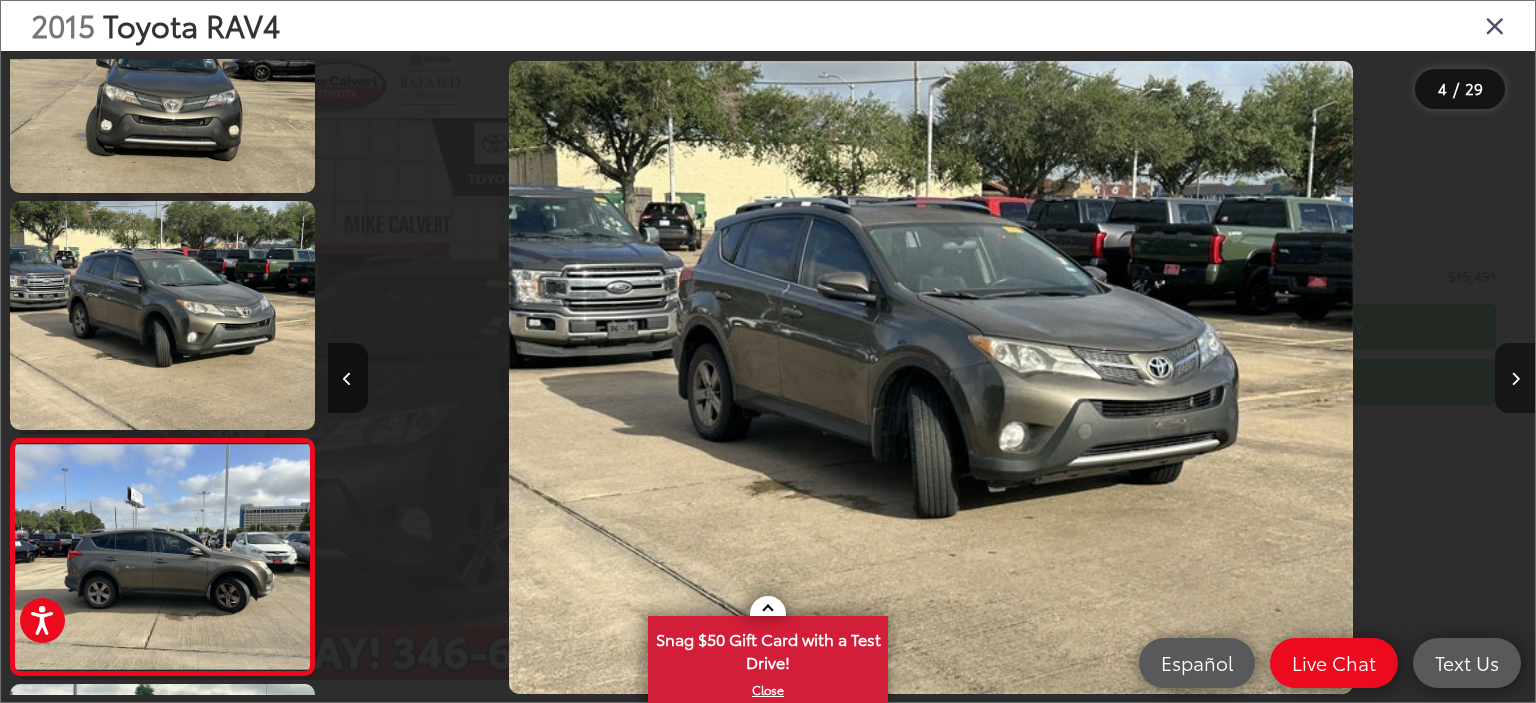 scroll, scrollTop: 0, scrollLeft: 2742, axis: horizontal 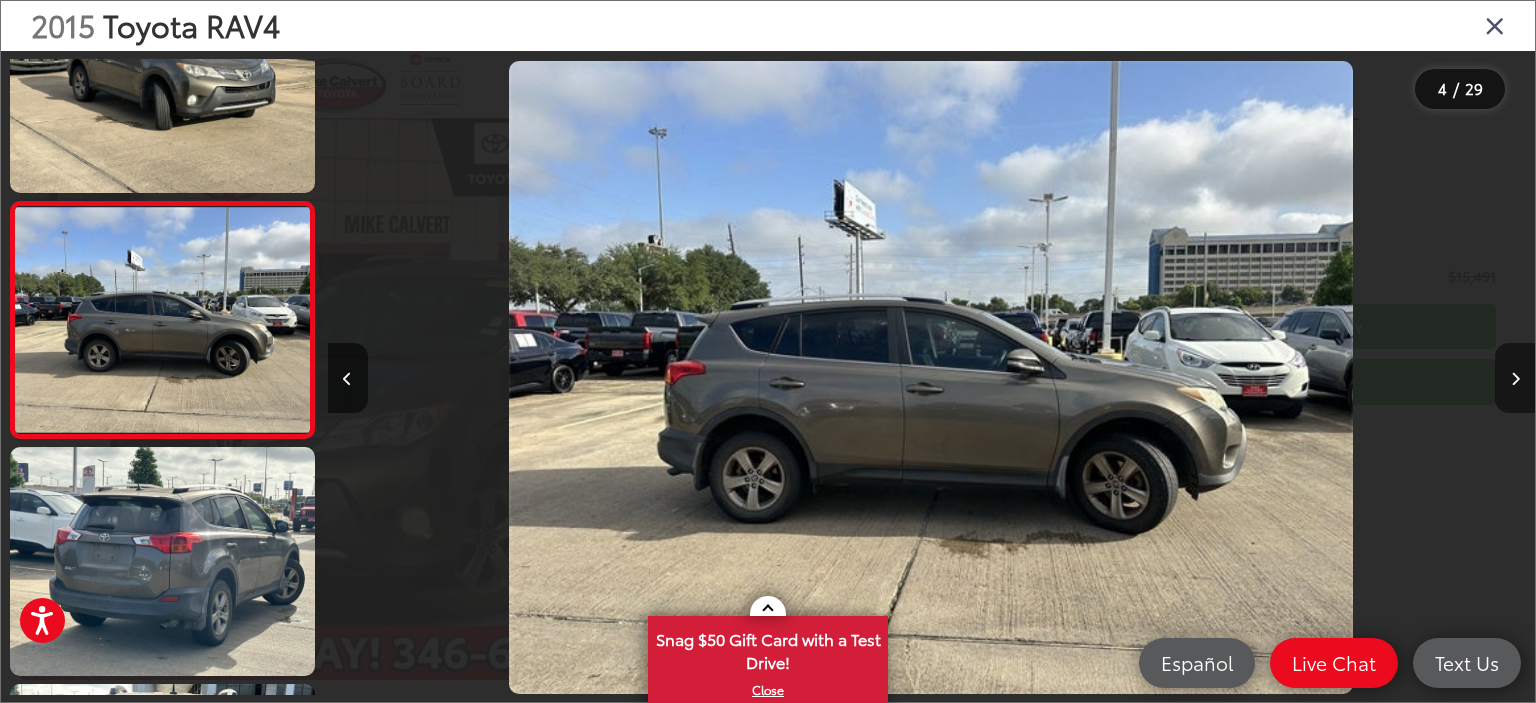 click at bounding box center [1515, 379] 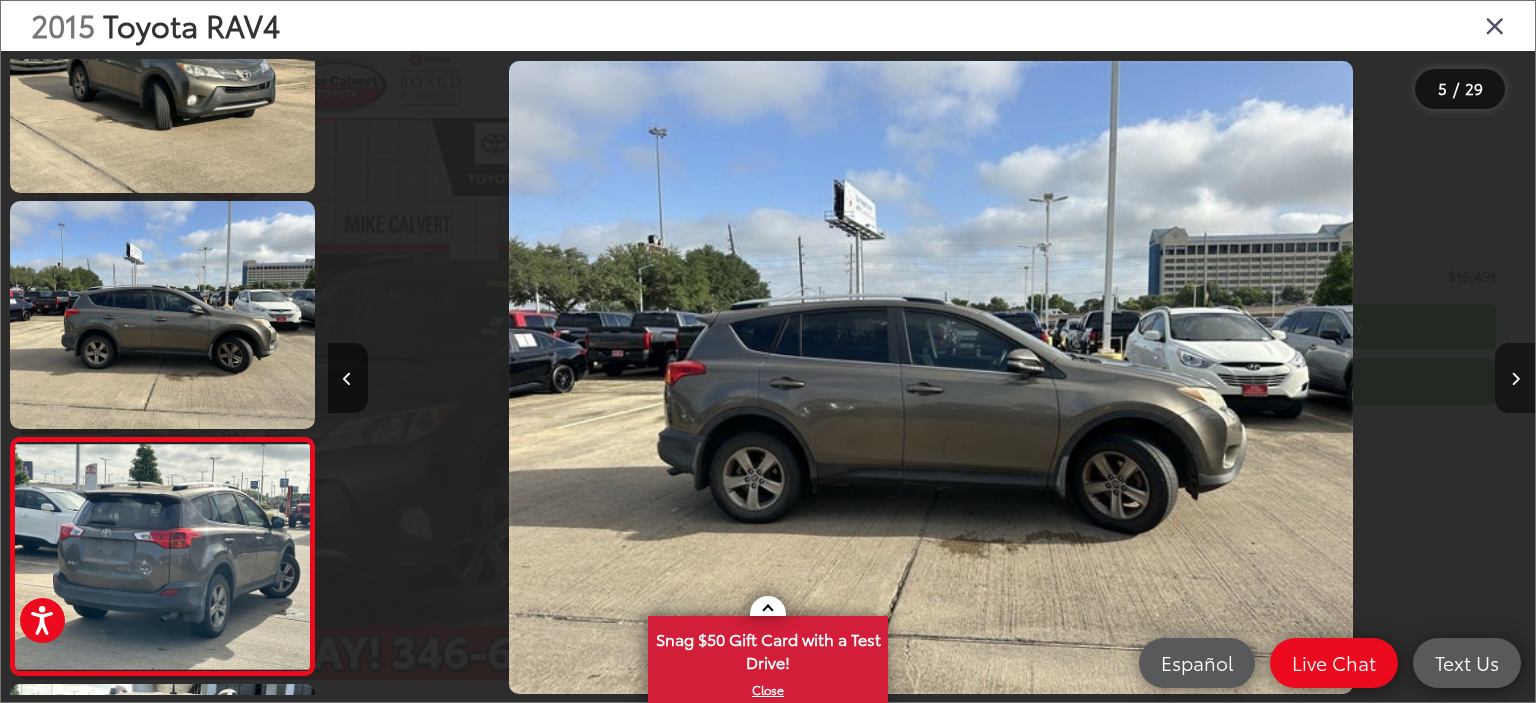 scroll, scrollTop: 0, scrollLeft: 3727, axis: horizontal 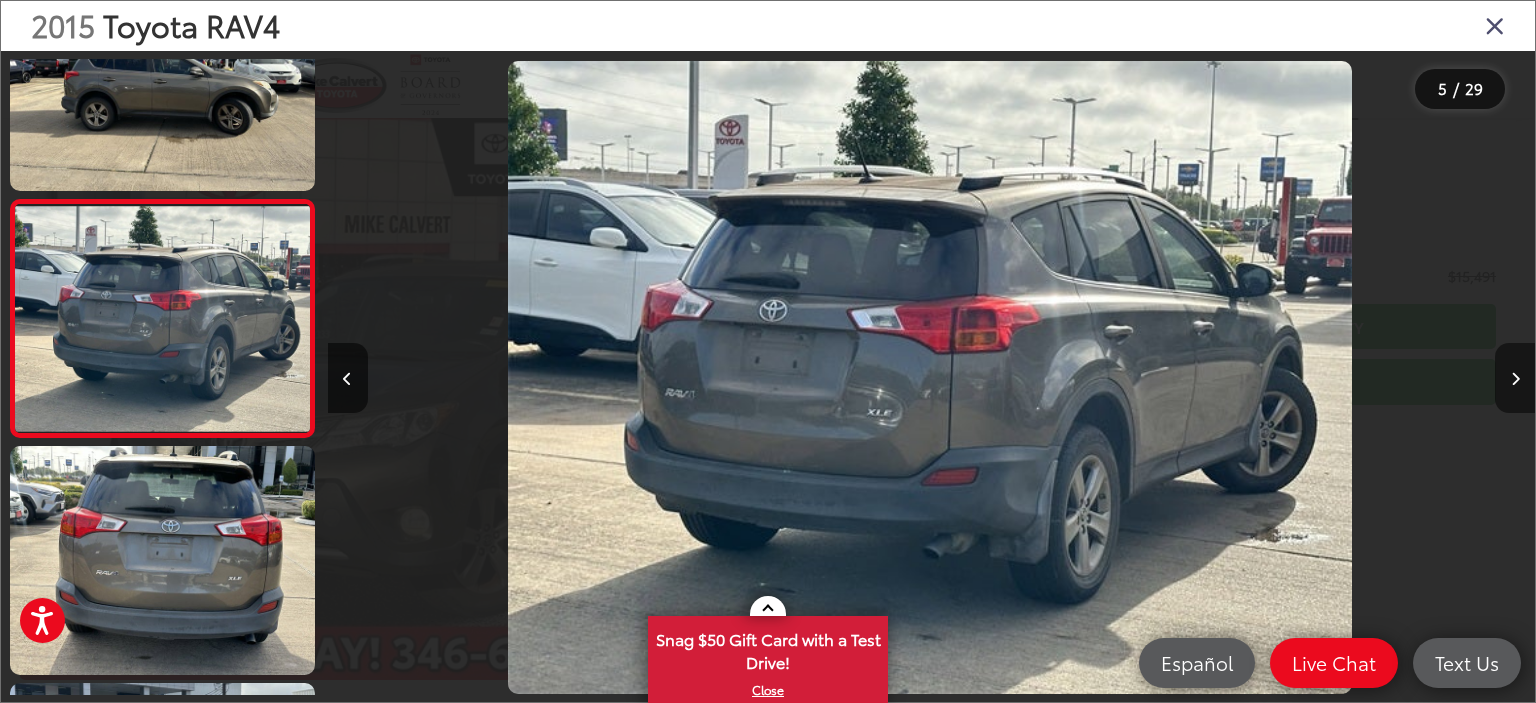 click at bounding box center [1515, 379] 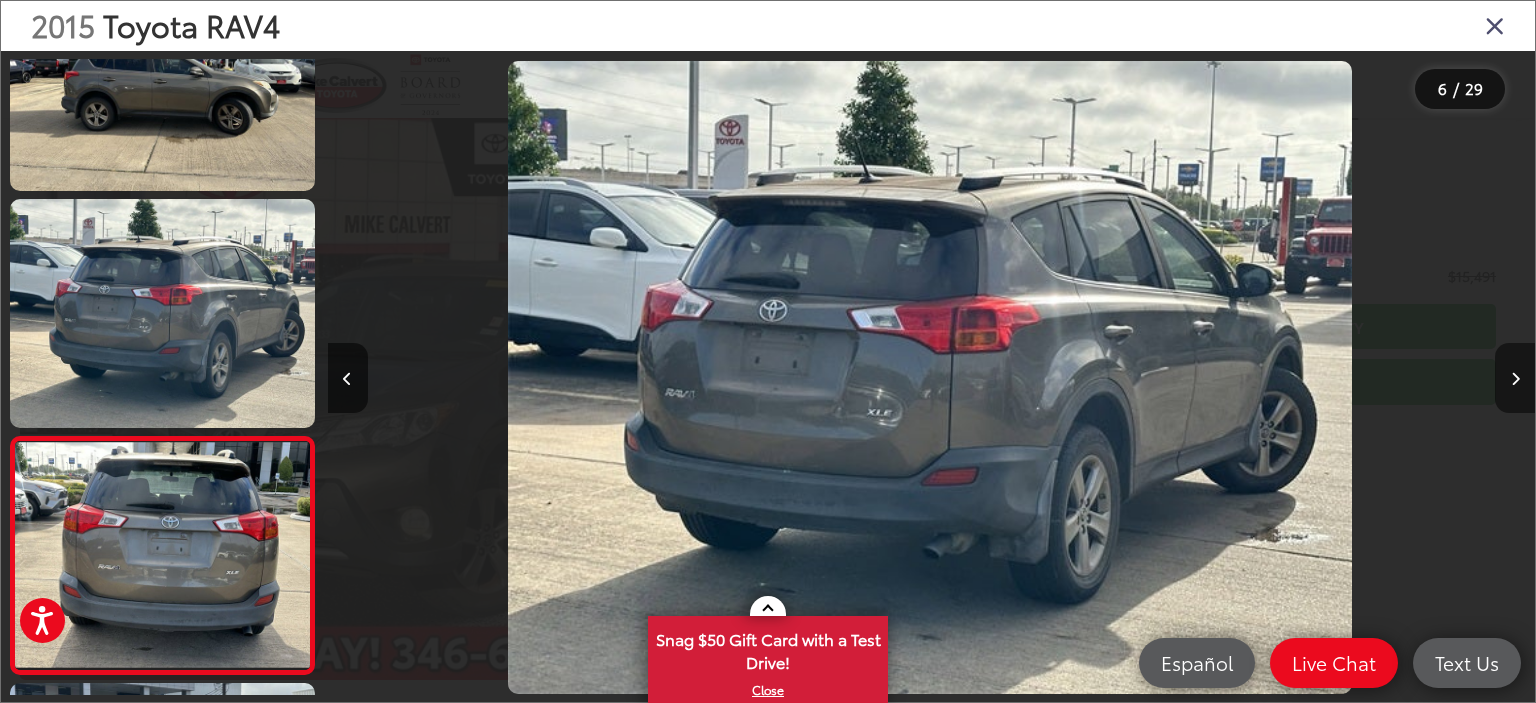scroll, scrollTop: 0, scrollLeft: 5204, axis: horizontal 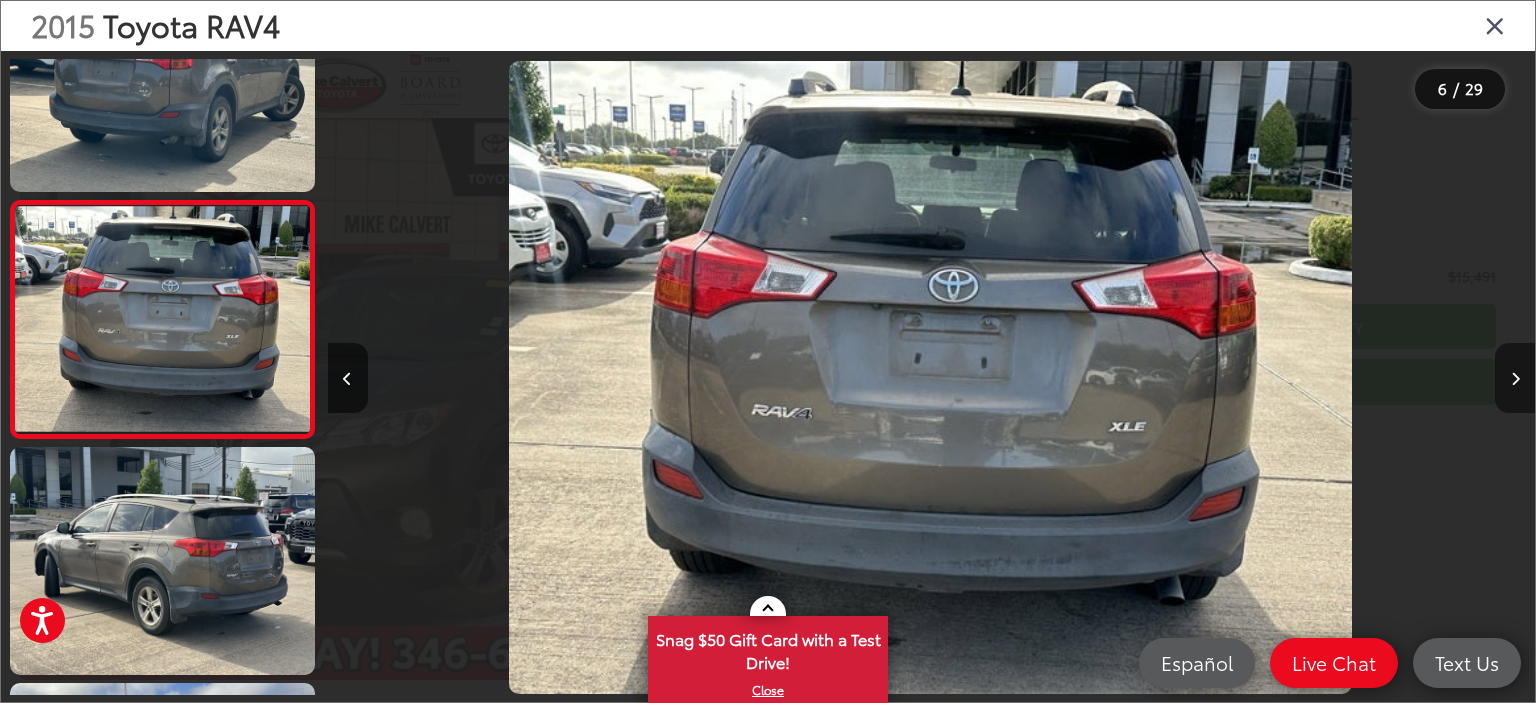 click at bounding box center [1515, 379] 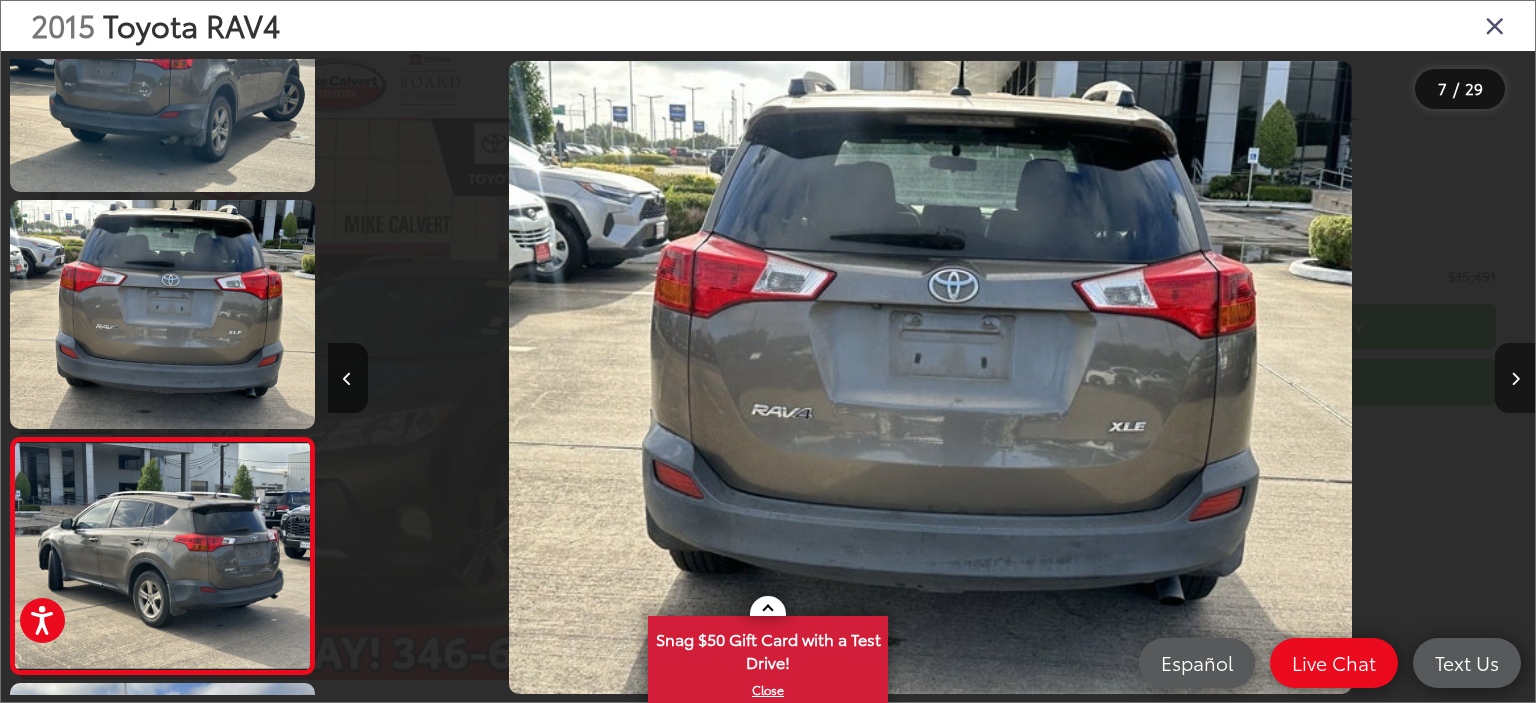 scroll, scrollTop: 0, scrollLeft: 6142, axis: horizontal 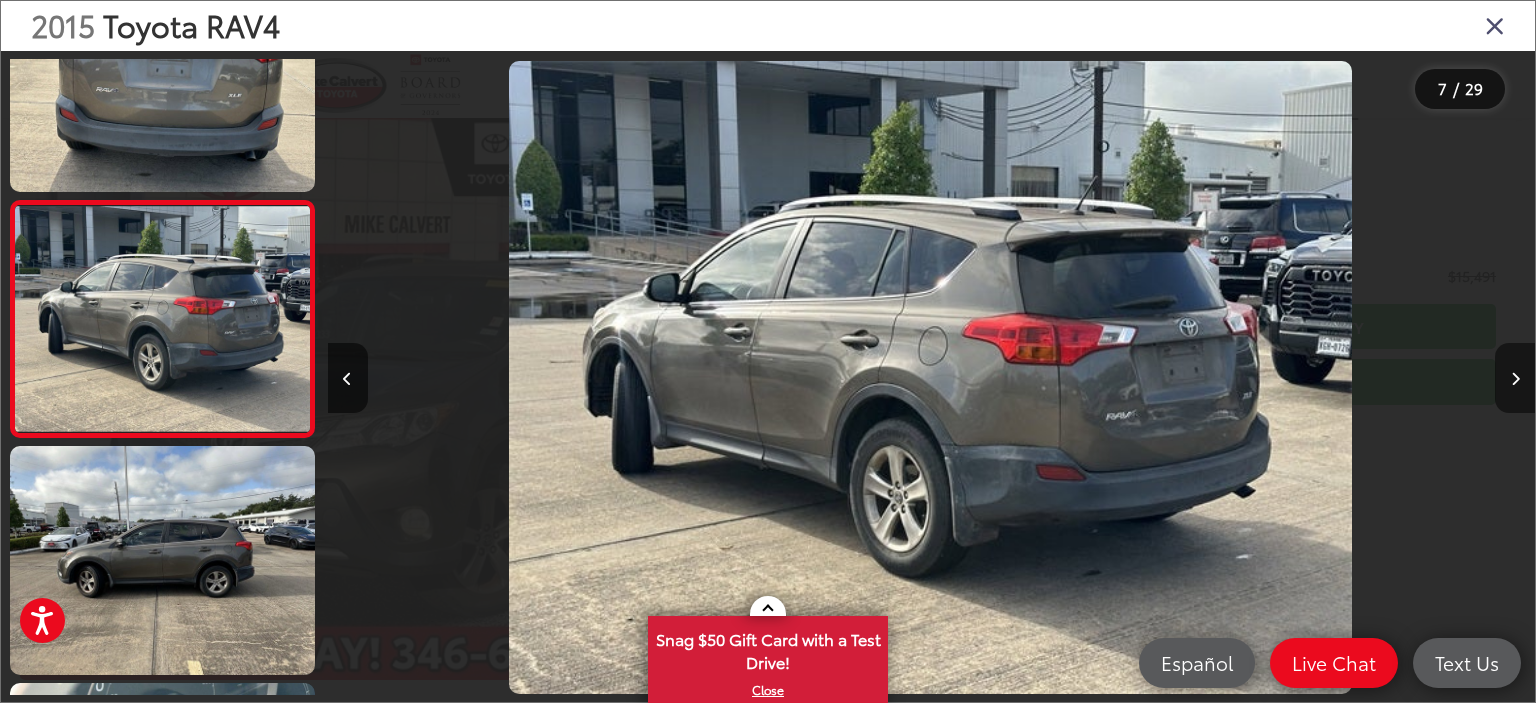 click at bounding box center [1515, 379] 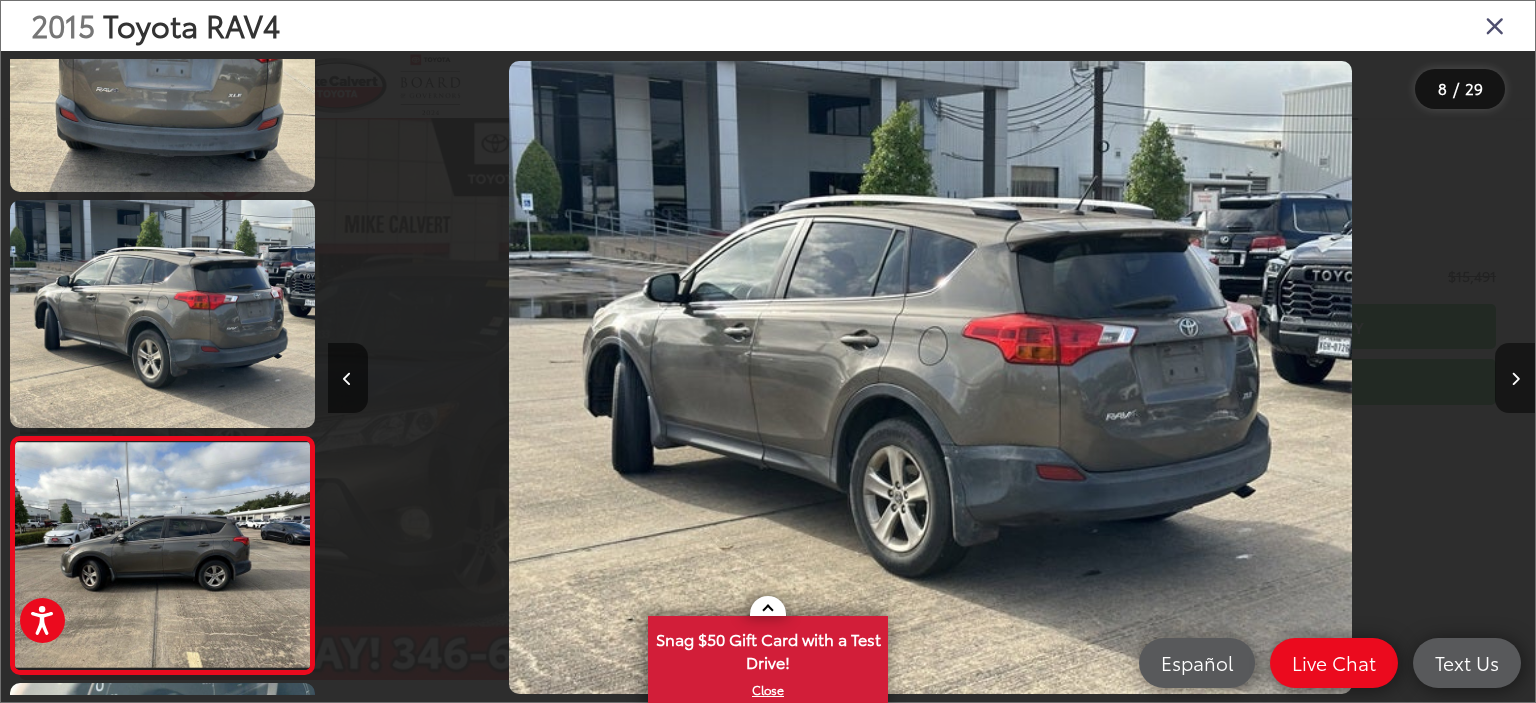 scroll, scrollTop: 0, scrollLeft: 7620, axis: horizontal 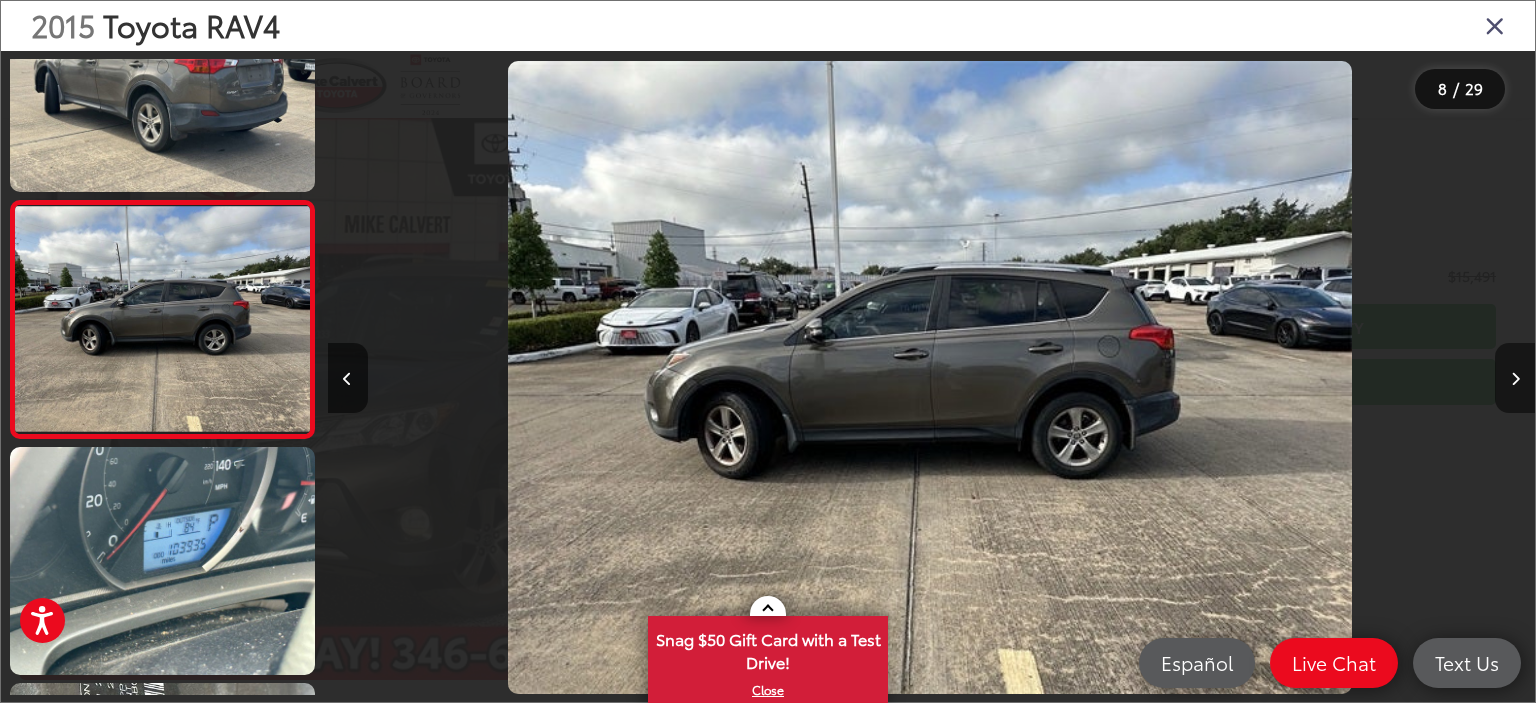 click at bounding box center [1515, 379] 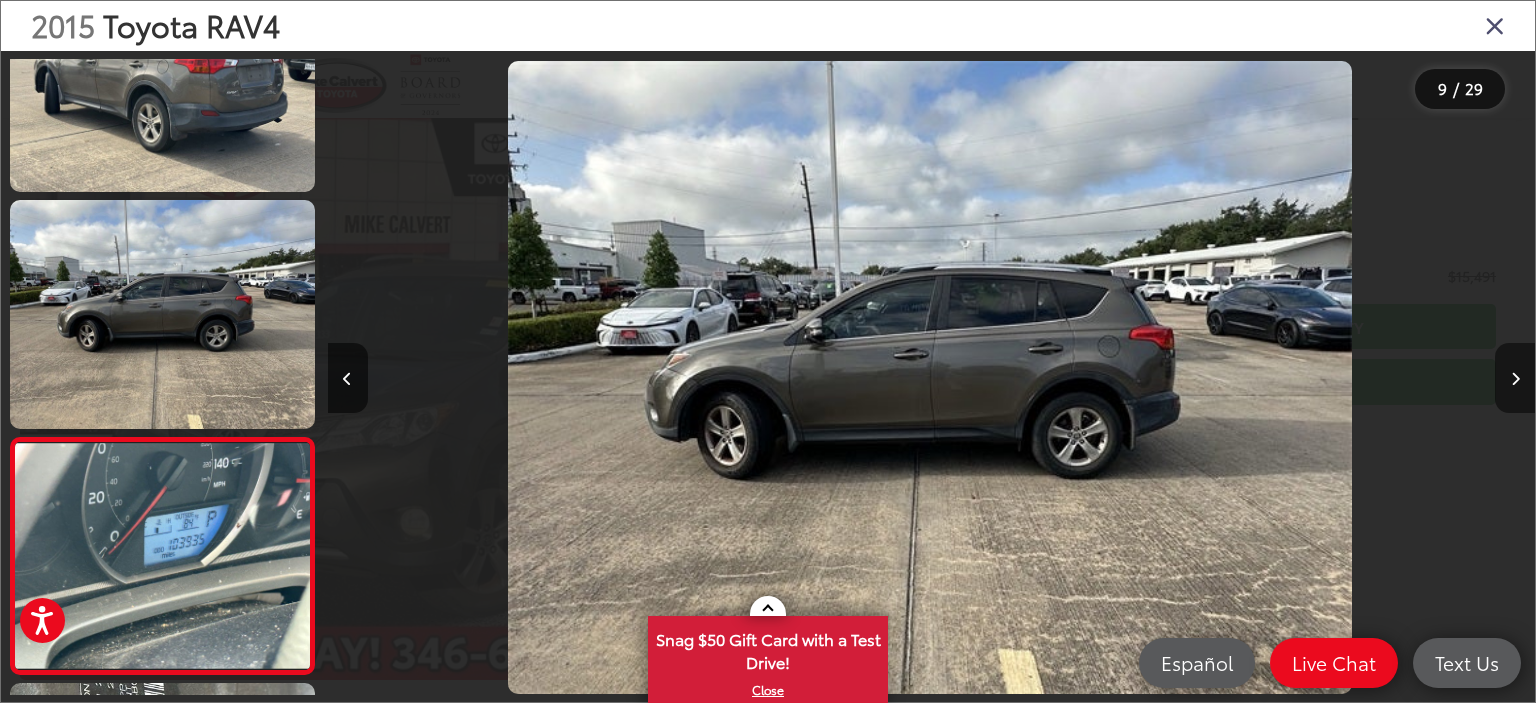scroll, scrollTop: 0, scrollLeft: 8876, axis: horizontal 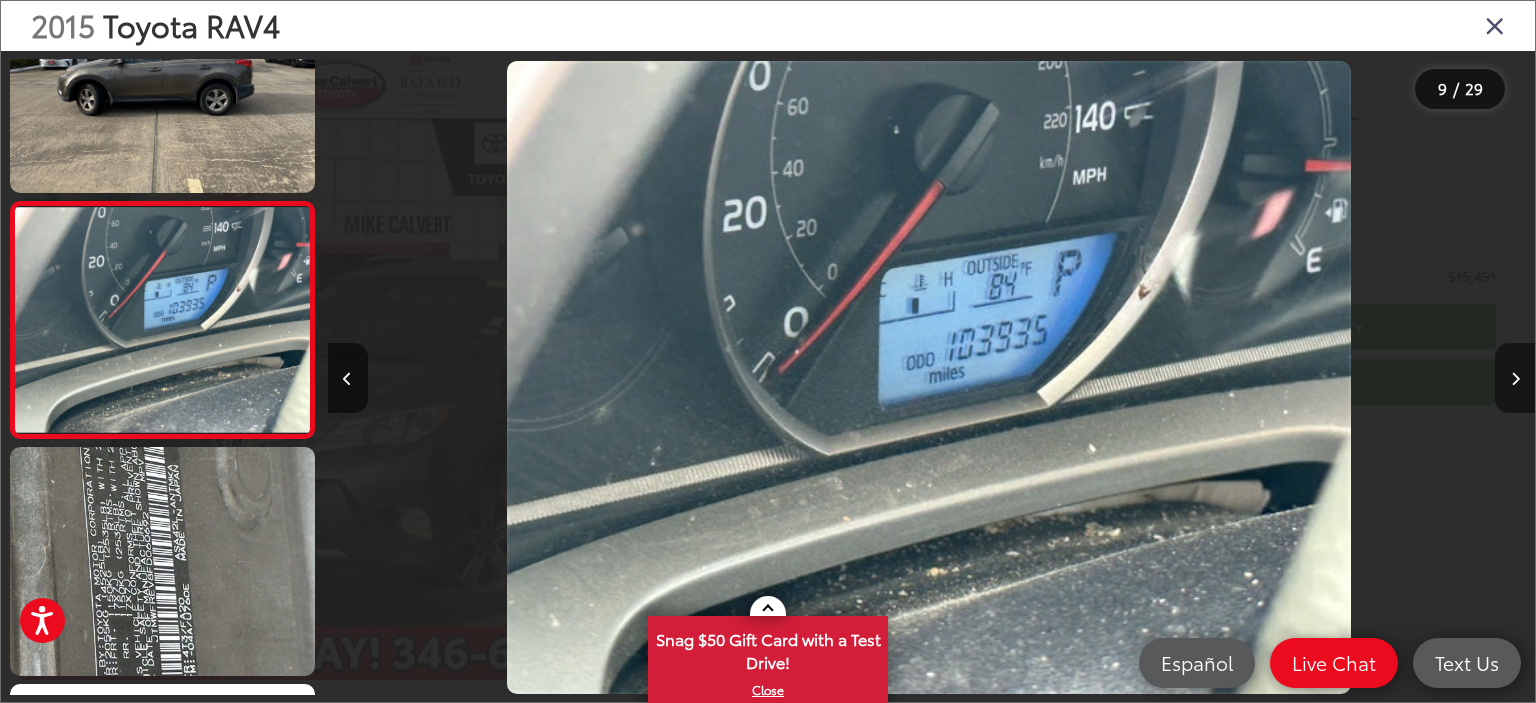 click at bounding box center (1515, 379) 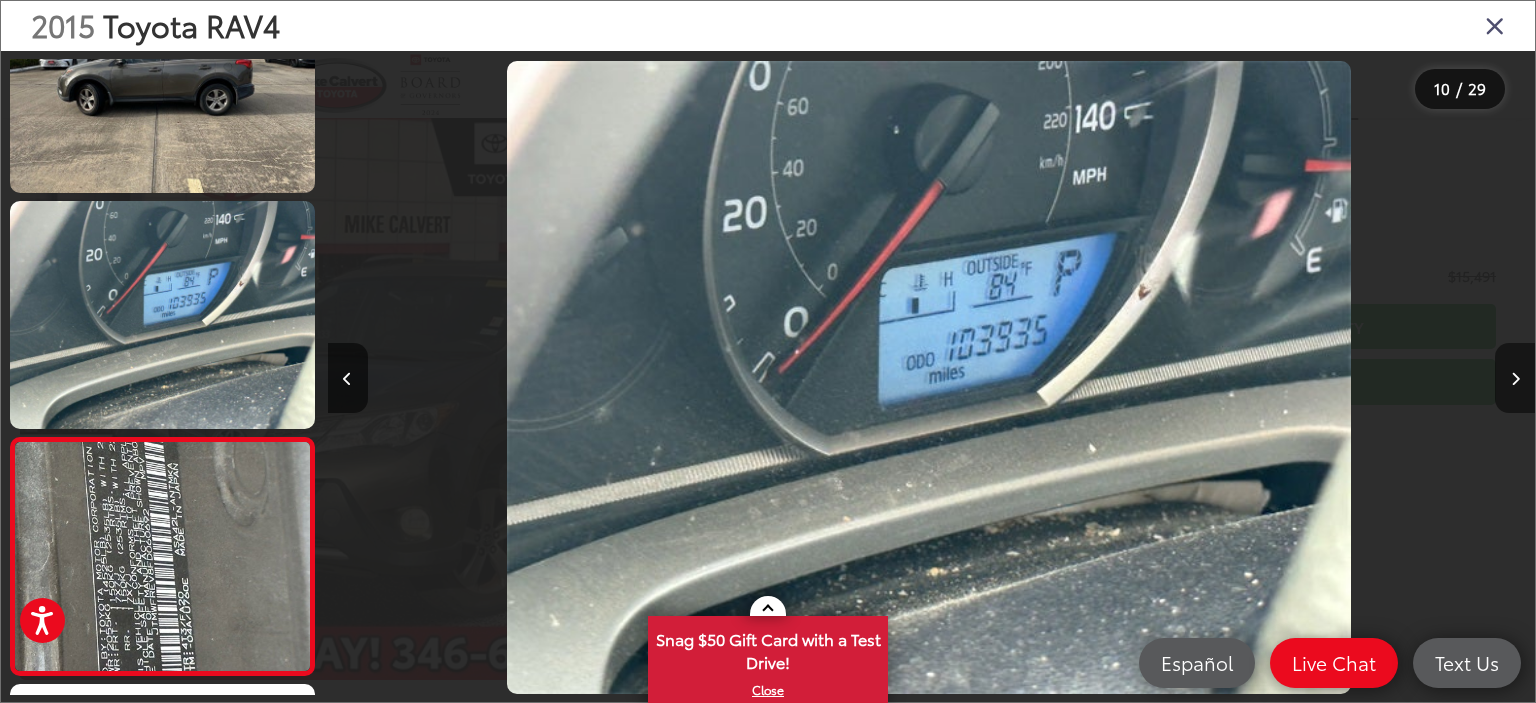scroll, scrollTop: 0, scrollLeft: 9987, axis: horizontal 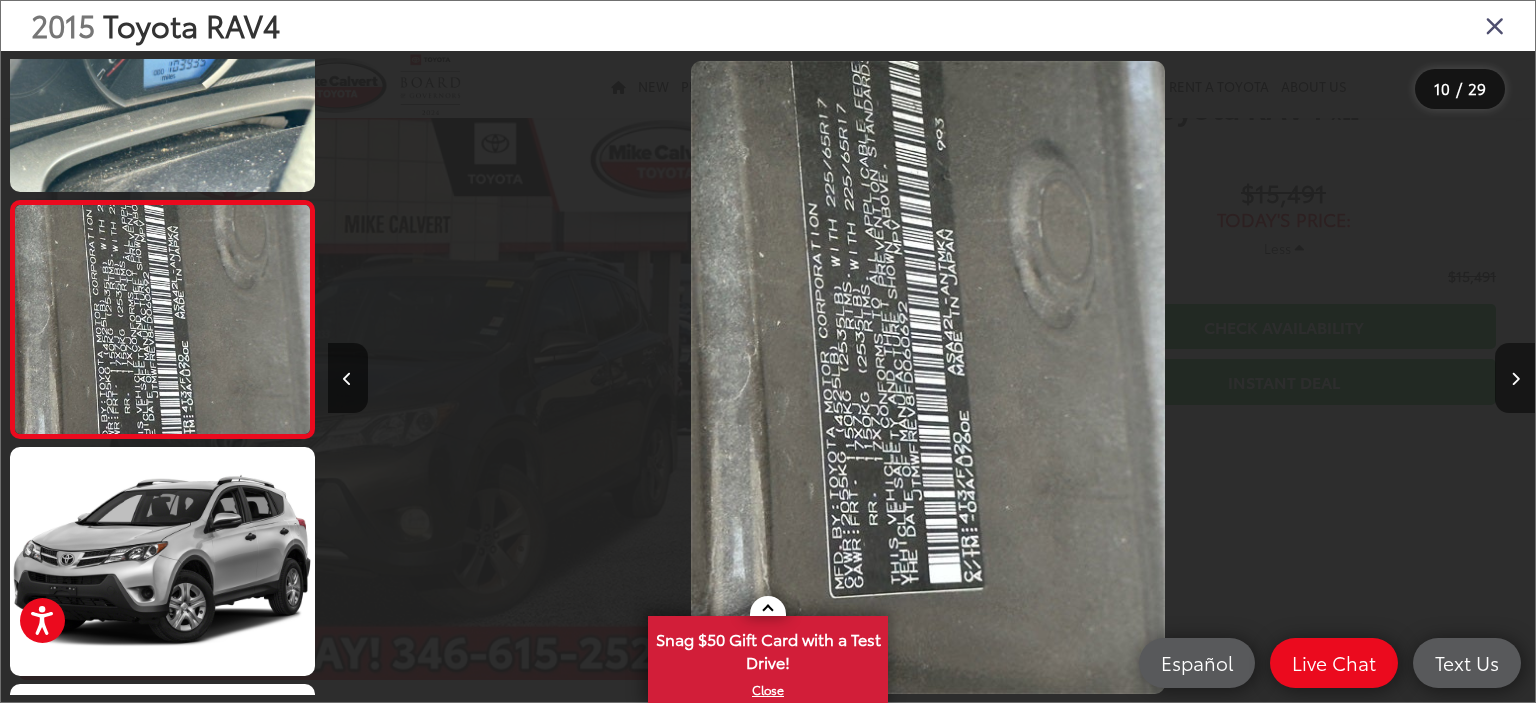 click at bounding box center [1515, 379] 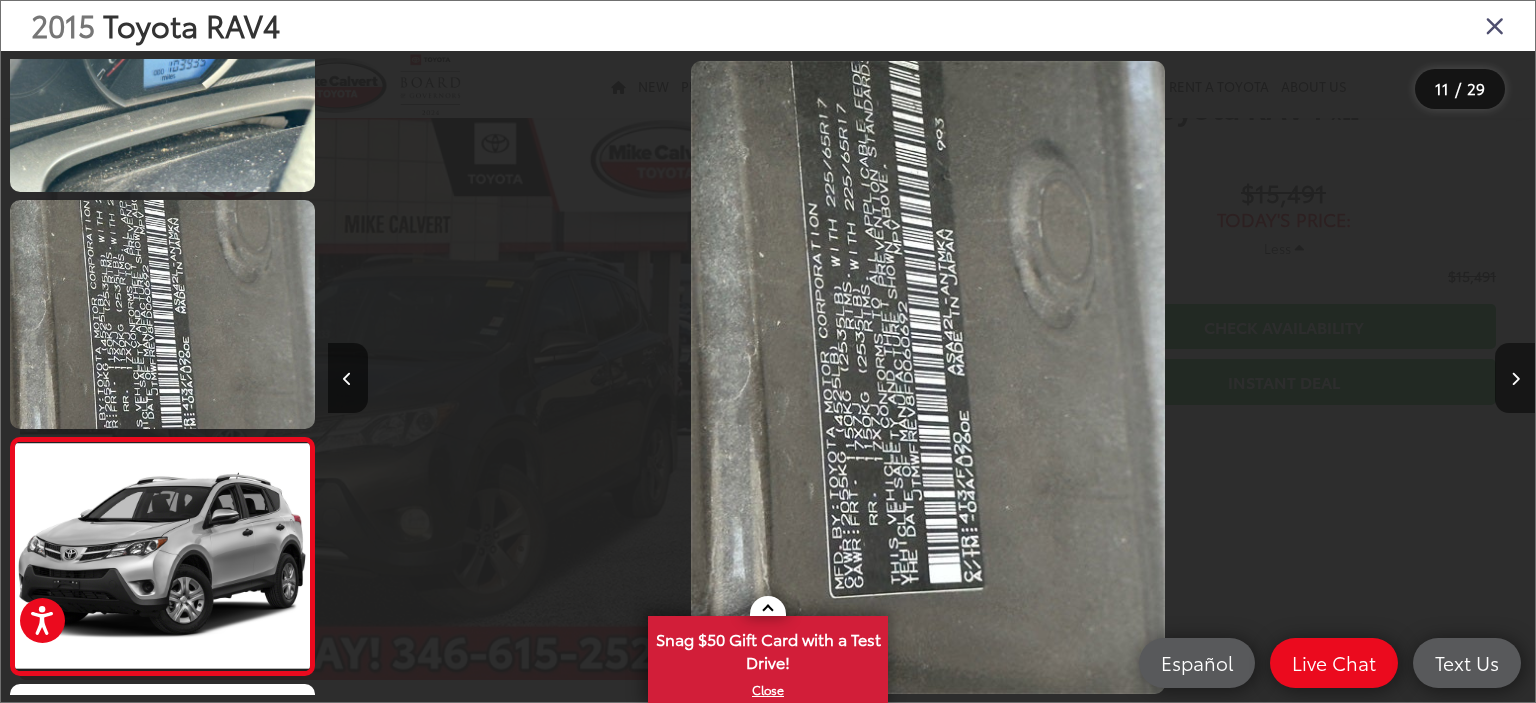 scroll, scrollTop: 0, scrollLeft: 10972, axis: horizontal 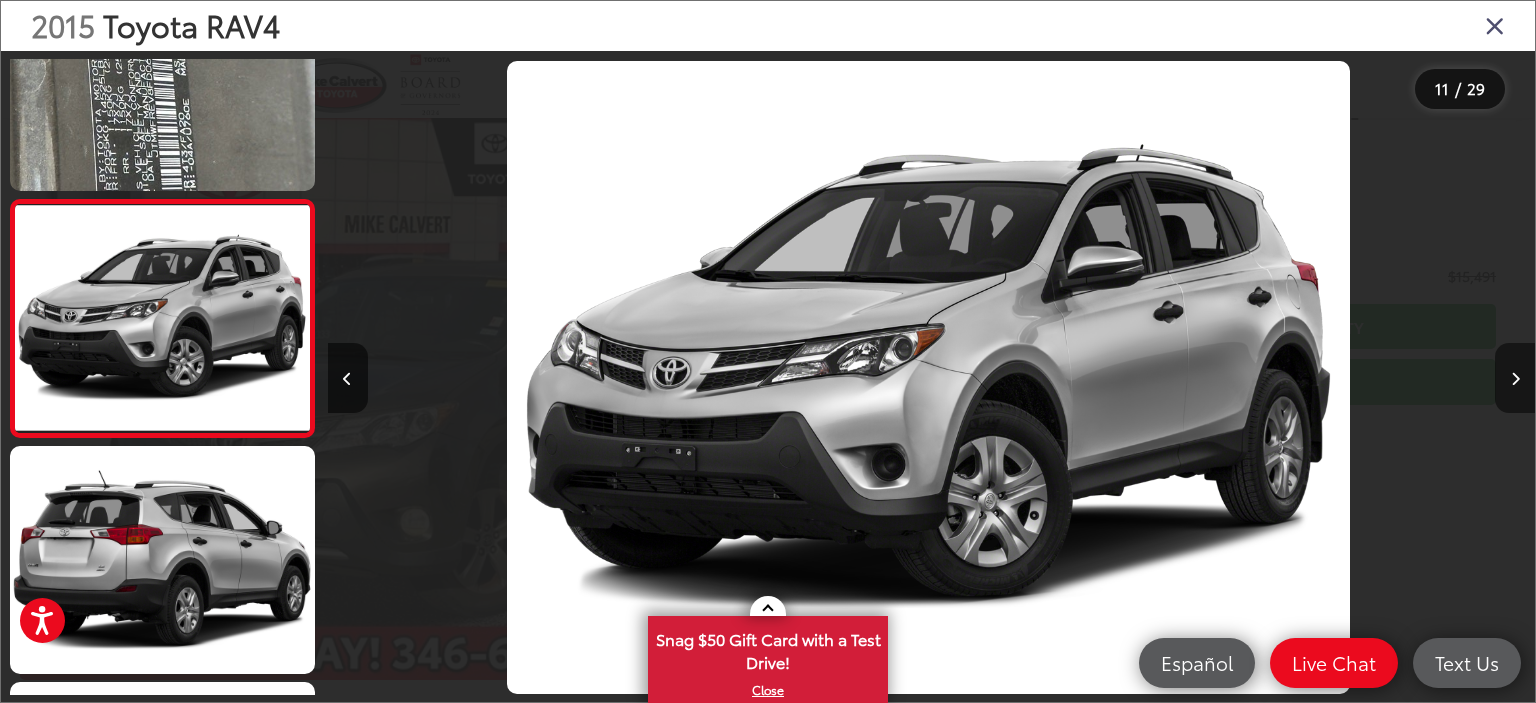 click at bounding box center [1515, 379] 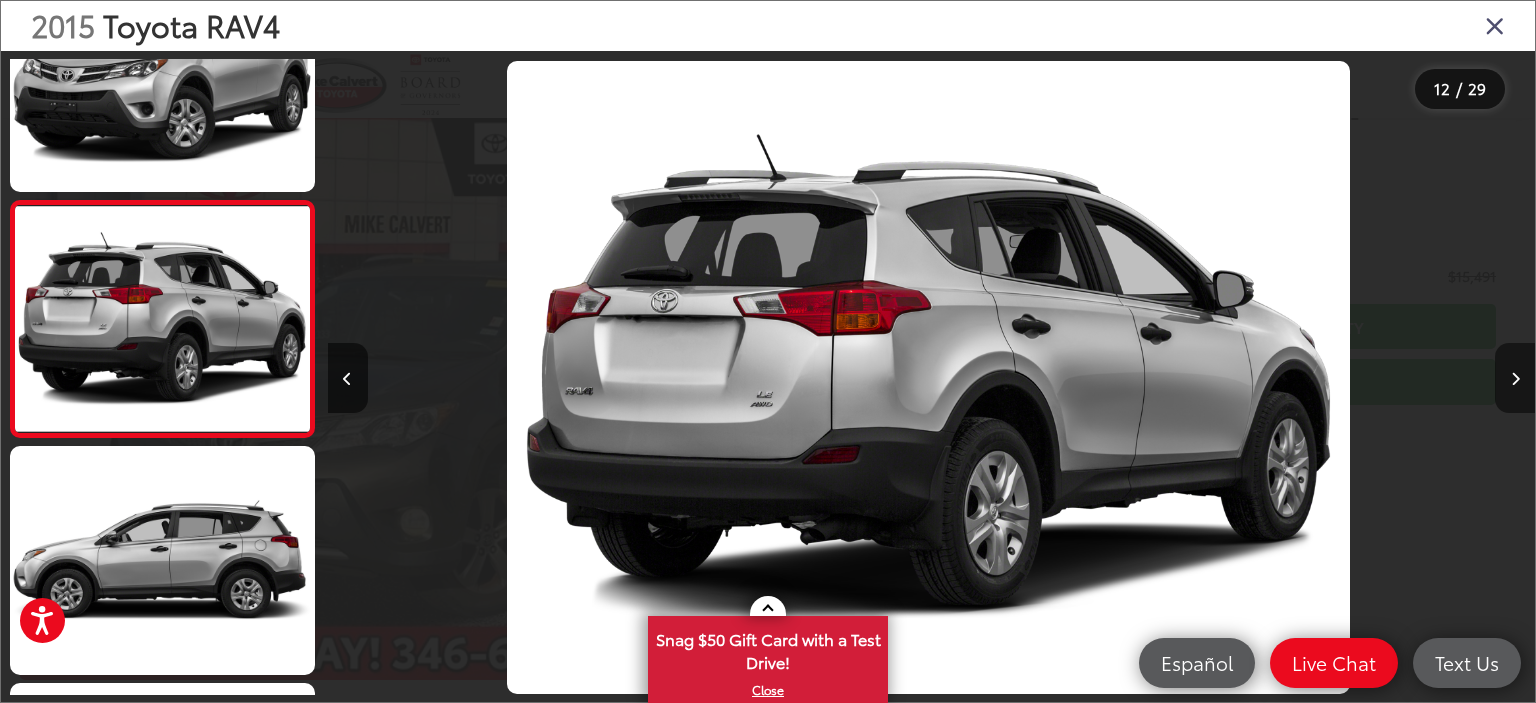 click at bounding box center (1515, 379) 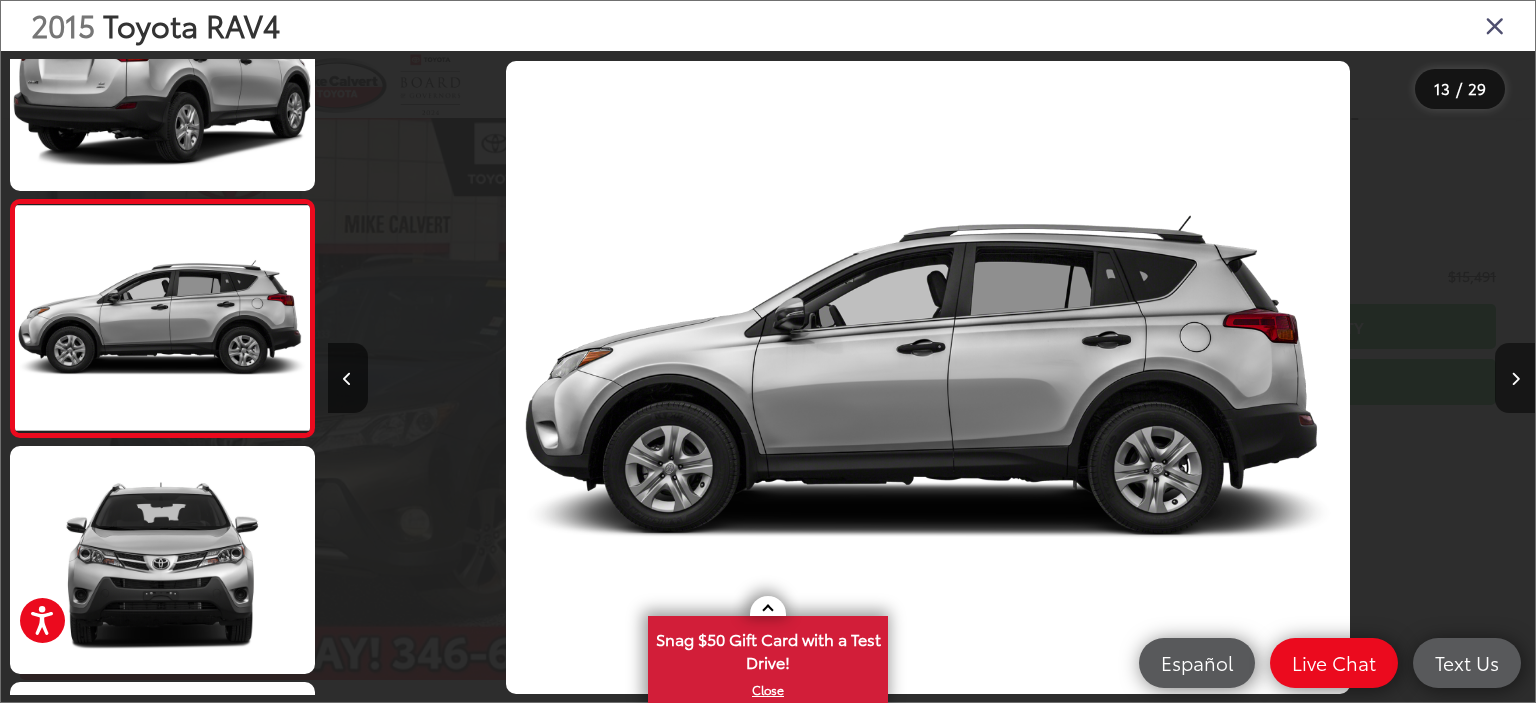 click at bounding box center [1515, 379] 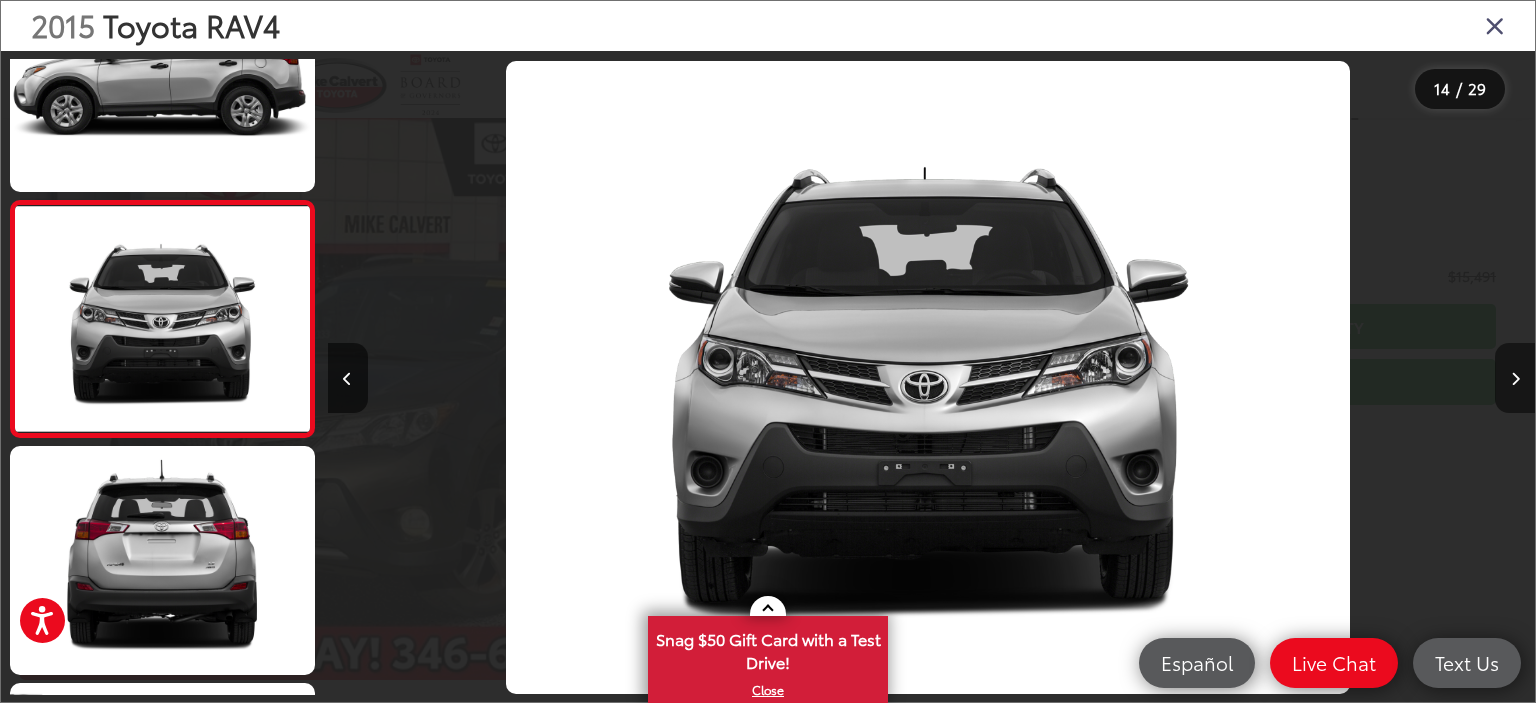 click at bounding box center [1515, 379] 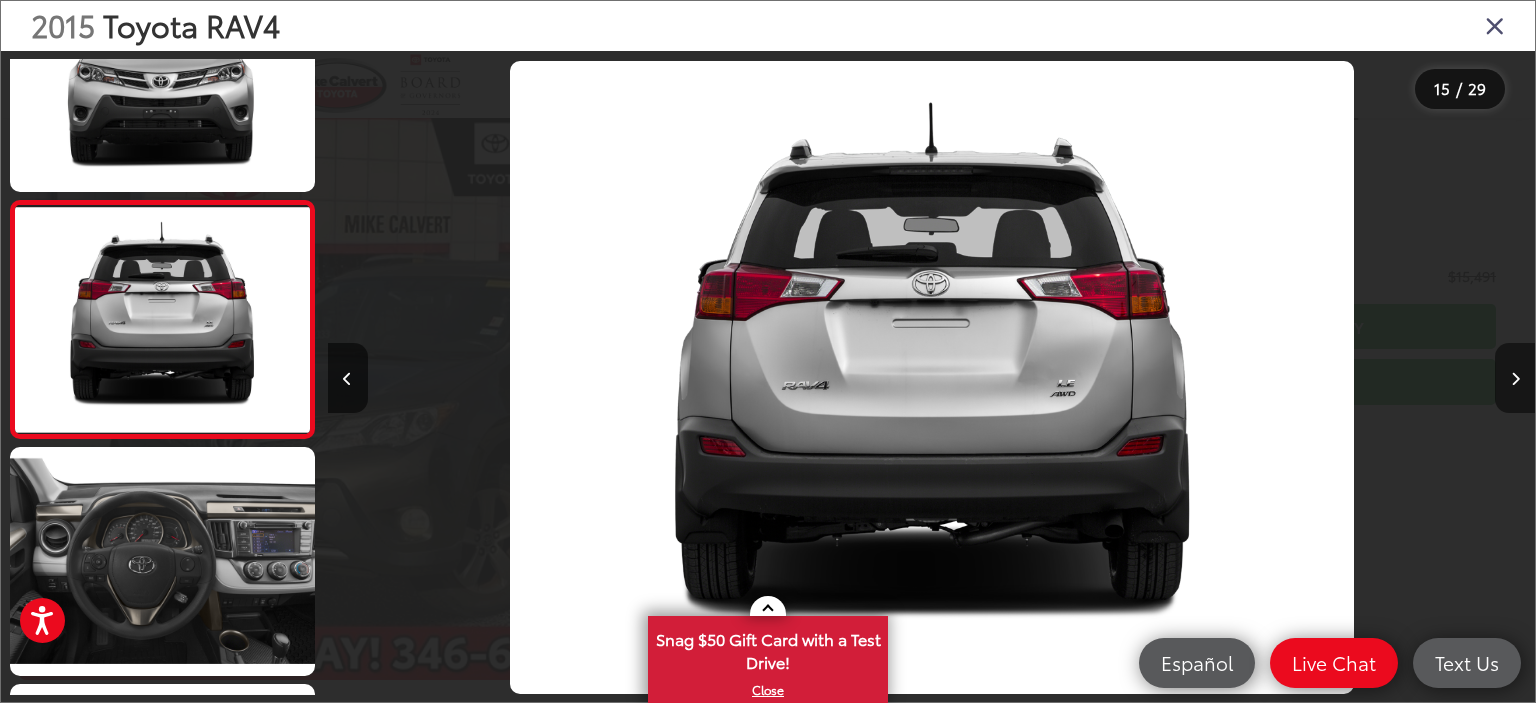 click at bounding box center [1515, 379] 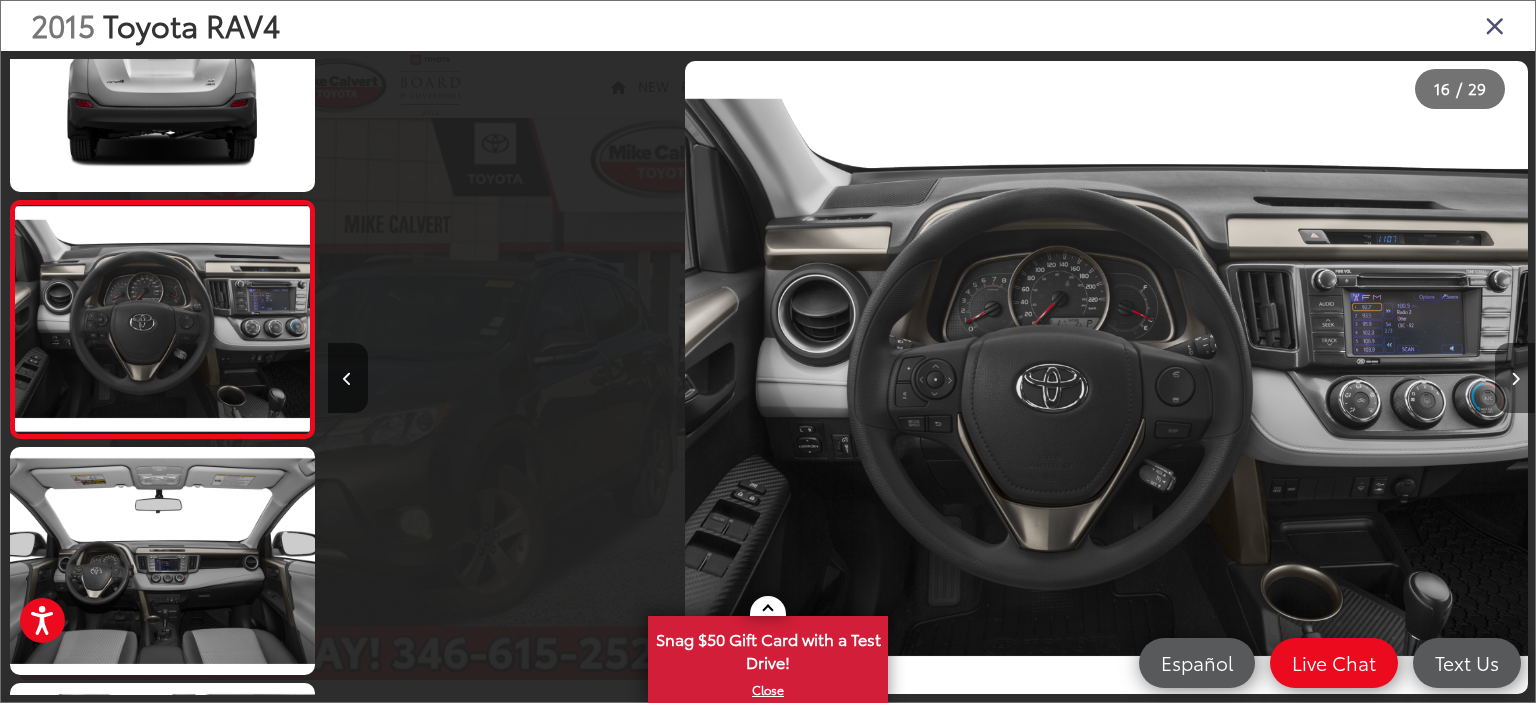 click at bounding box center (1515, 379) 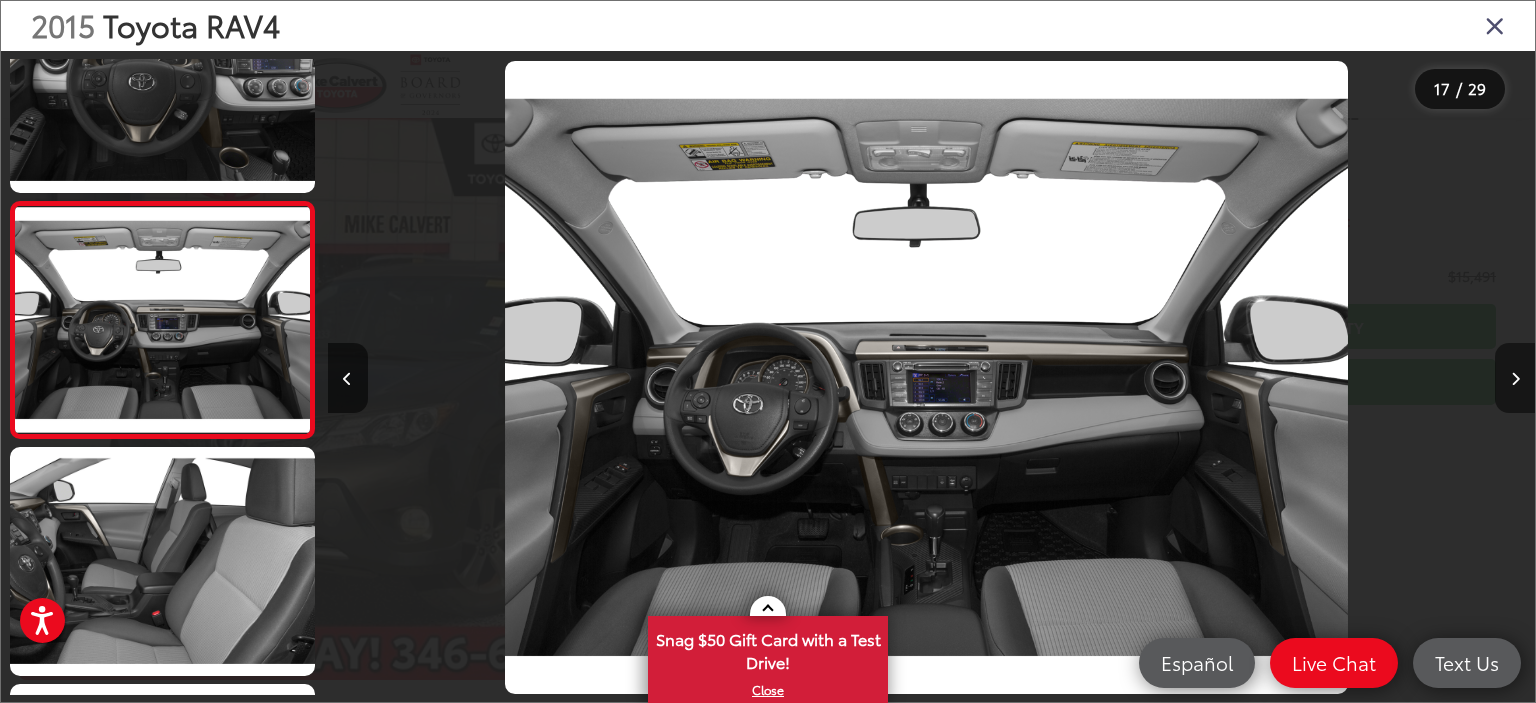 click at bounding box center [1515, 379] 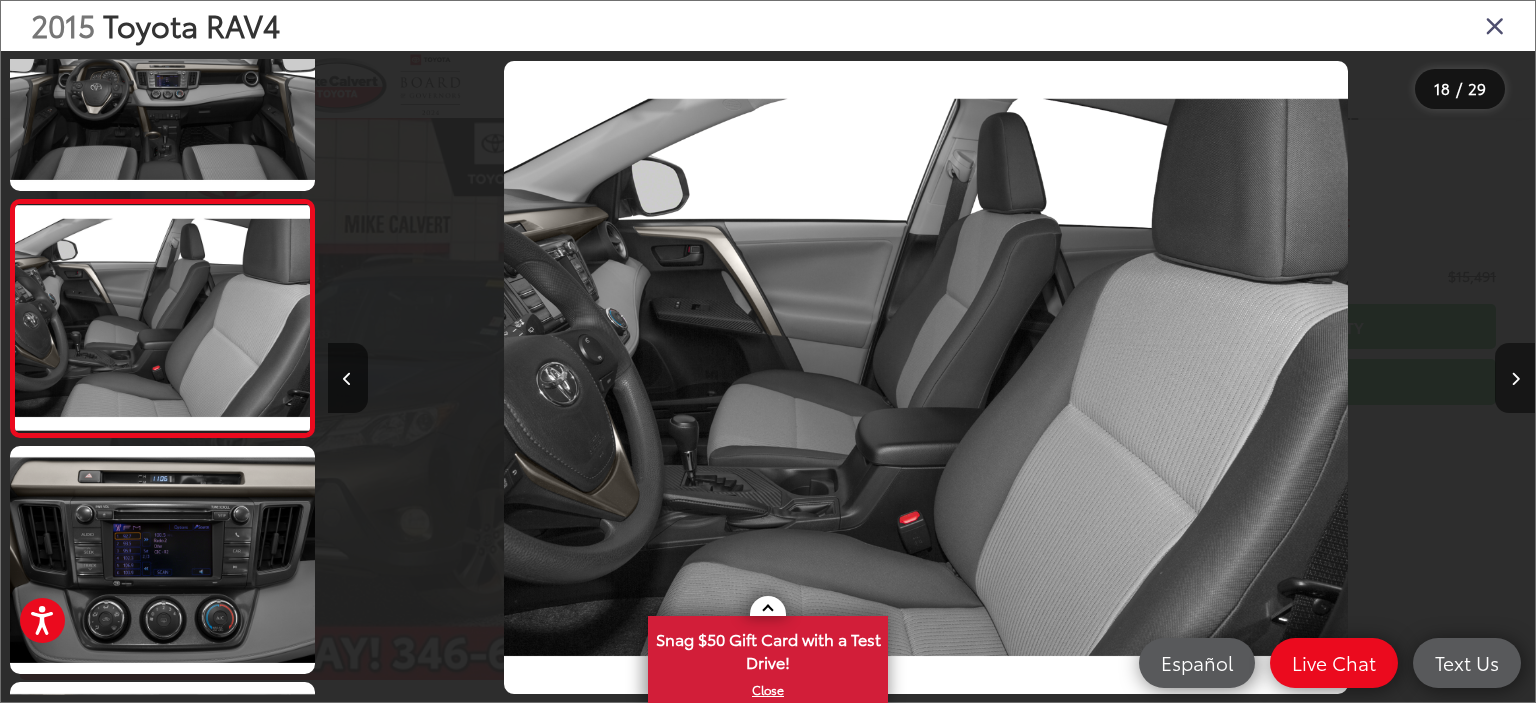 click at bounding box center [1515, 379] 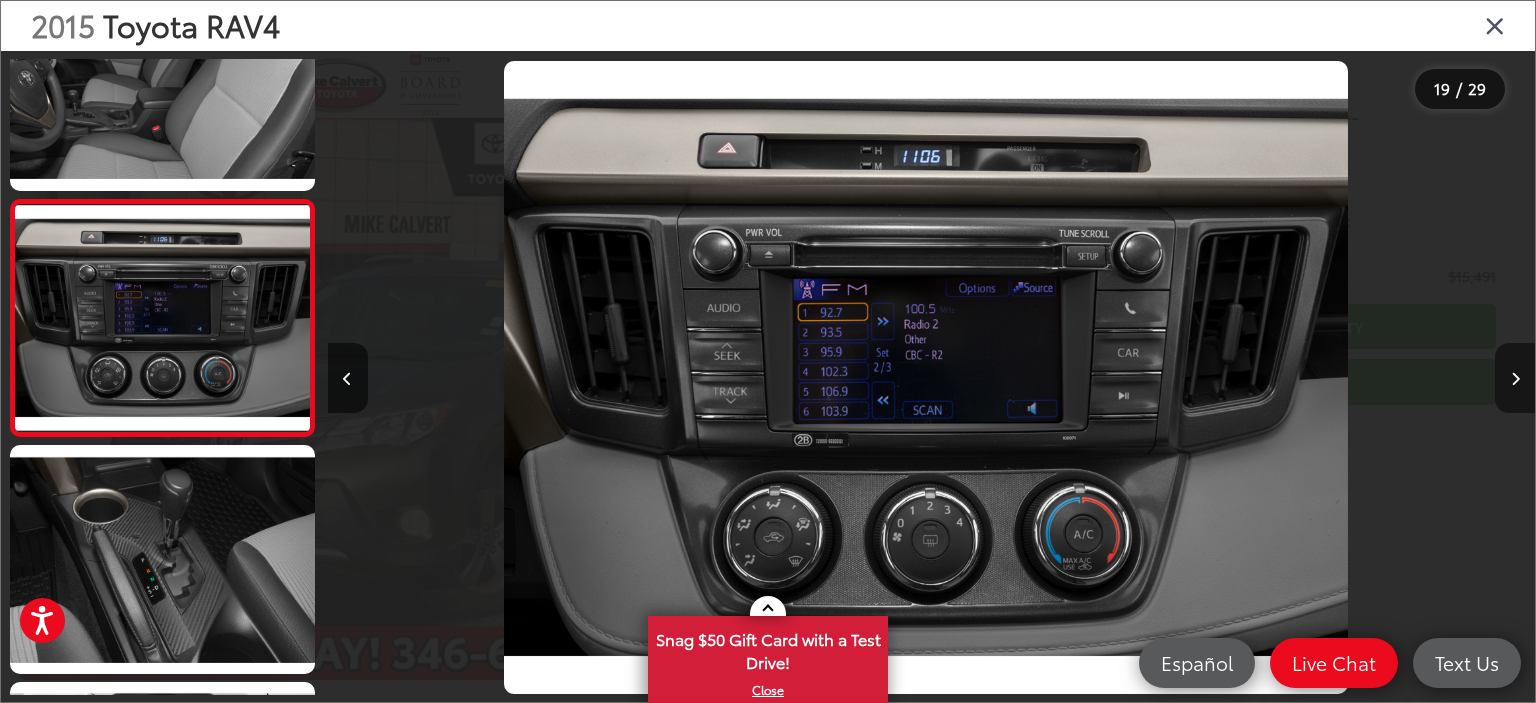 click at bounding box center [1515, 379] 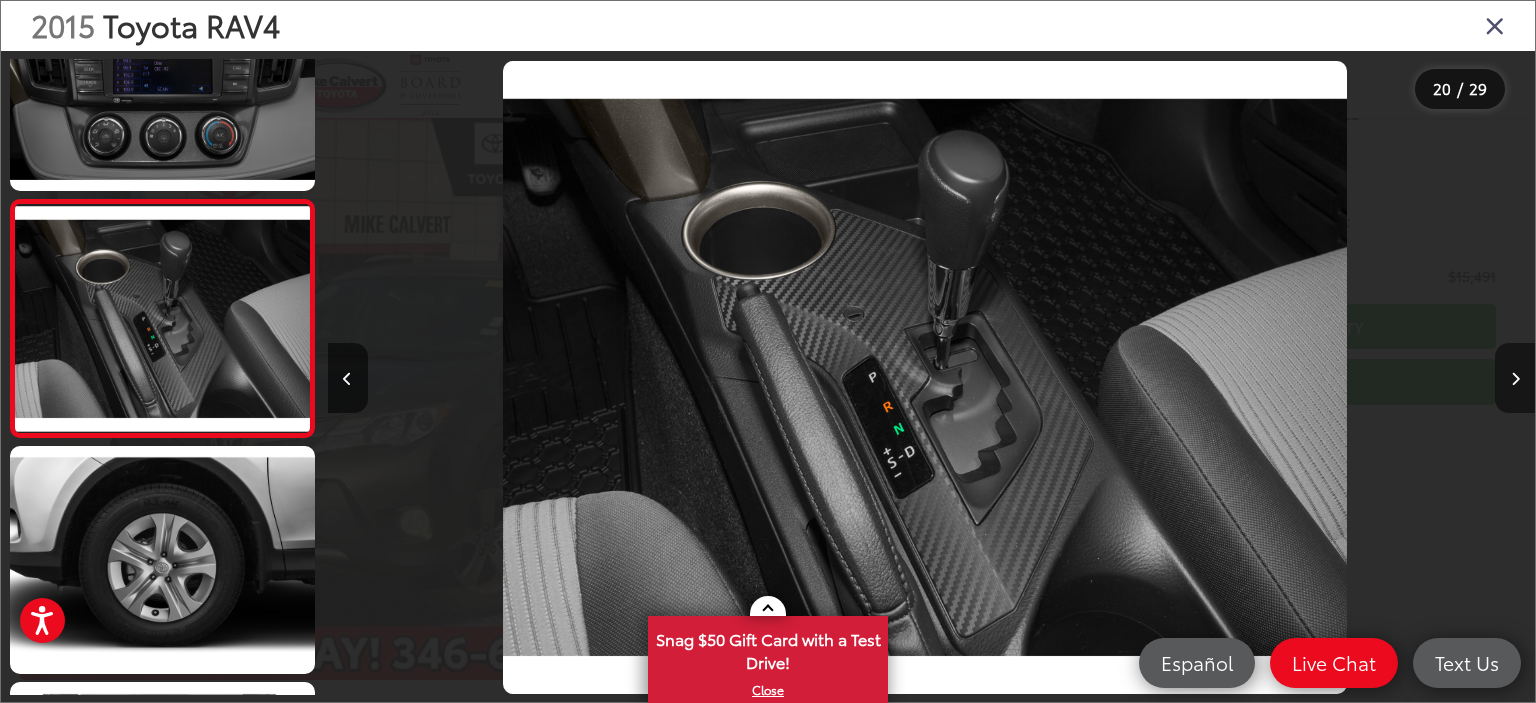 click at bounding box center [1515, 379] 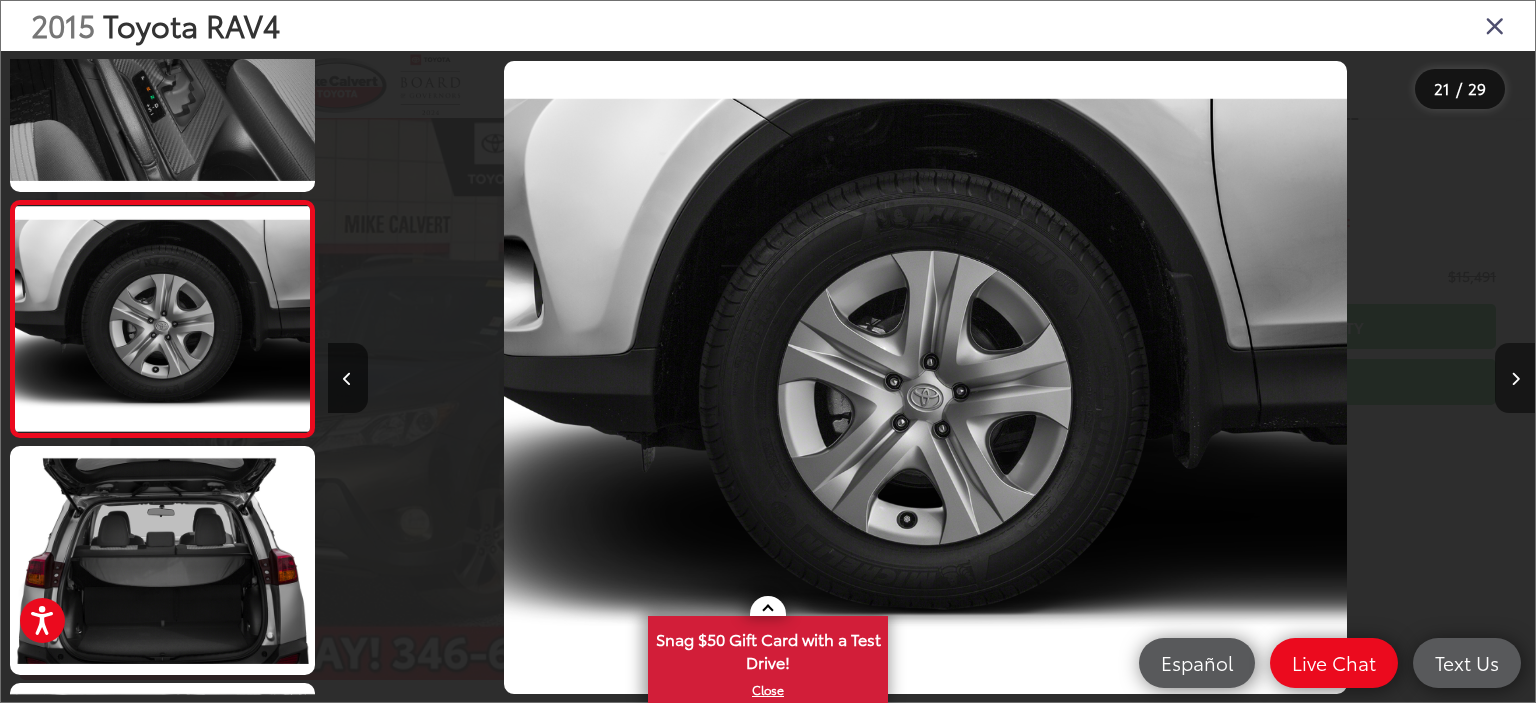click at bounding box center [1515, 379] 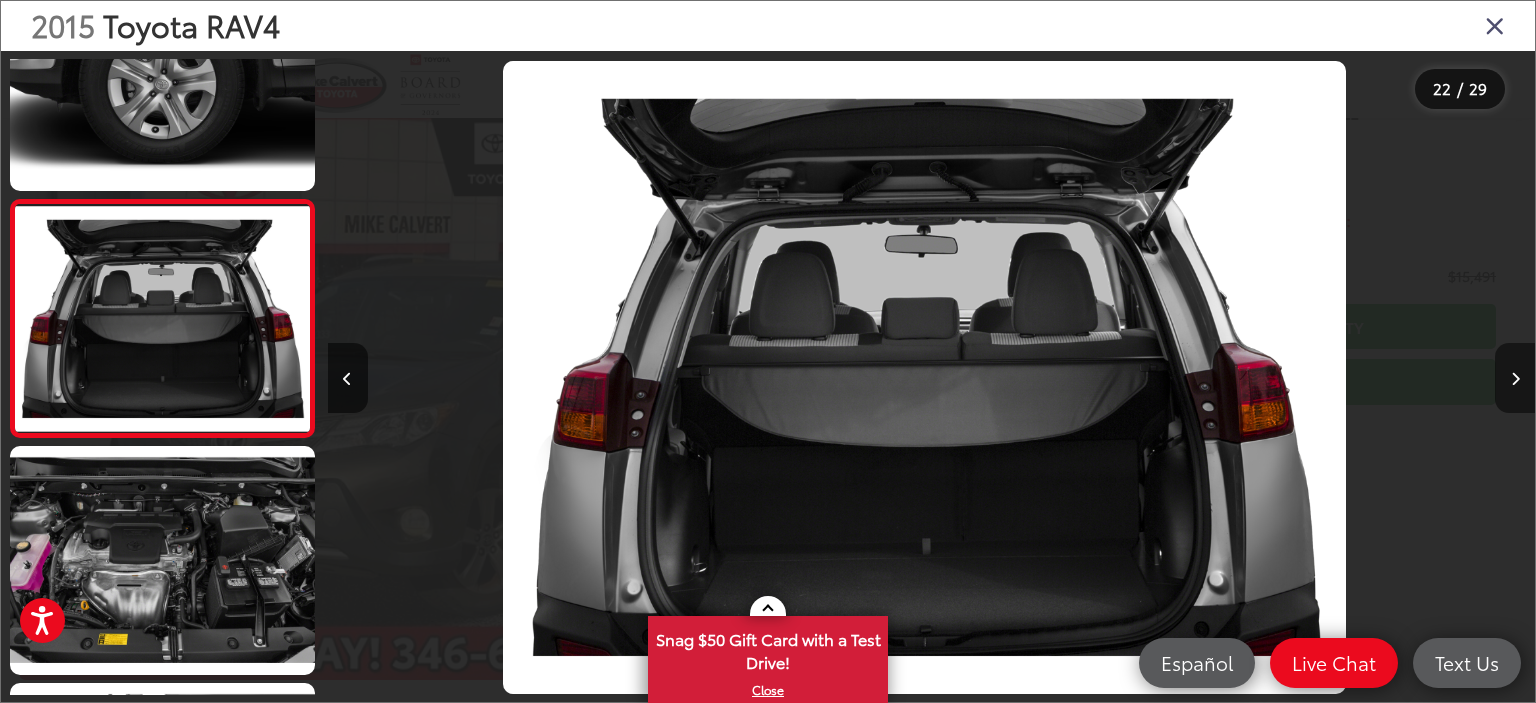 click at bounding box center [1515, 379] 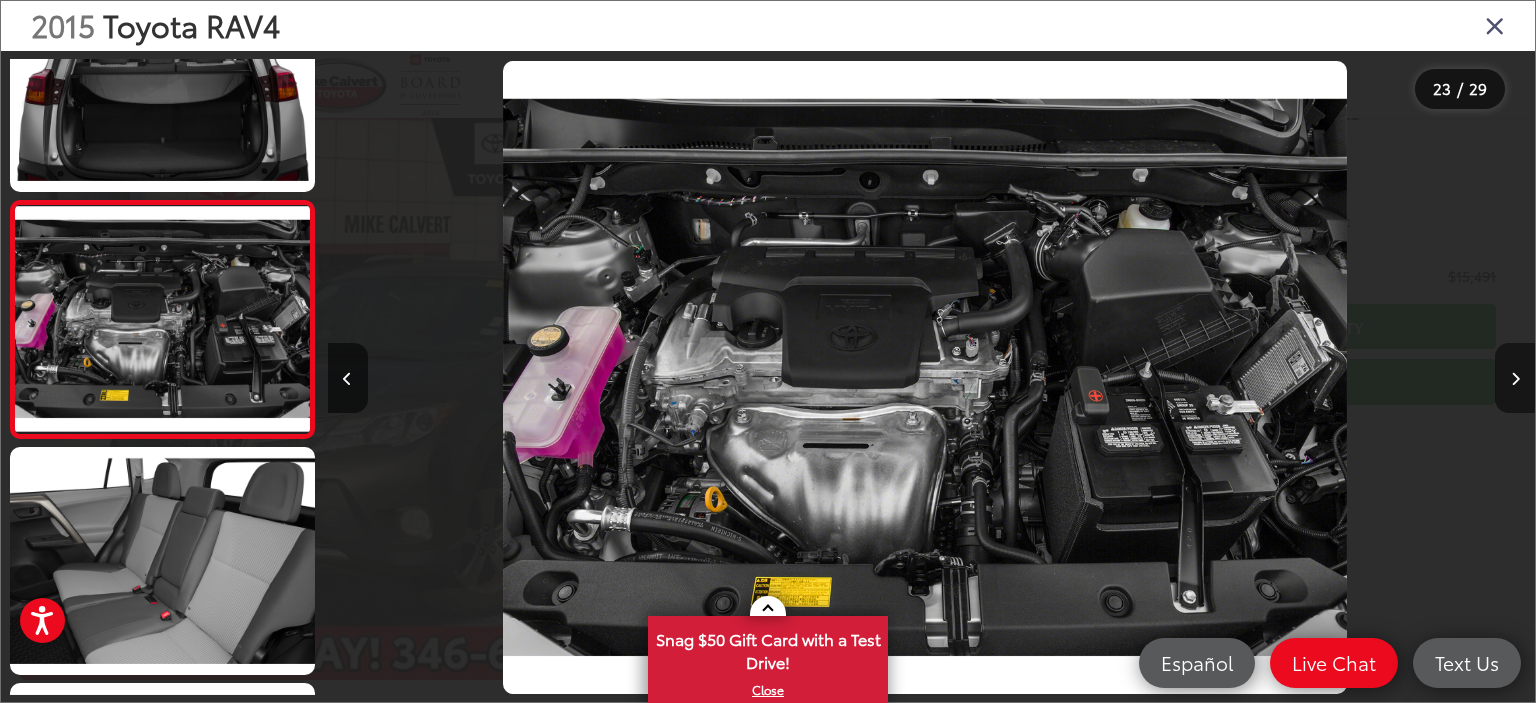 click at bounding box center [1515, 379] 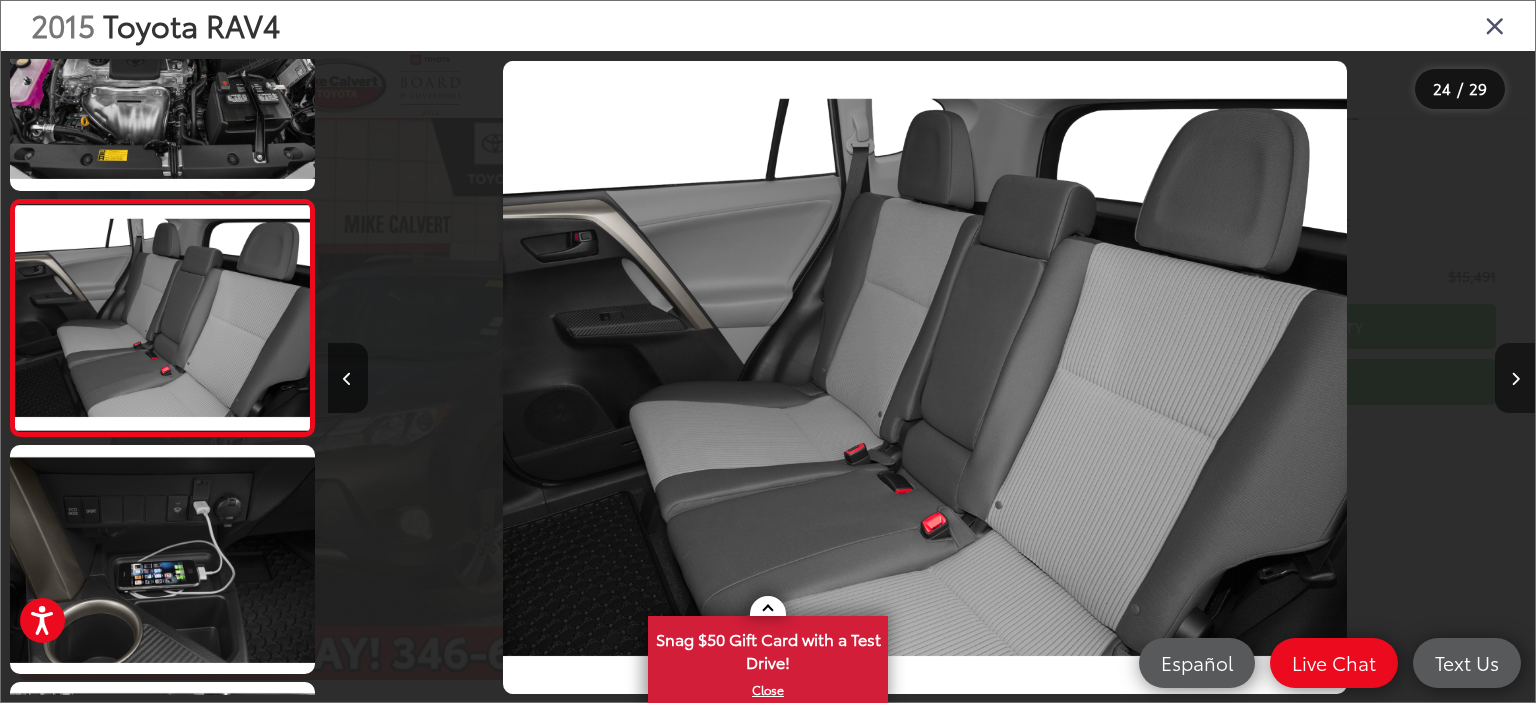 click at bounding box center (1515, 379) 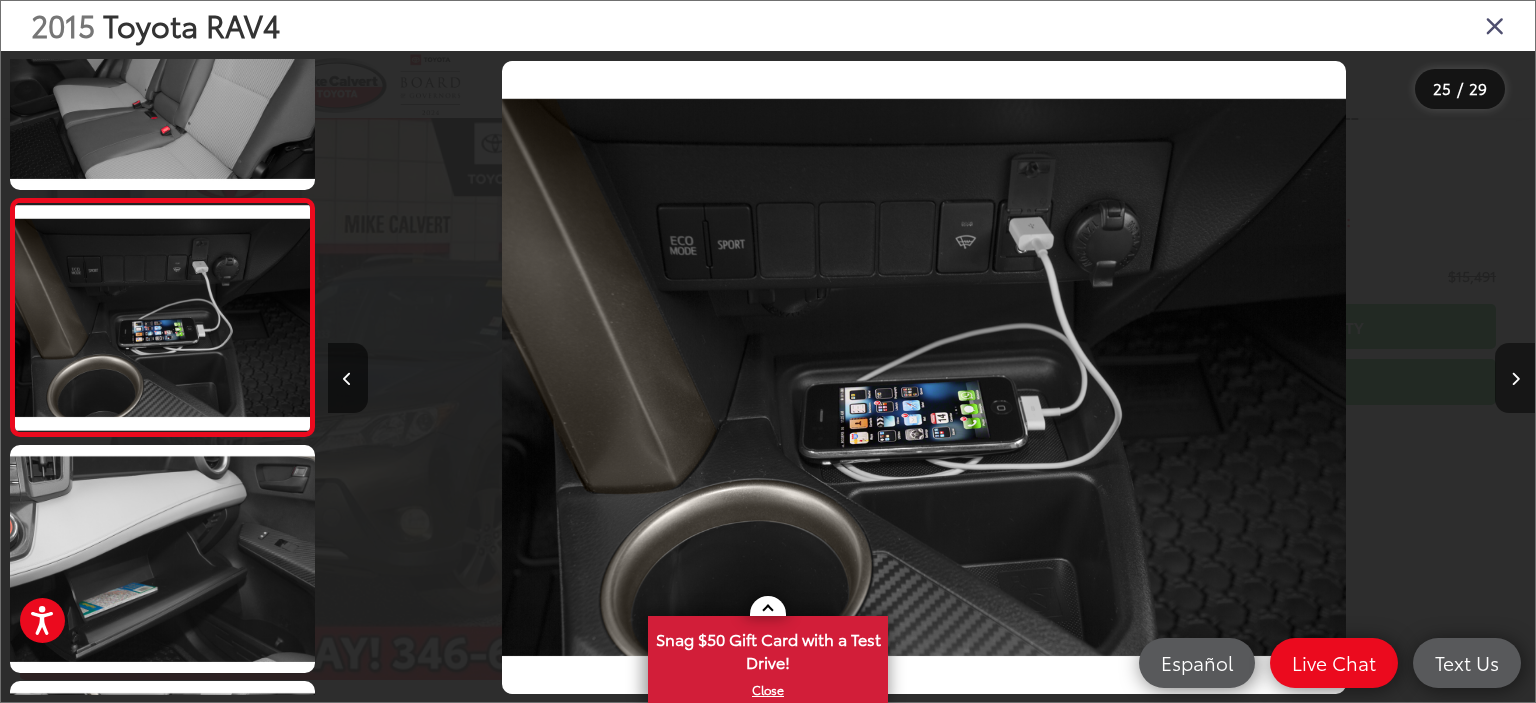 click at bounding box center (1515, 379) 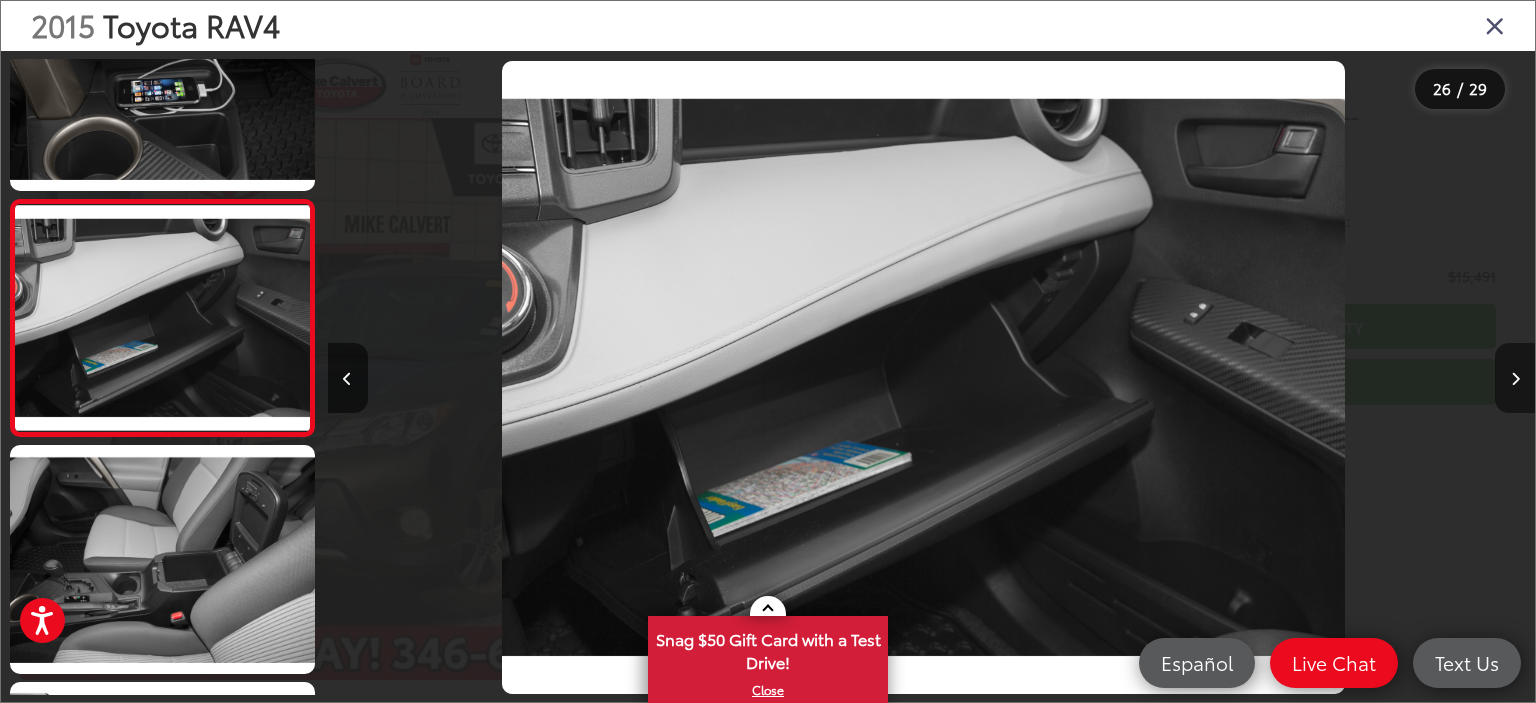 click at bounding box center (1515, 379) 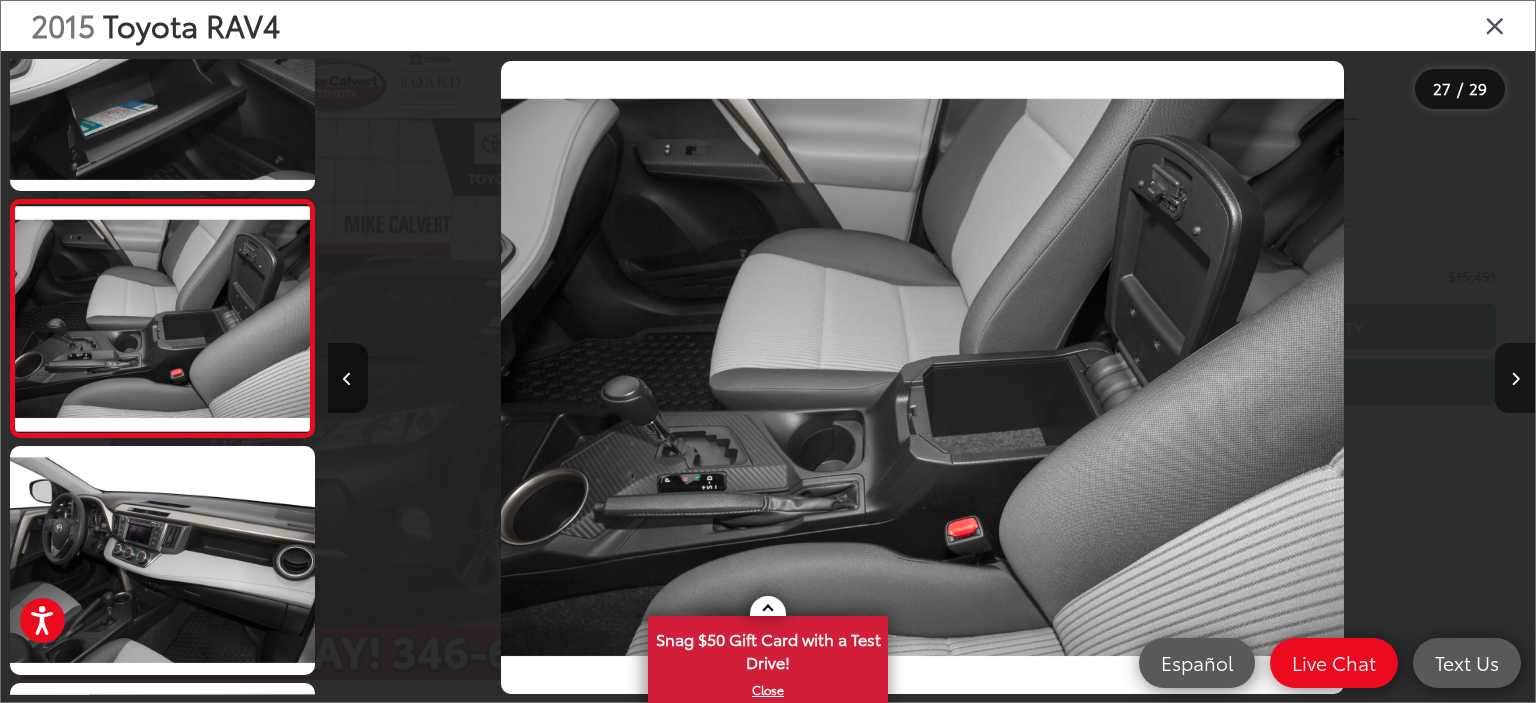 click at bounding box center (1515, 379) 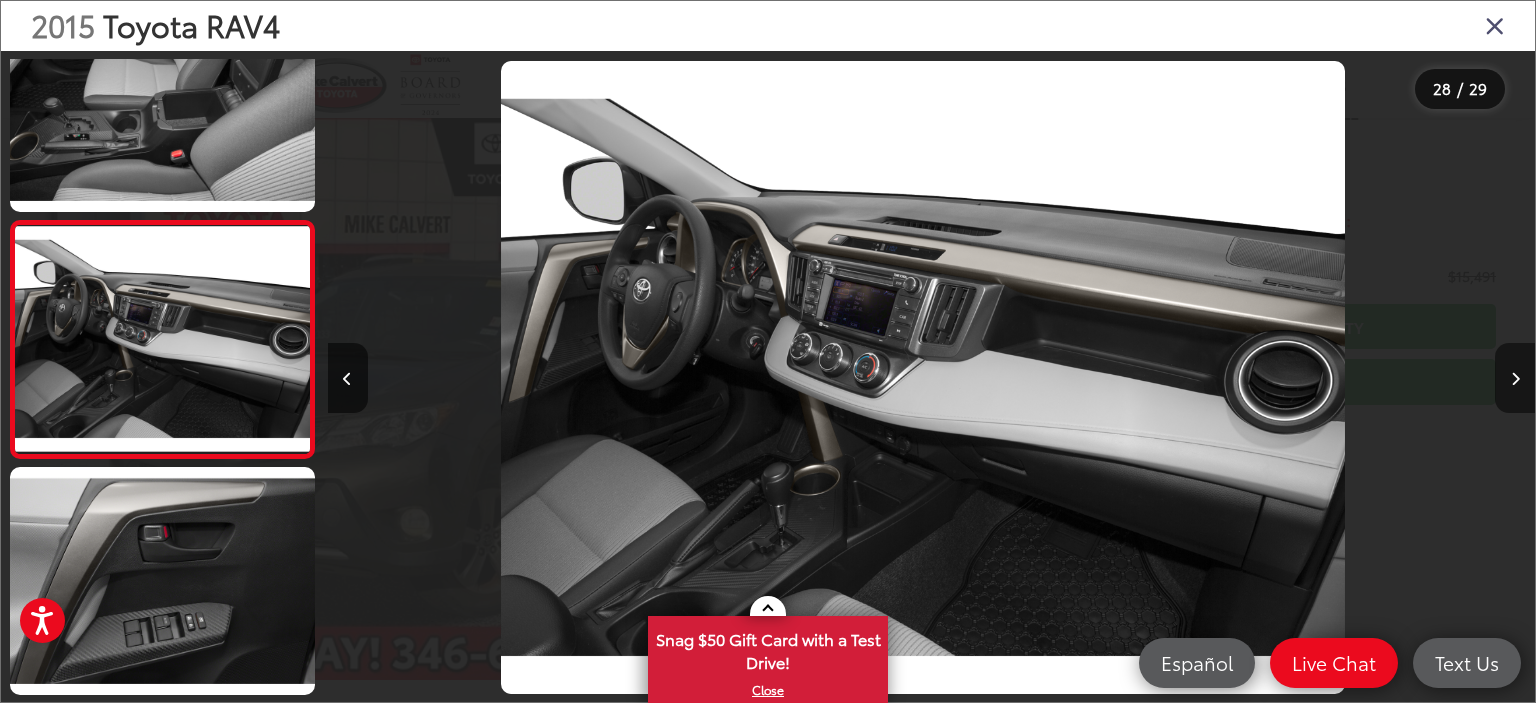 click at bounding box center [1515, 379] 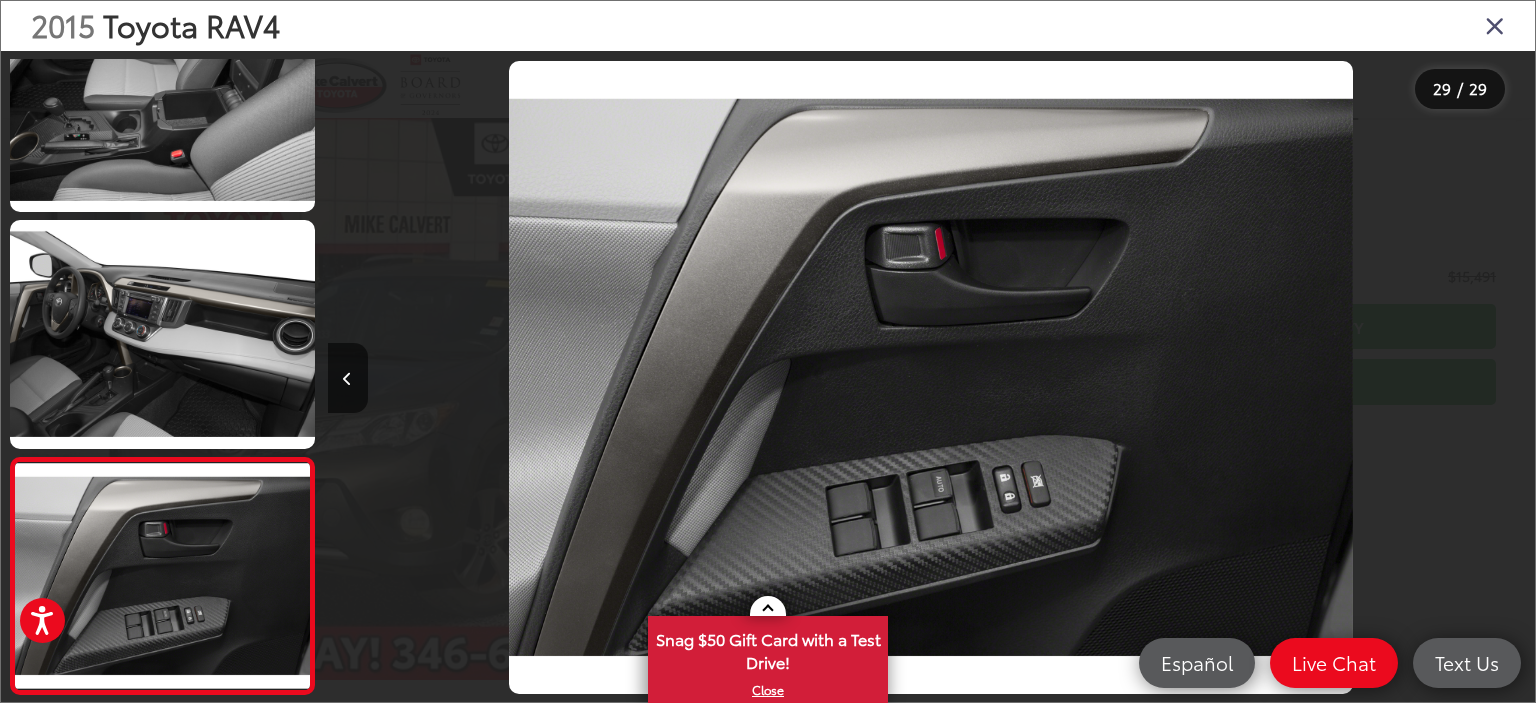 click at bounding box center [1495, 25] 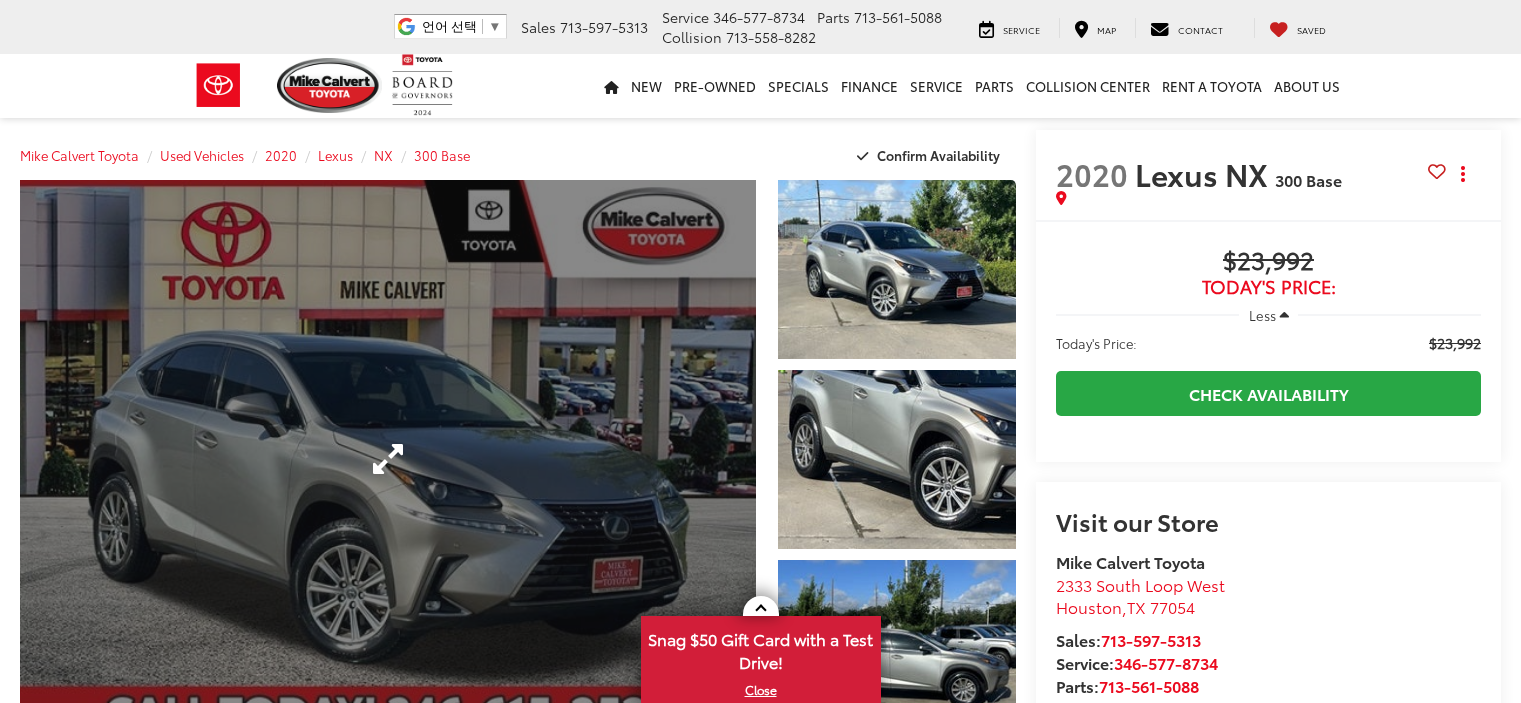 scroll, scrollTop: 0, scrollLeft: 0, axis: both 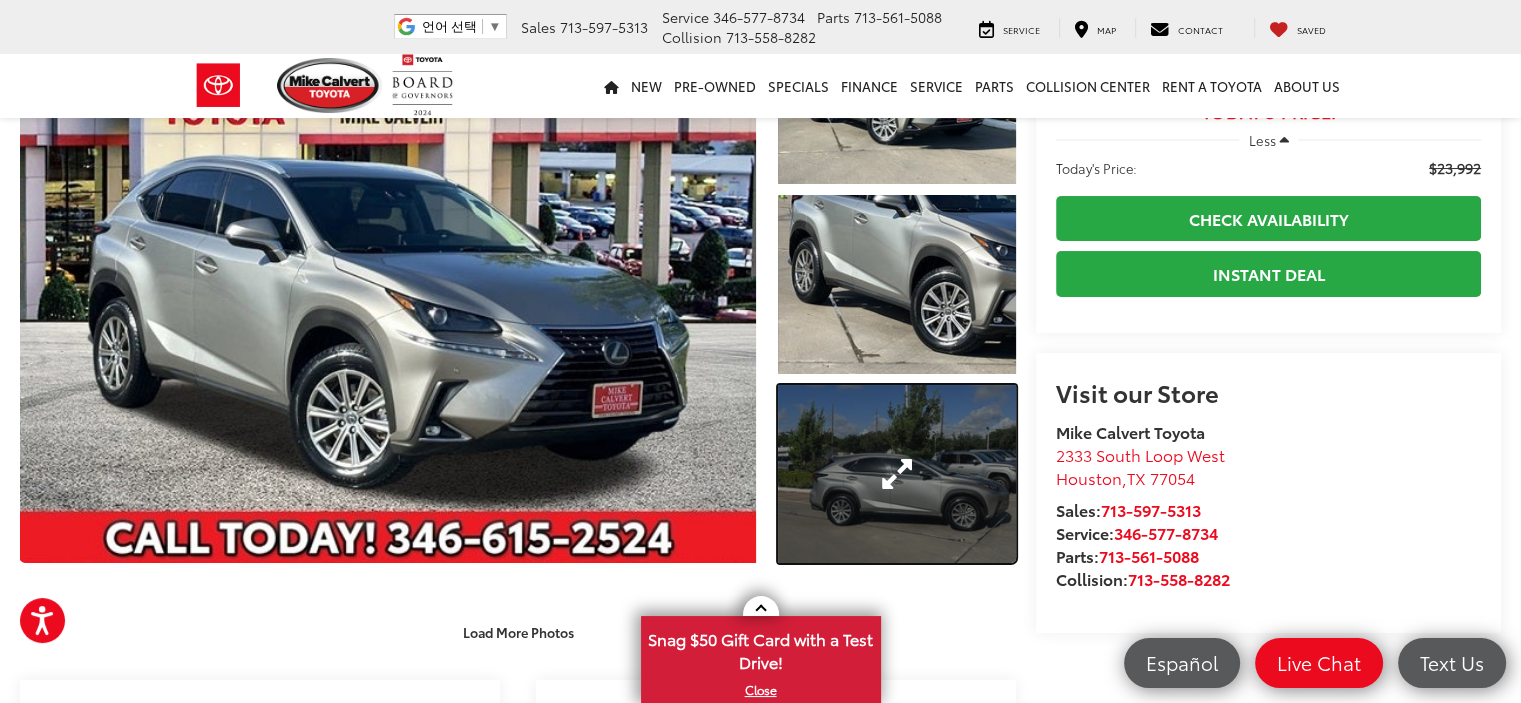 click at bounding box center (897, 474) 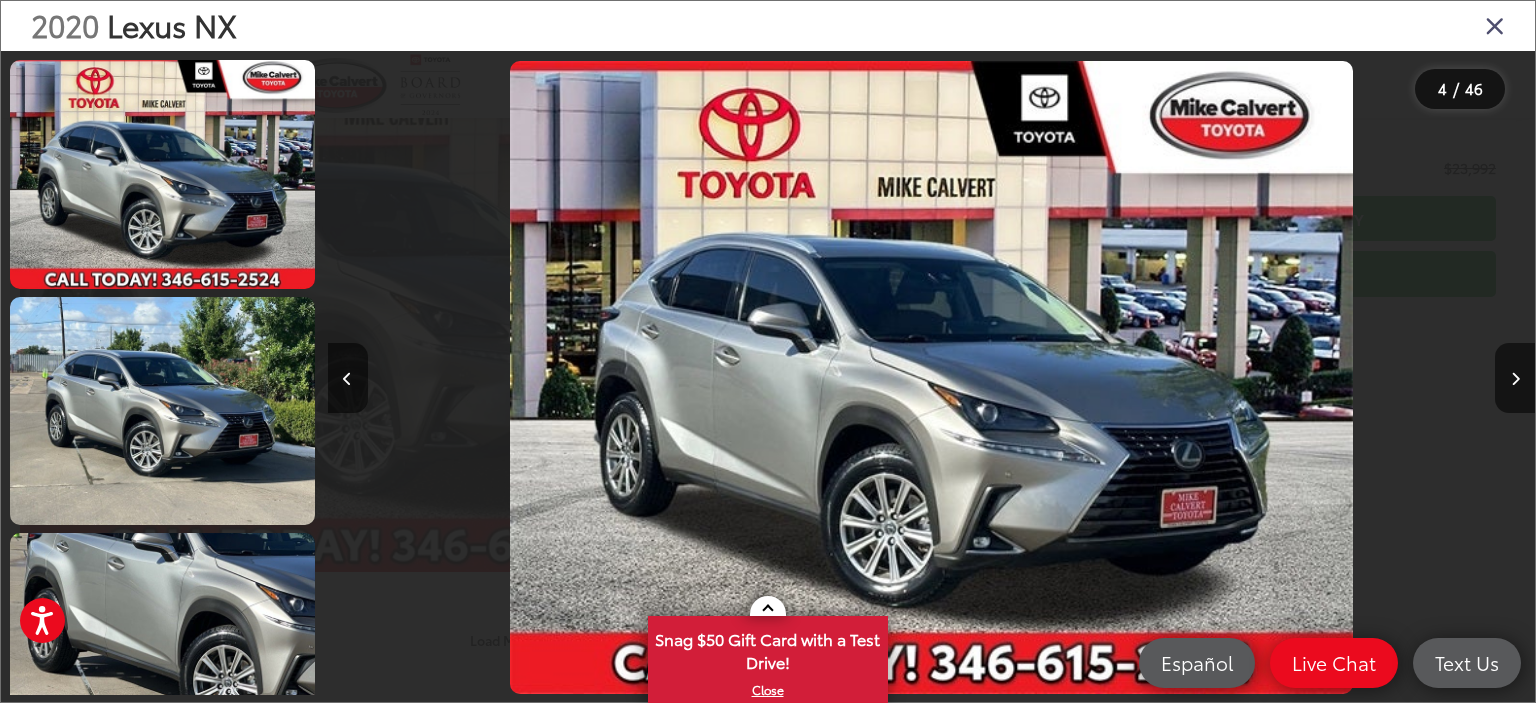 scroll, scrollTop: 507, scrollLeft: 0, axis: vertical 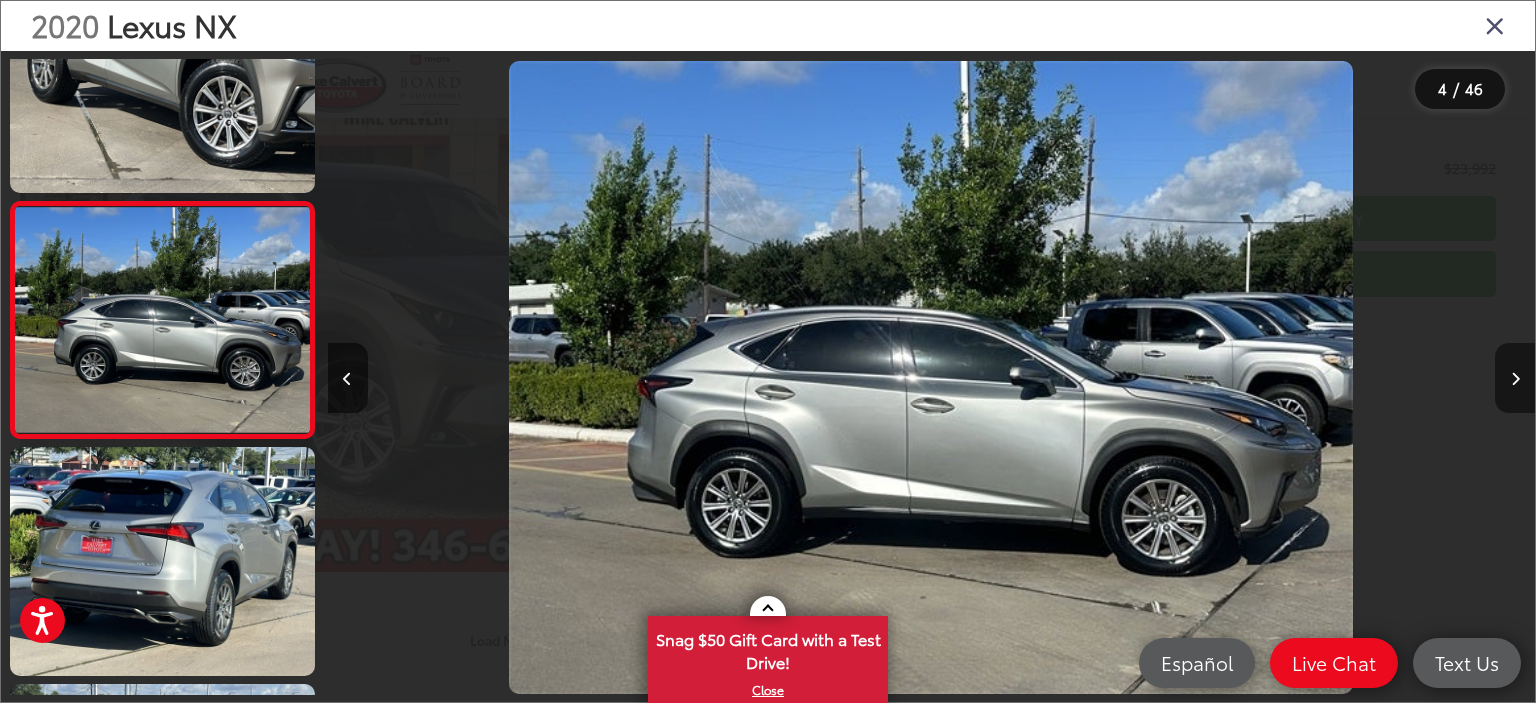 click at bounding box center (1515, 378) 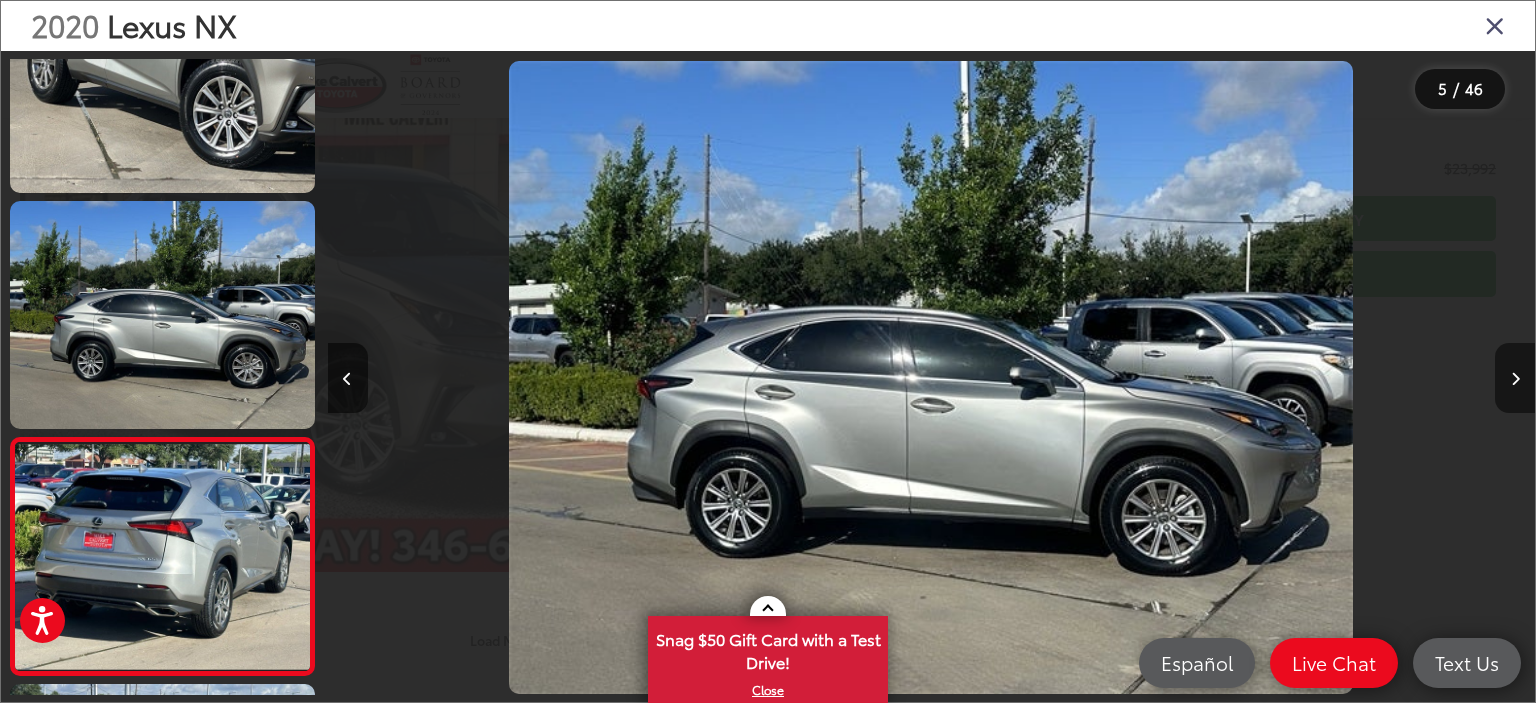 scroll, scrollTop: 0, scrollLeft: 3727, axis: horizontal 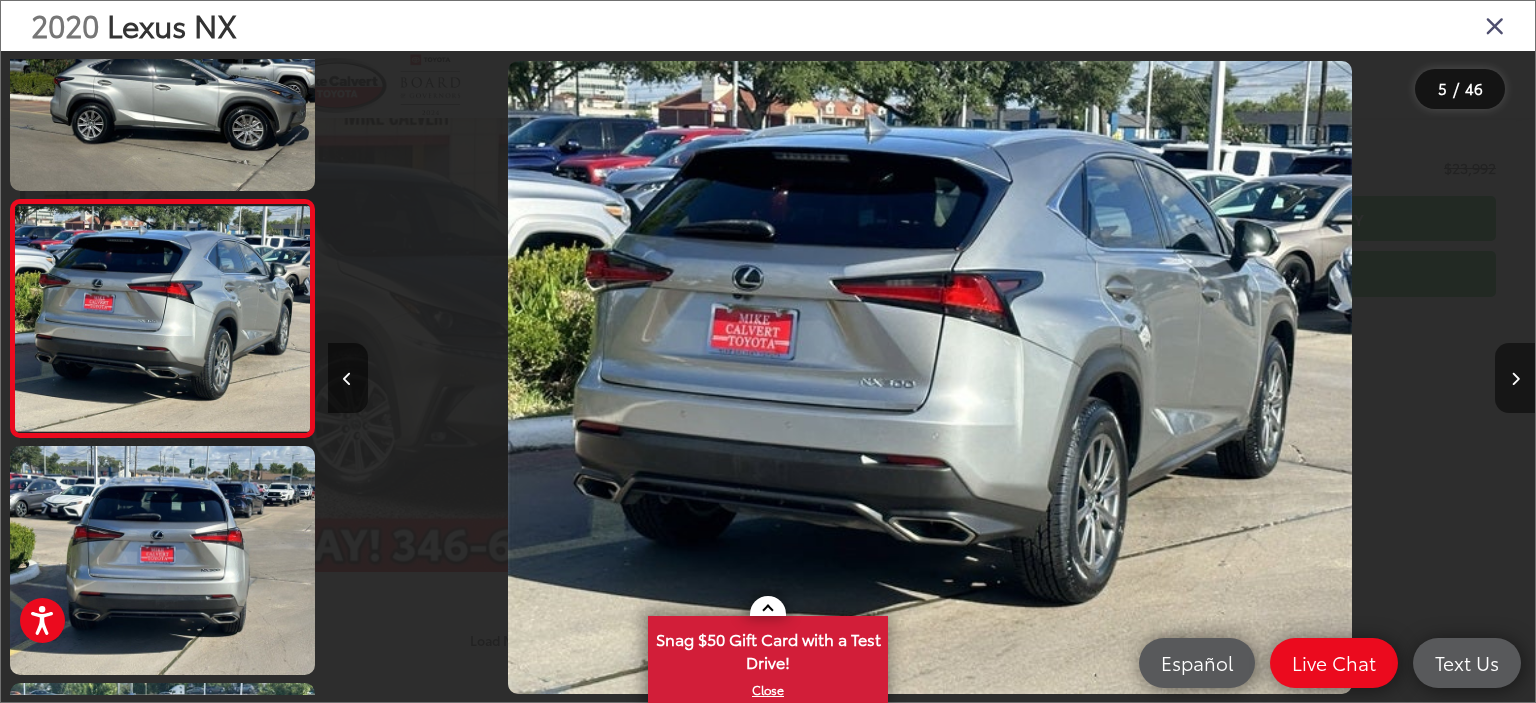 click at bounding box center [1515, 378] 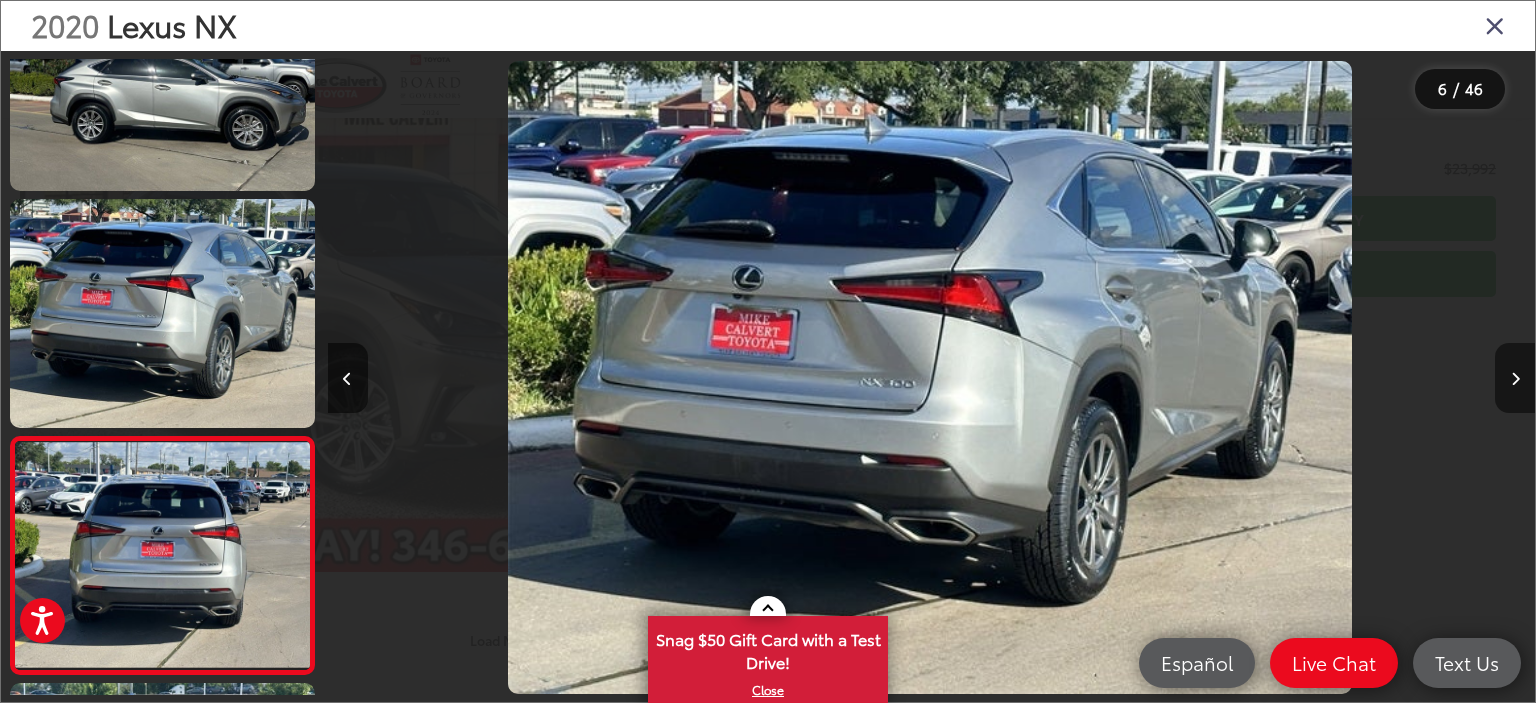 scroll, scrollTop: 0, scrollLeft: 5305, axis: horizontal 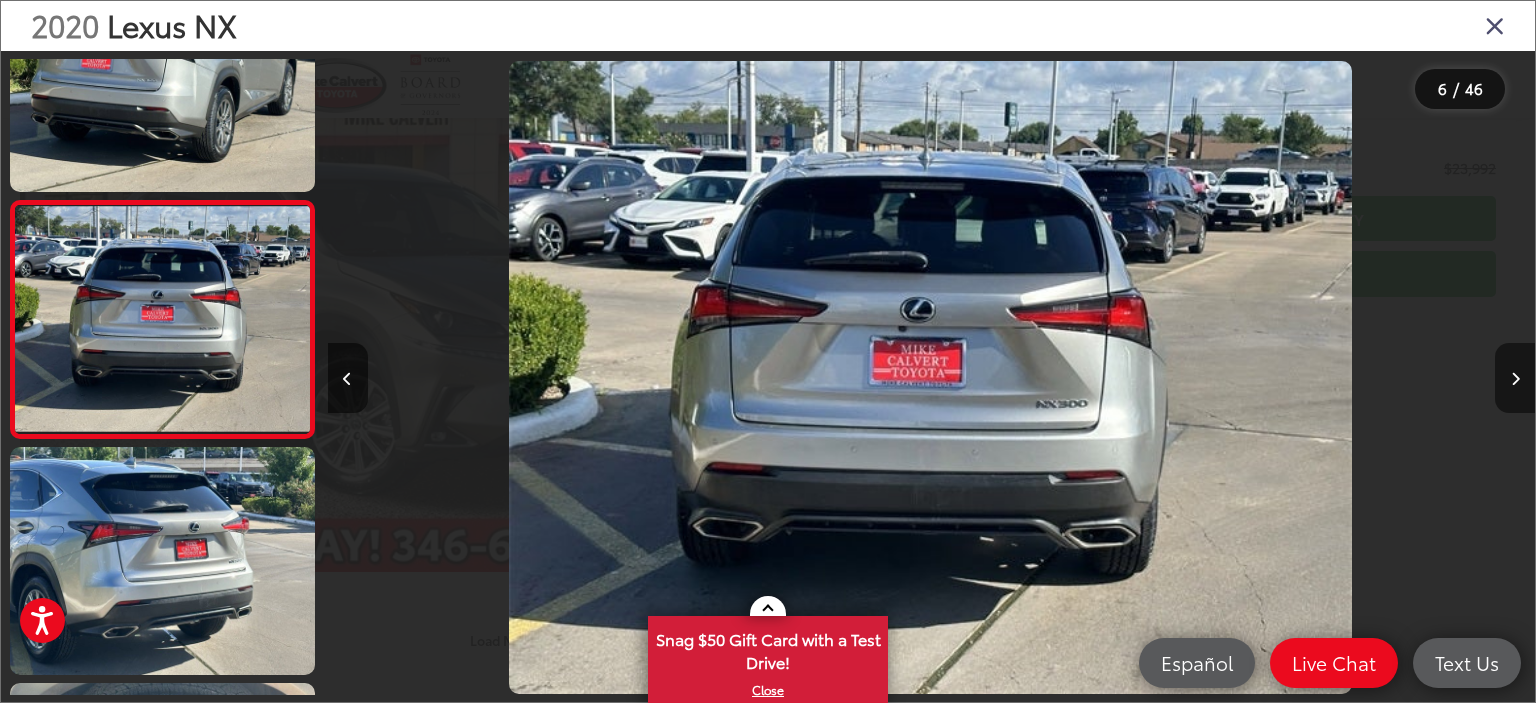 click at bounding box center (1515, 378) 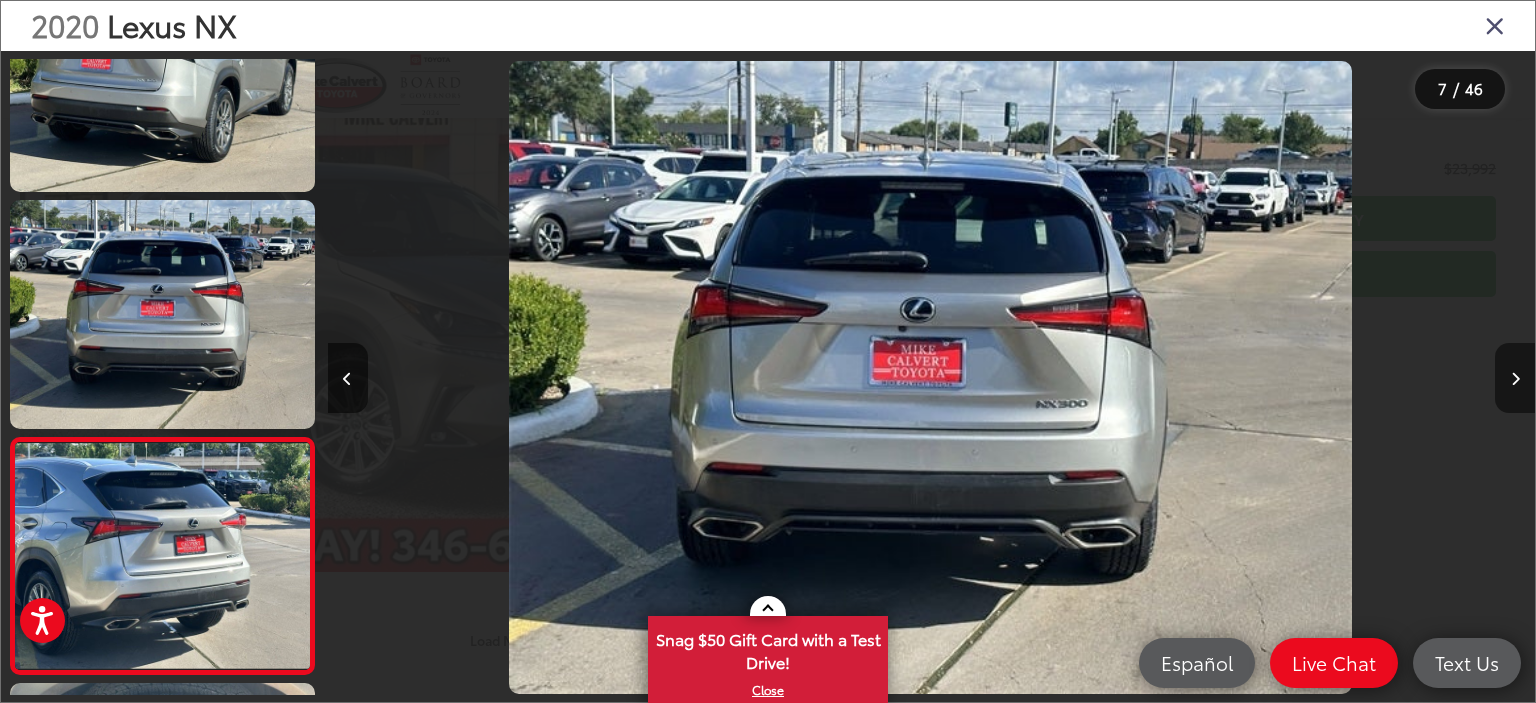scroll, scrollTop: 0, scrollLeft: 6171, axis: horizontal 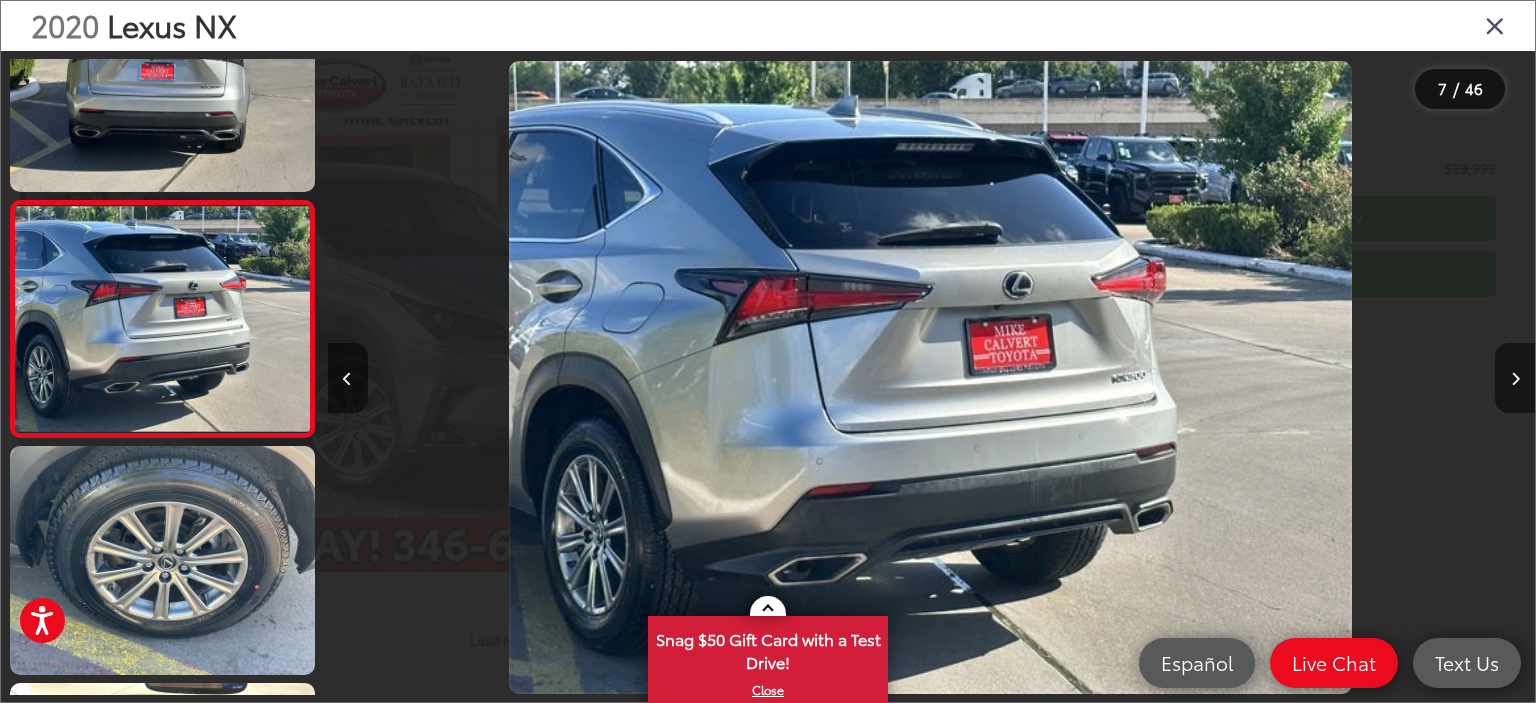 click at bounding box center [1515, 378] 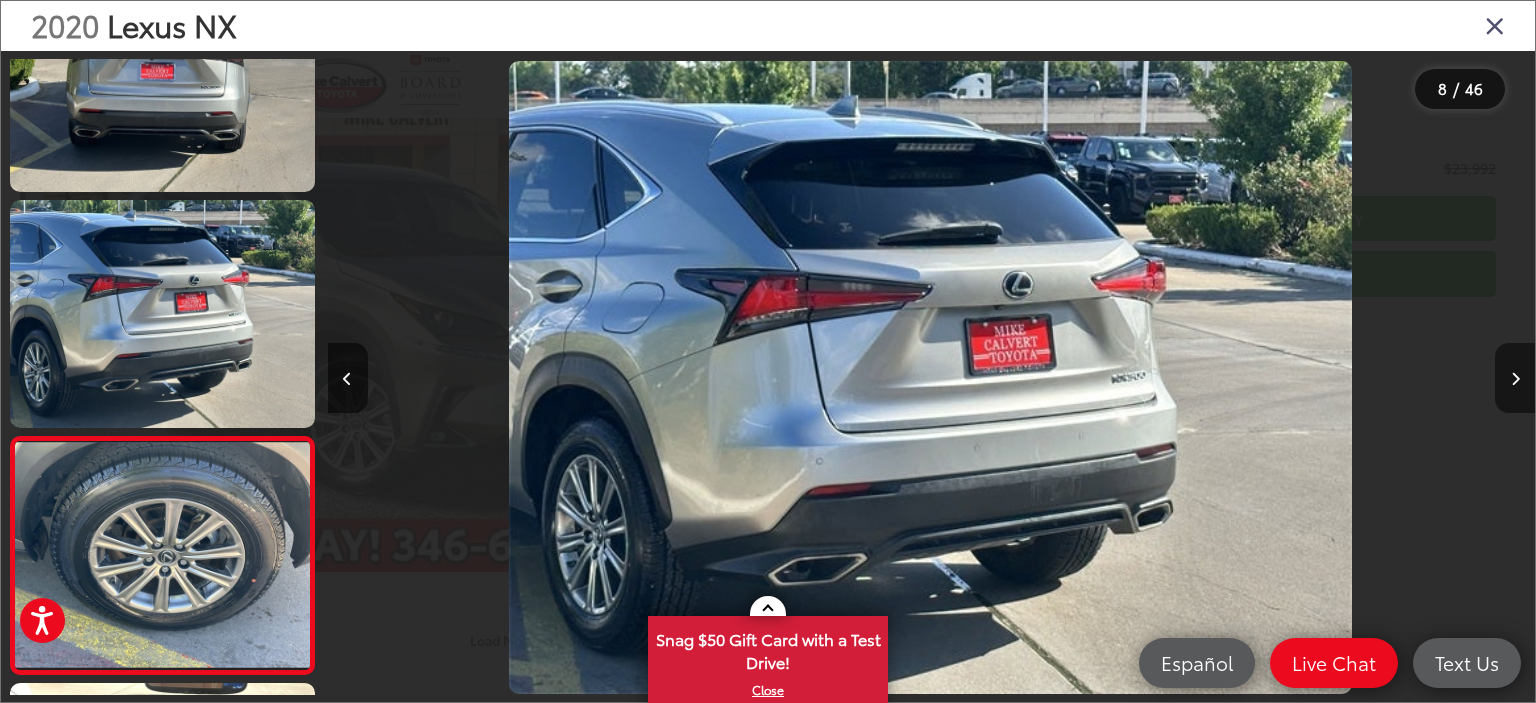 scroll, scrollTop: 0, scrollLeft: 7618, axis: horizontal 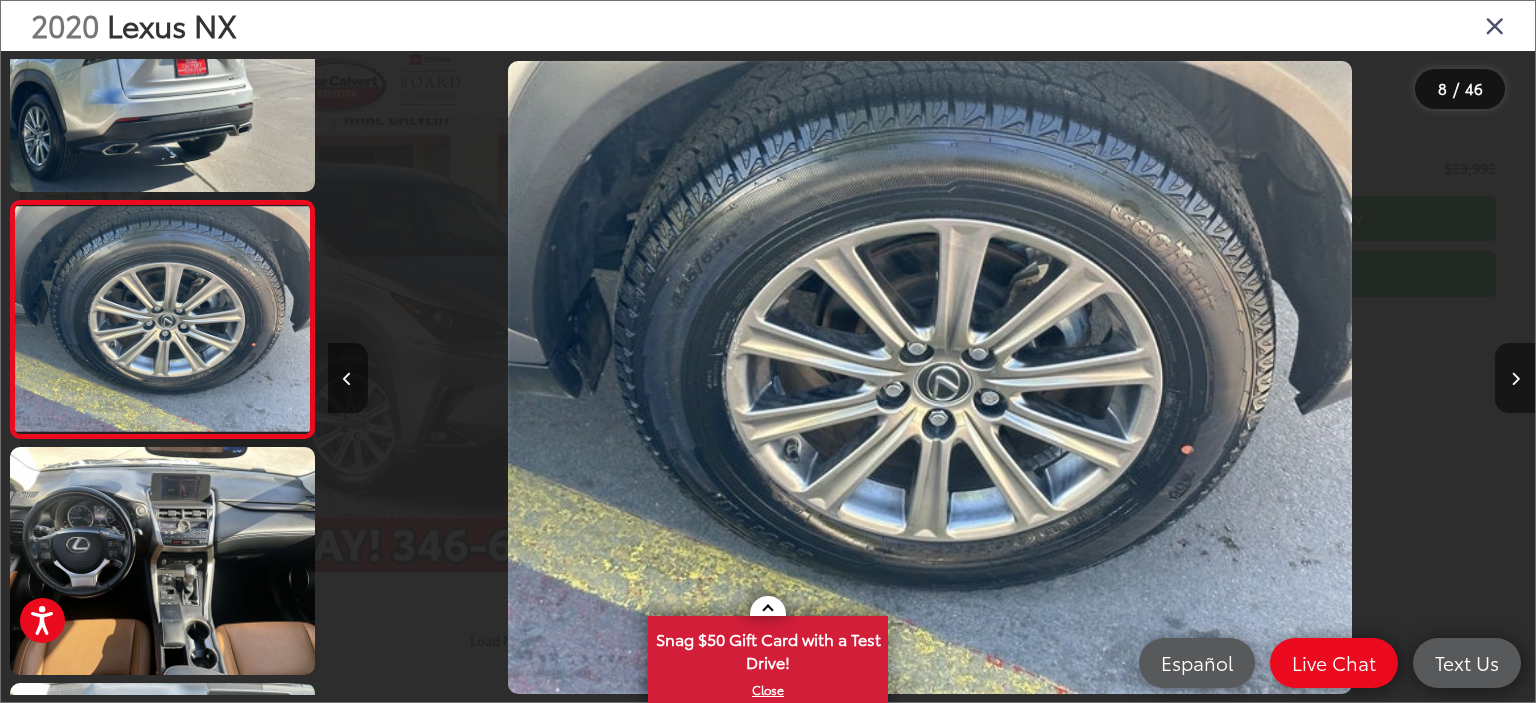click at bounding box center (1515, 378) 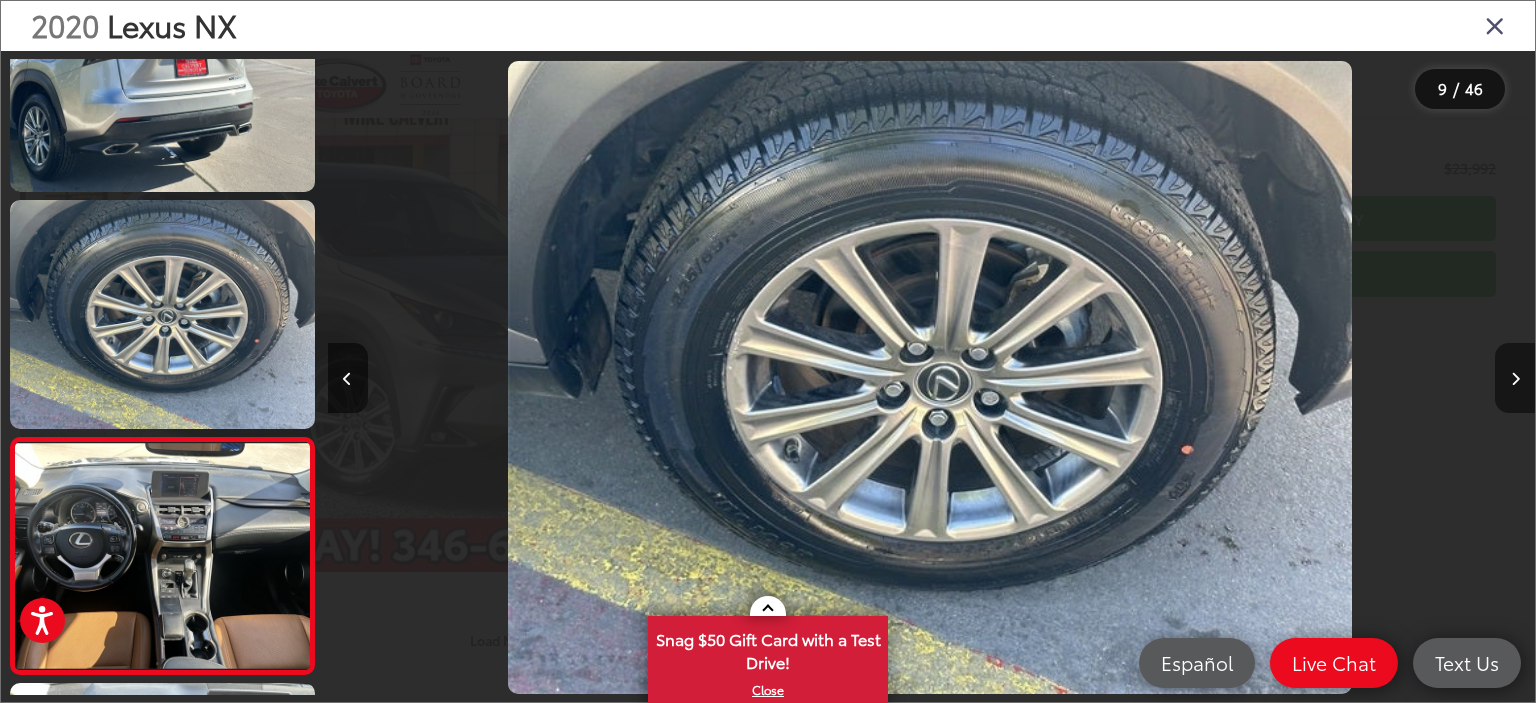 scroll, scrollTop: 0, scrollLeft: 8557, axis: horizontal 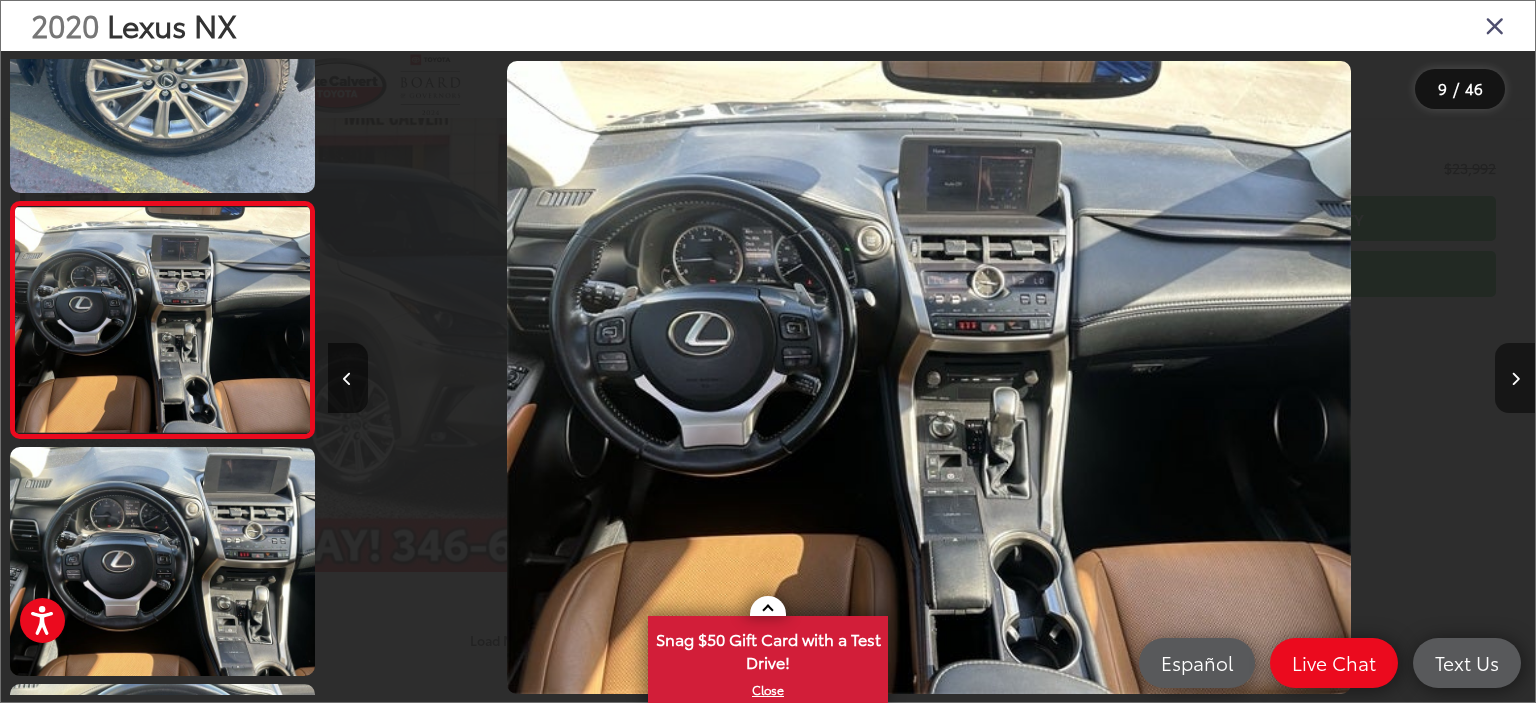 click at bounding box center [1515, 378] 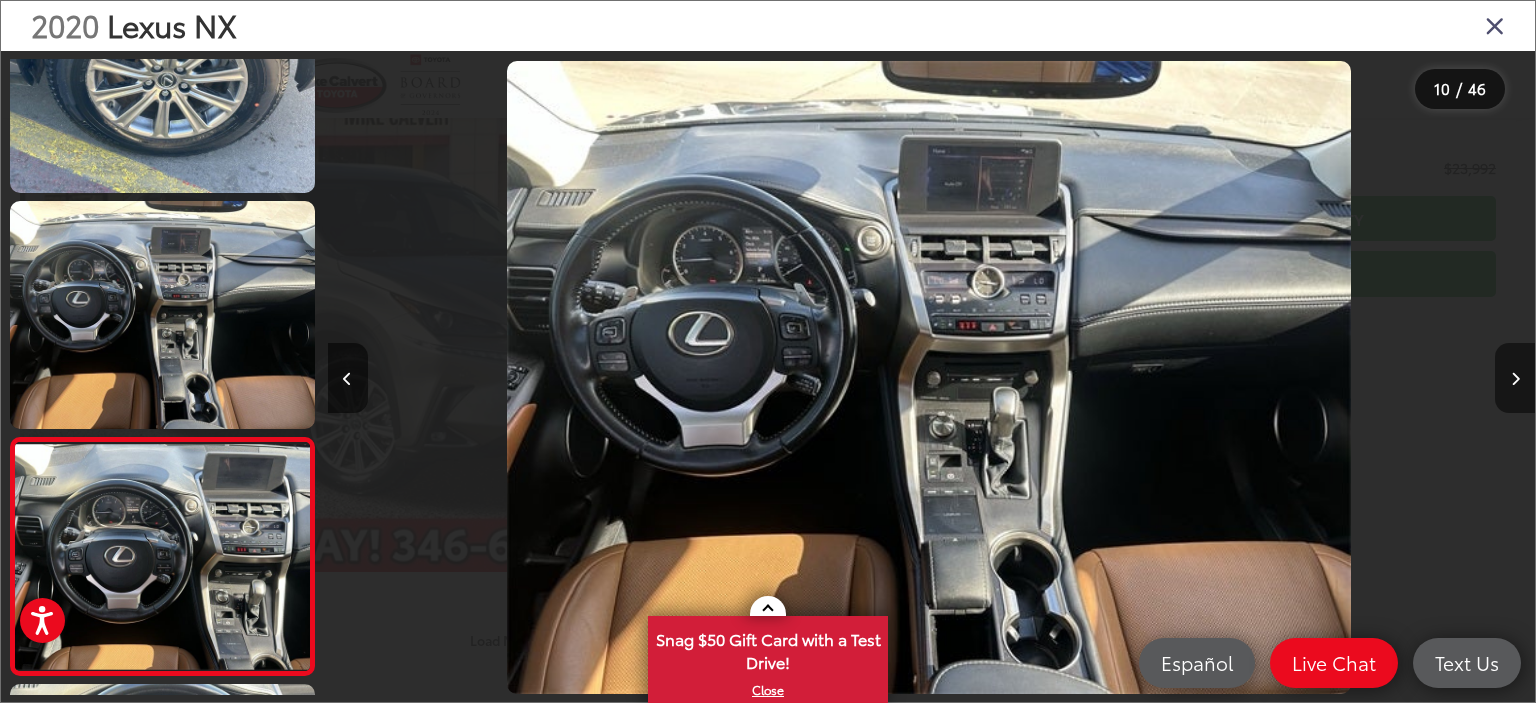 scroll, scrollTop: 0, scrollLeft: 9739, axis: horizontal 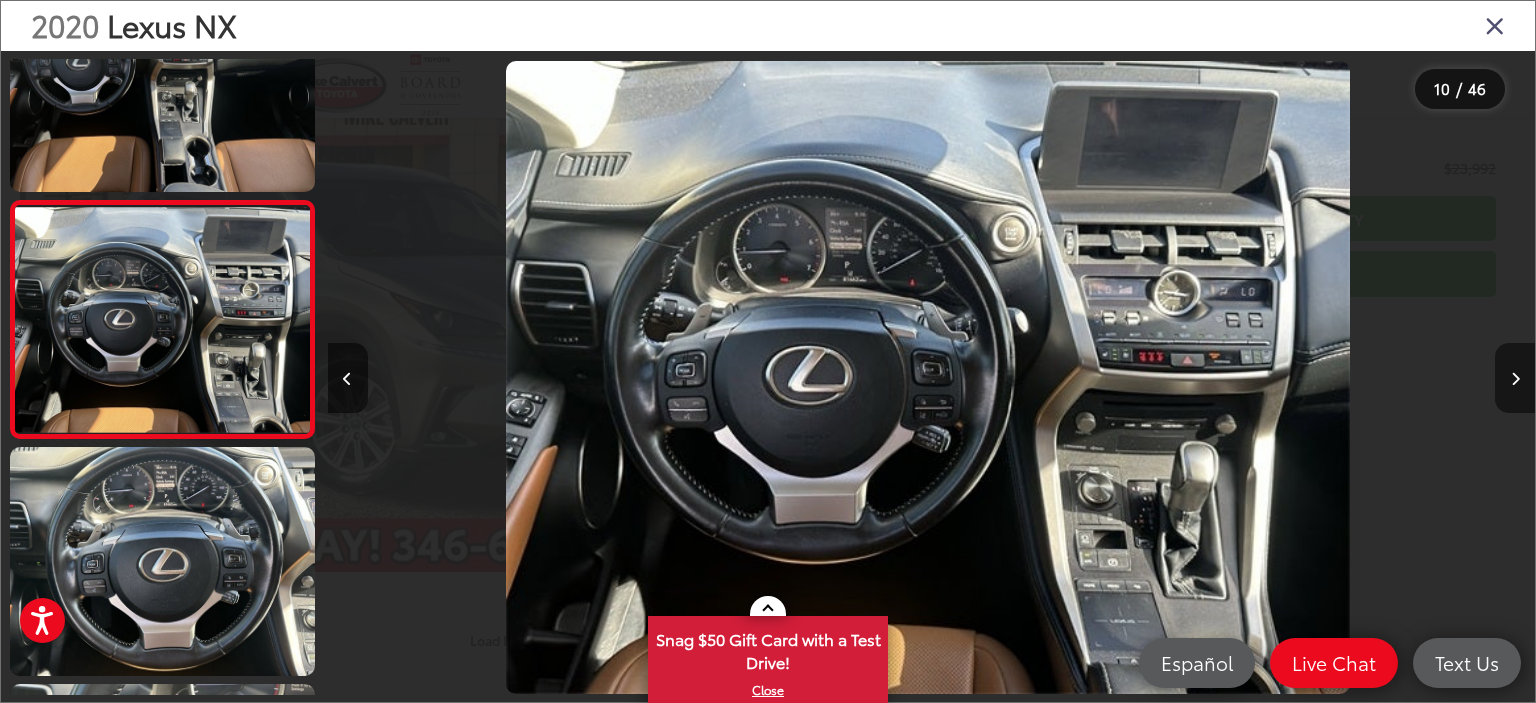 click at bounding box center (1515, 378) 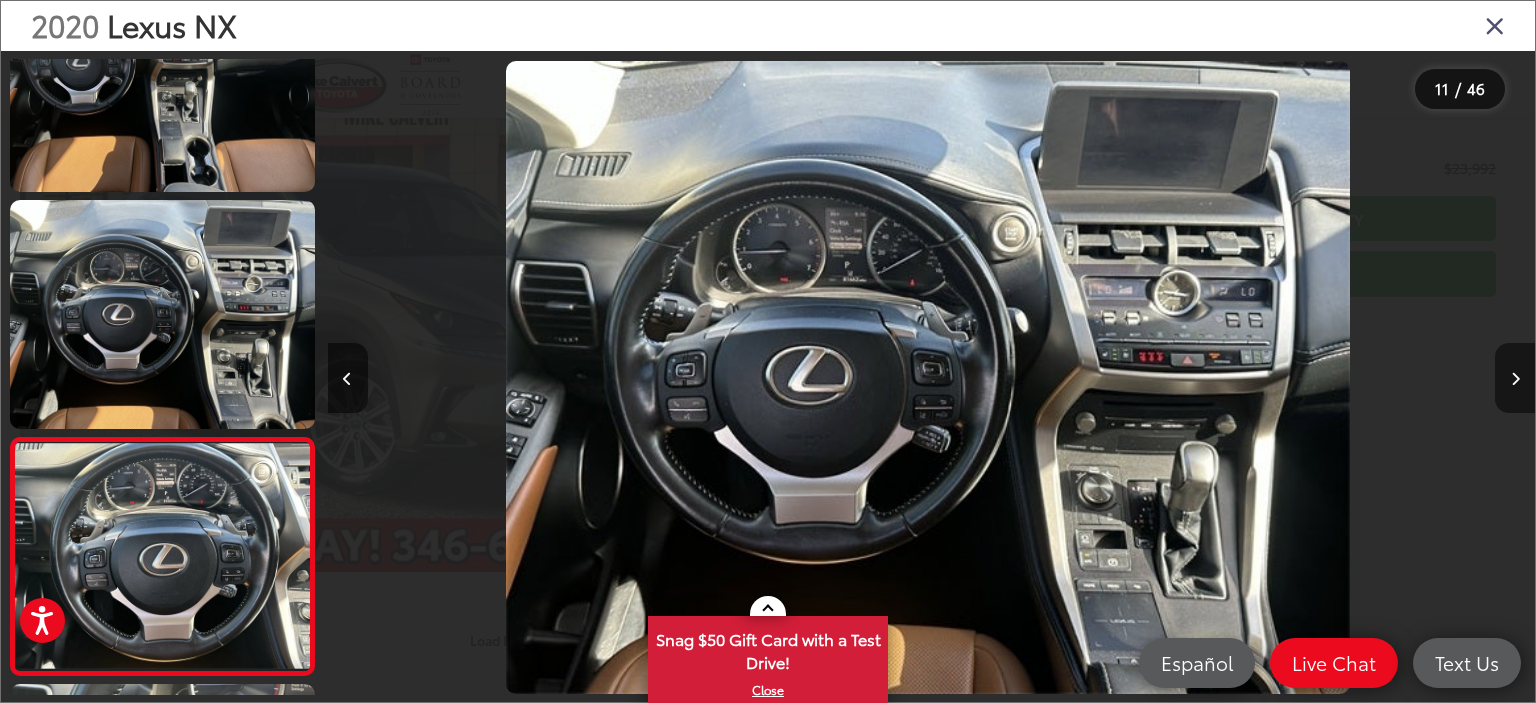 scroll, scrollTop: 0, scrollLeft: 10972, axis: horizontal 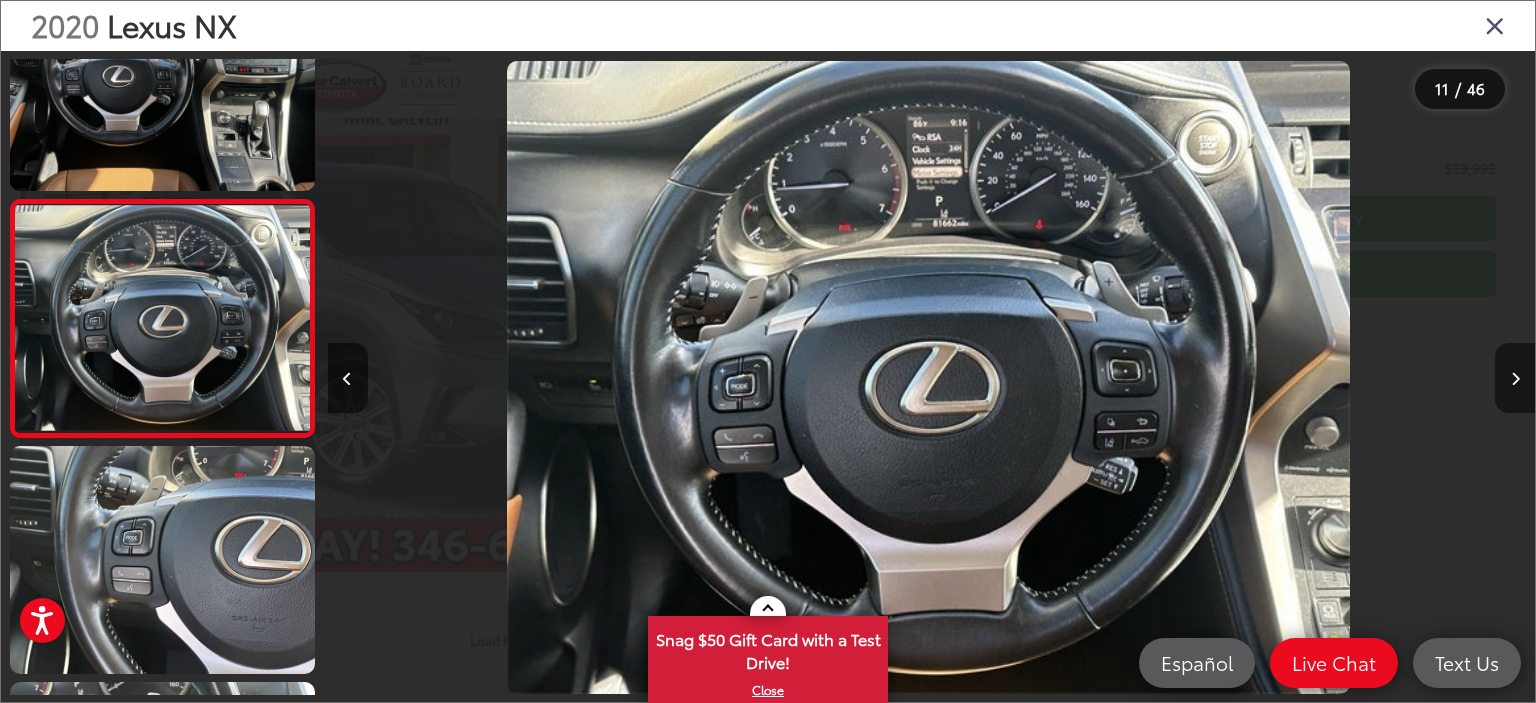 click at bounding box center (1515, 378) 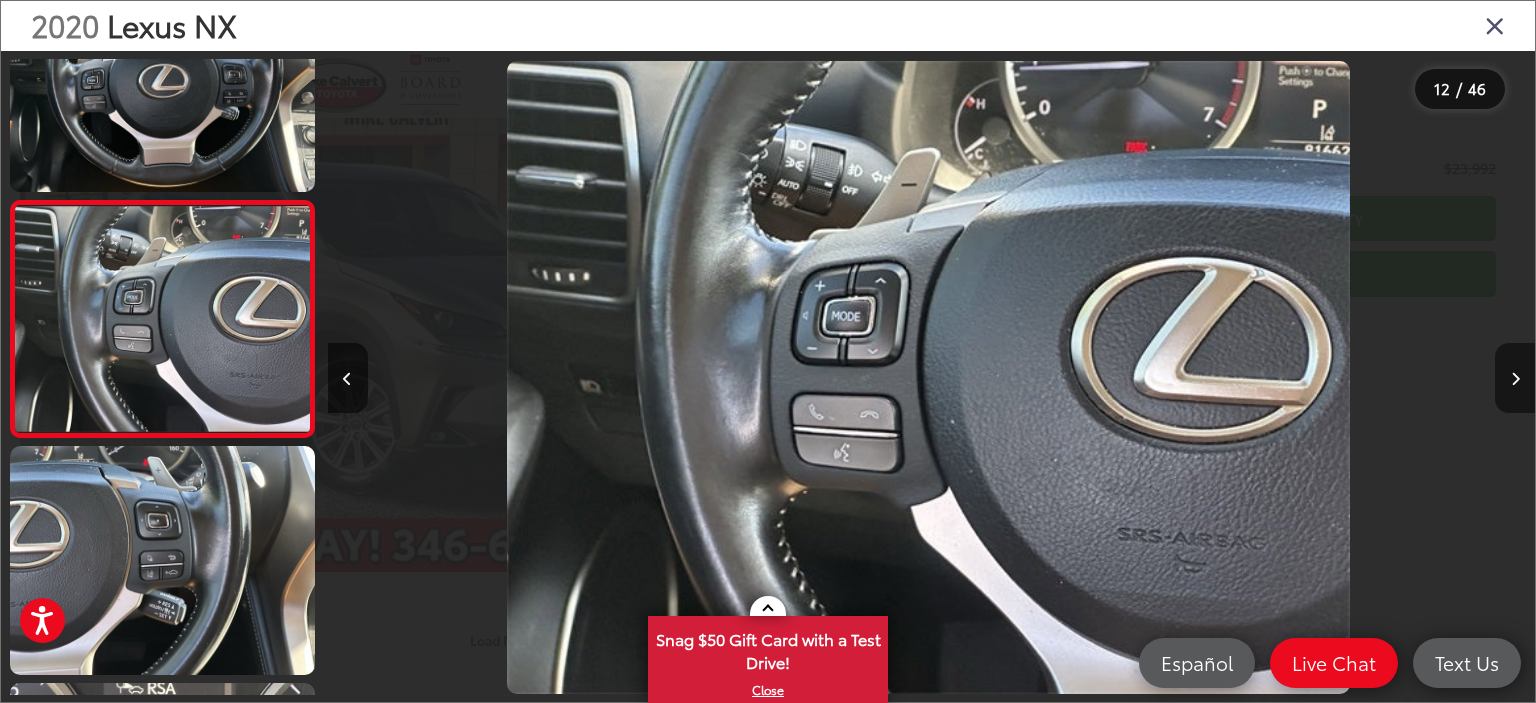 click at bounding box center [1515, 378] 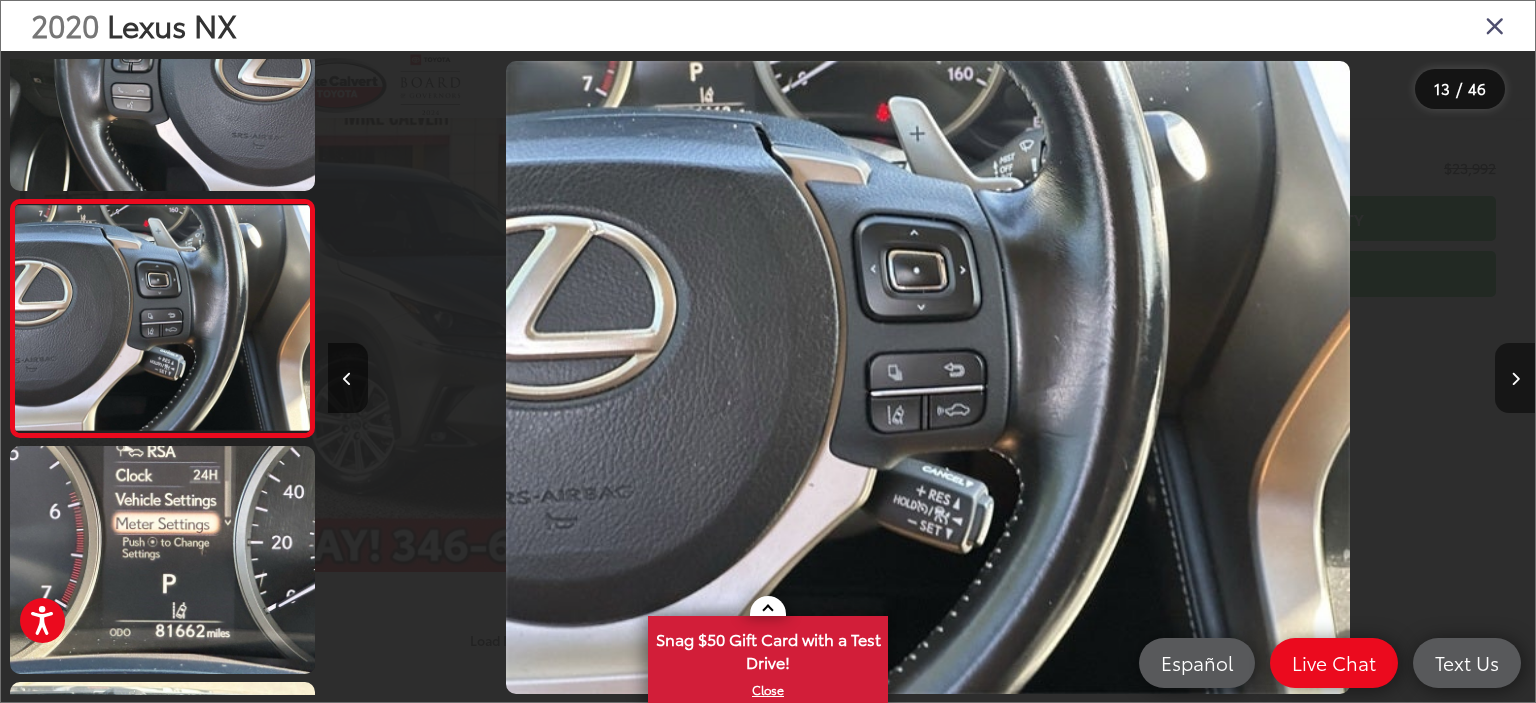 click at bounding box center [1515, 378] 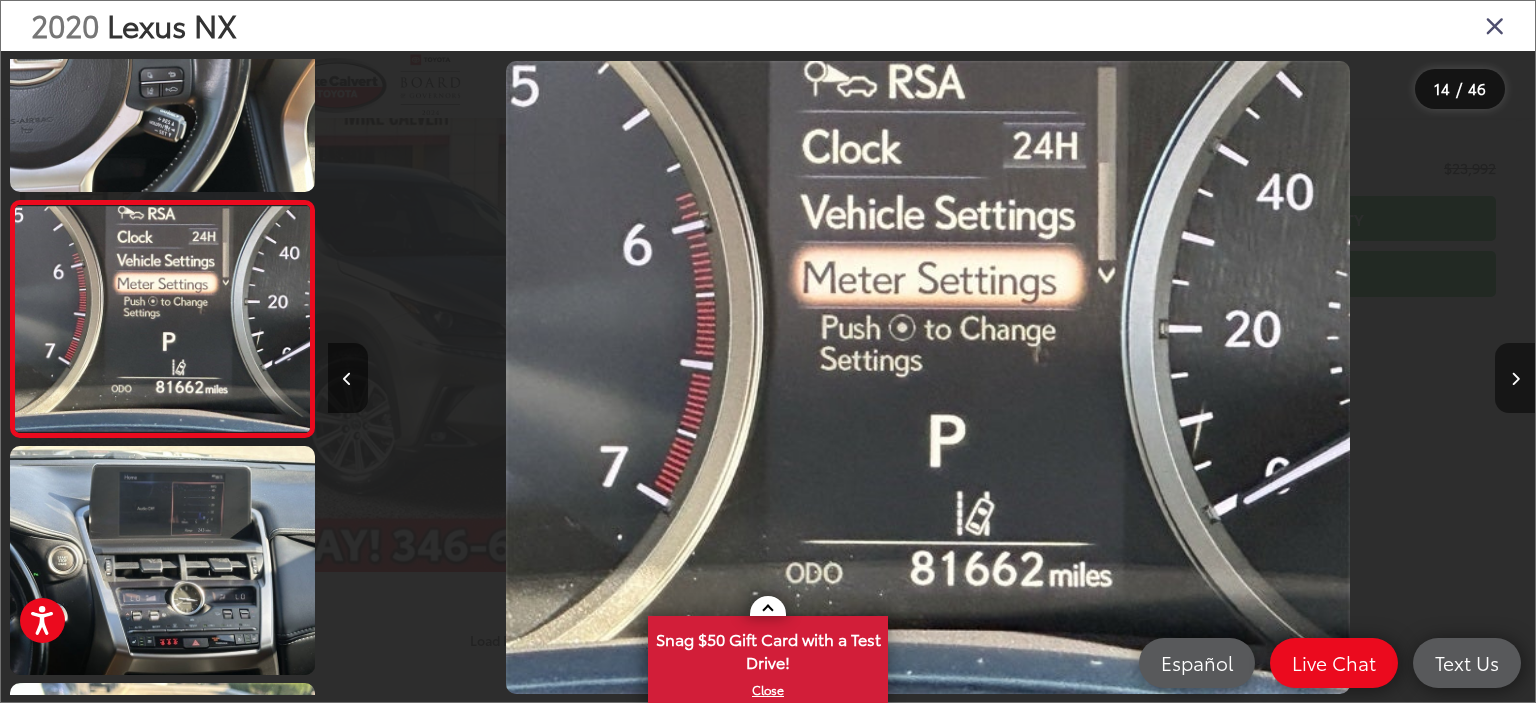 click at bounding box center [1515, 378] 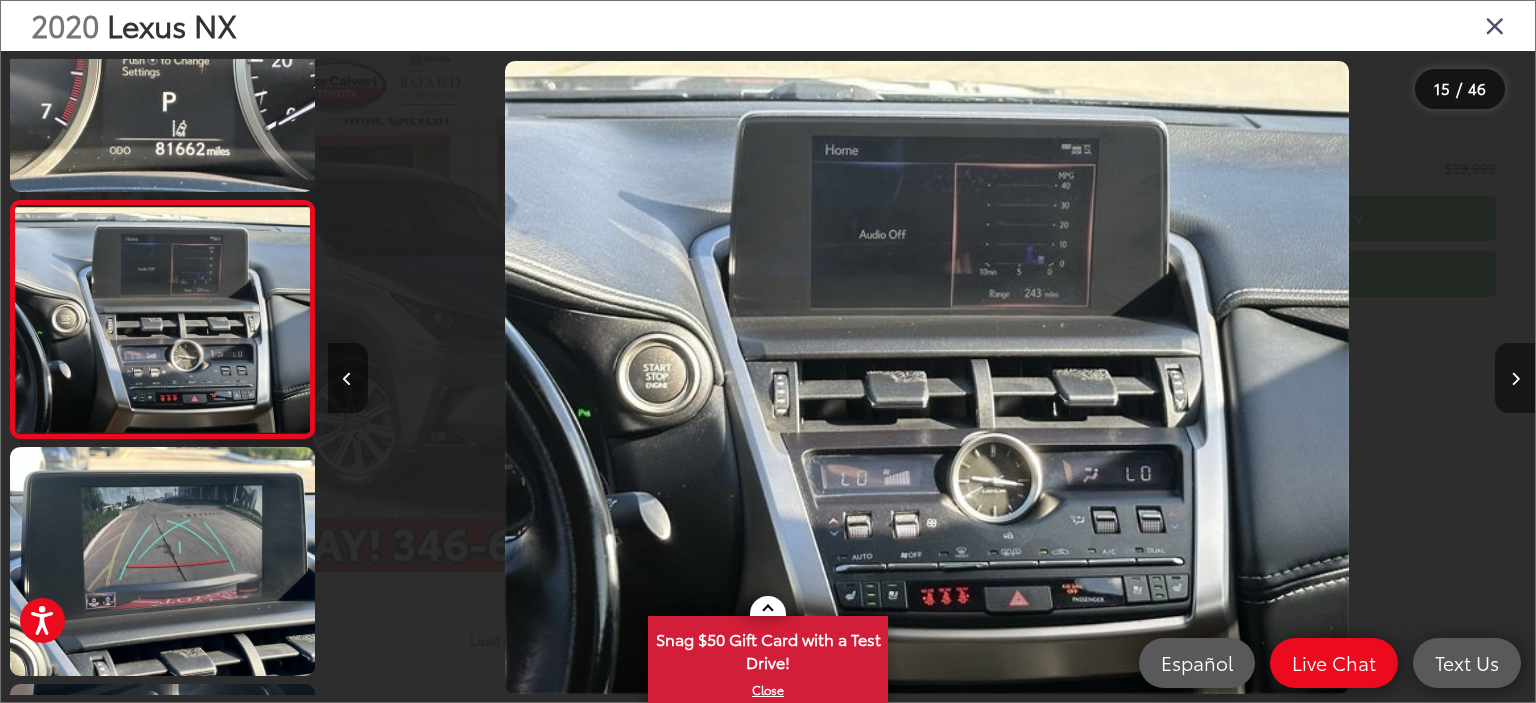 click at bounding box center (1515, 378) 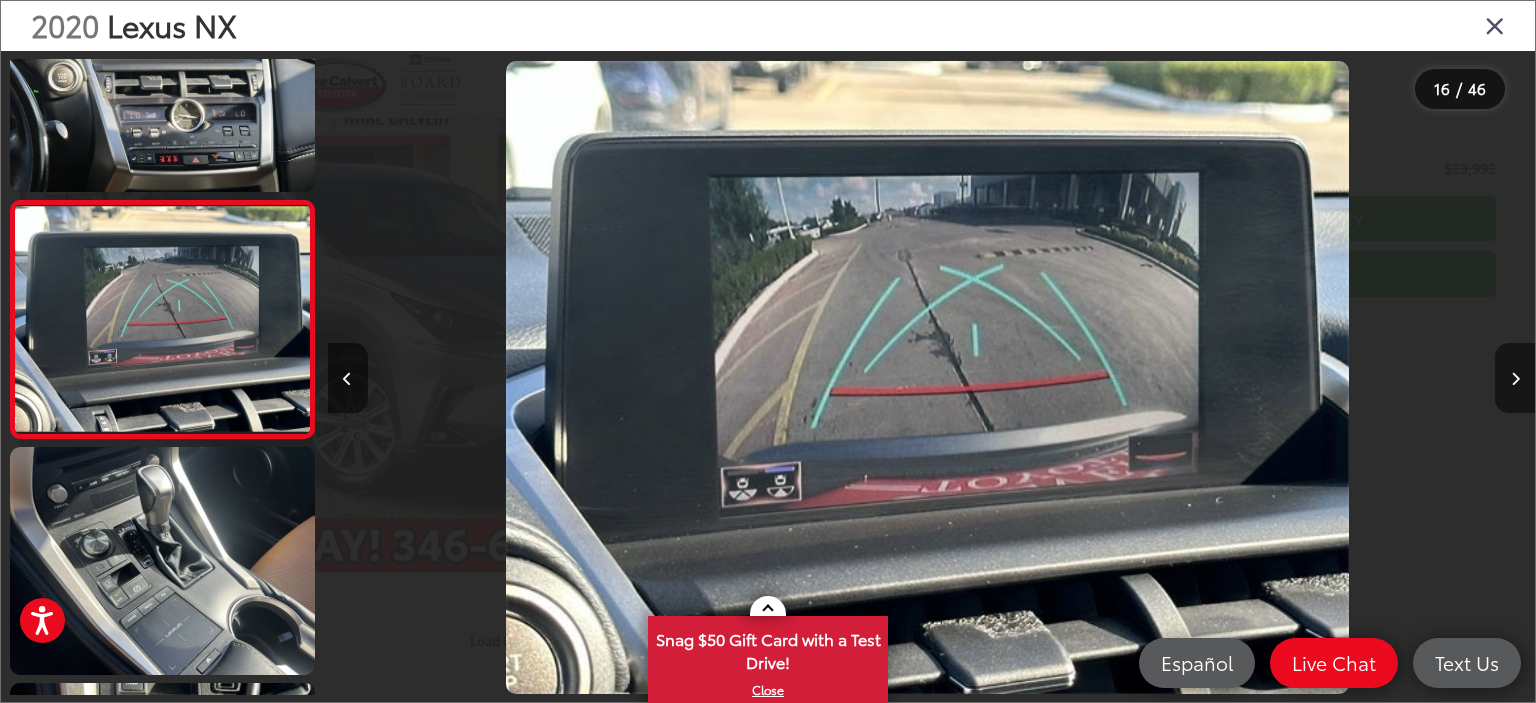 click at bounding box center [1515, 378] 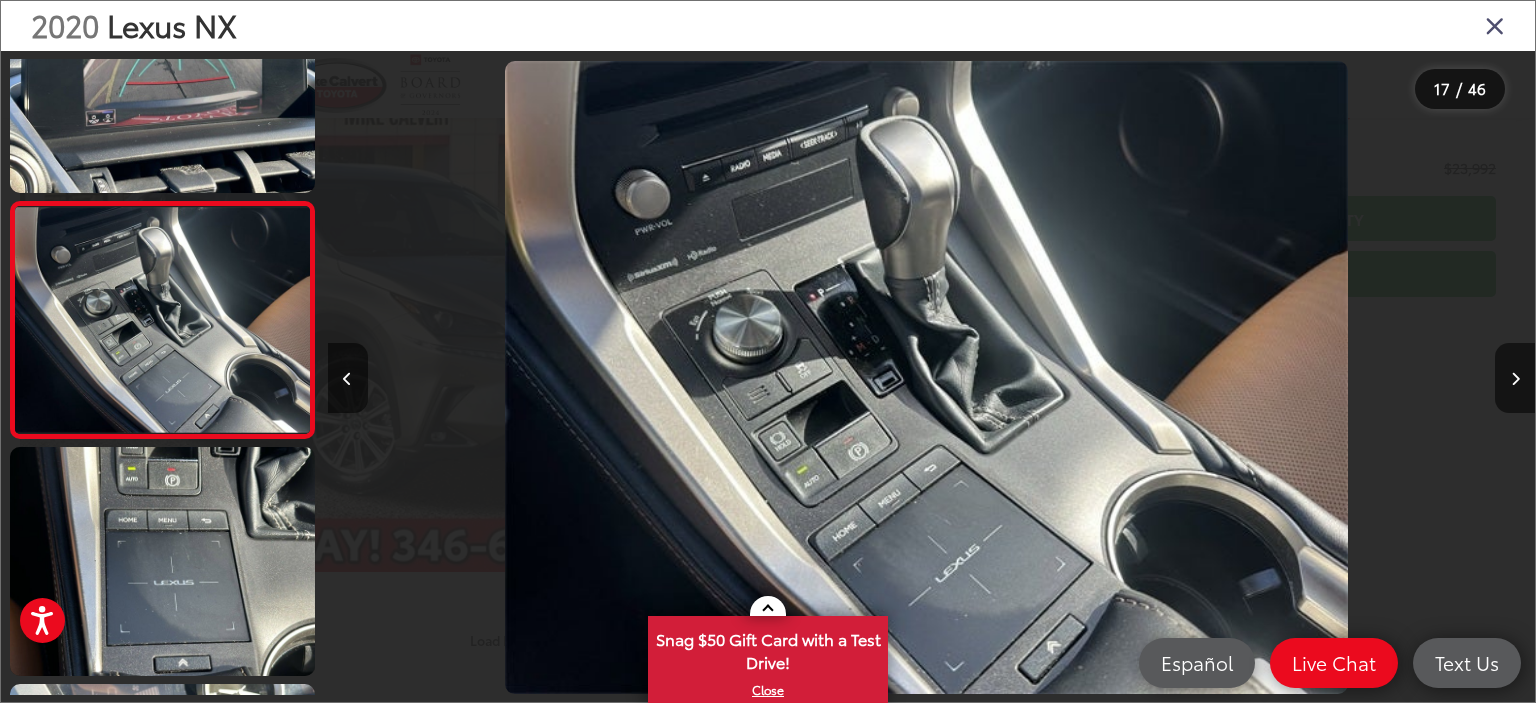 click at bounding box center [1495, 25] 